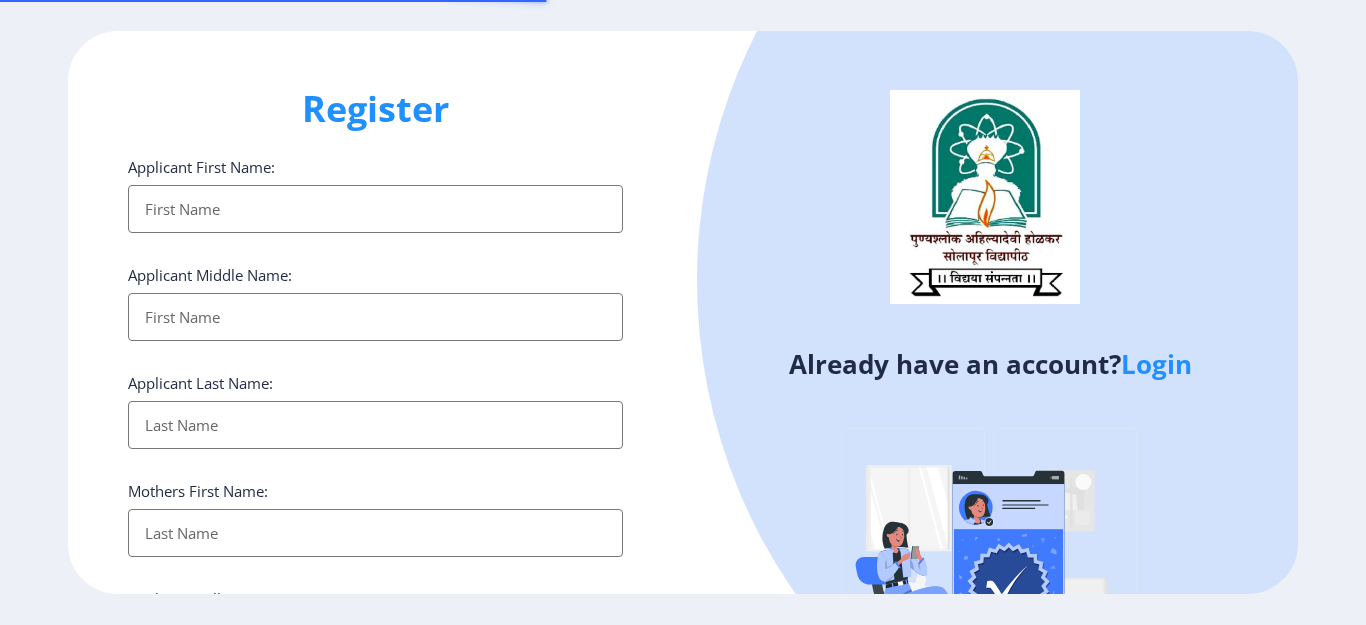 select 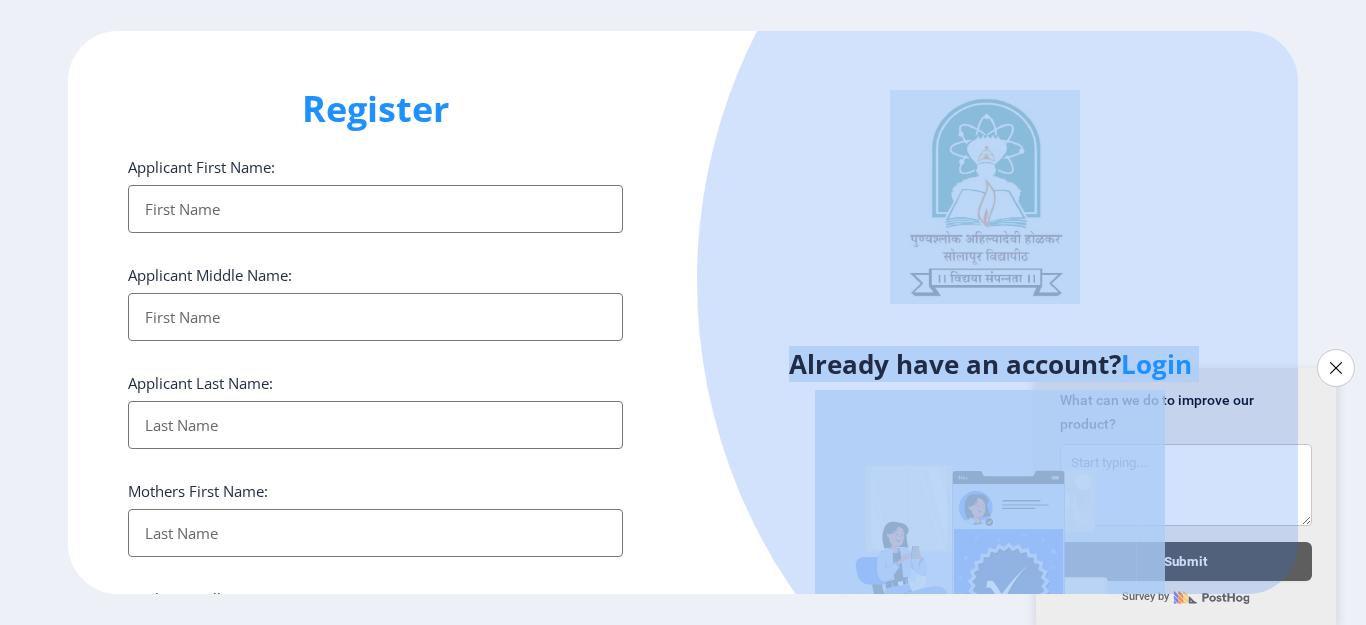 drag, startPoint x: 1365, startPoint y: 268, endPoint x: 1365, endPoint y: 340, distance: 72 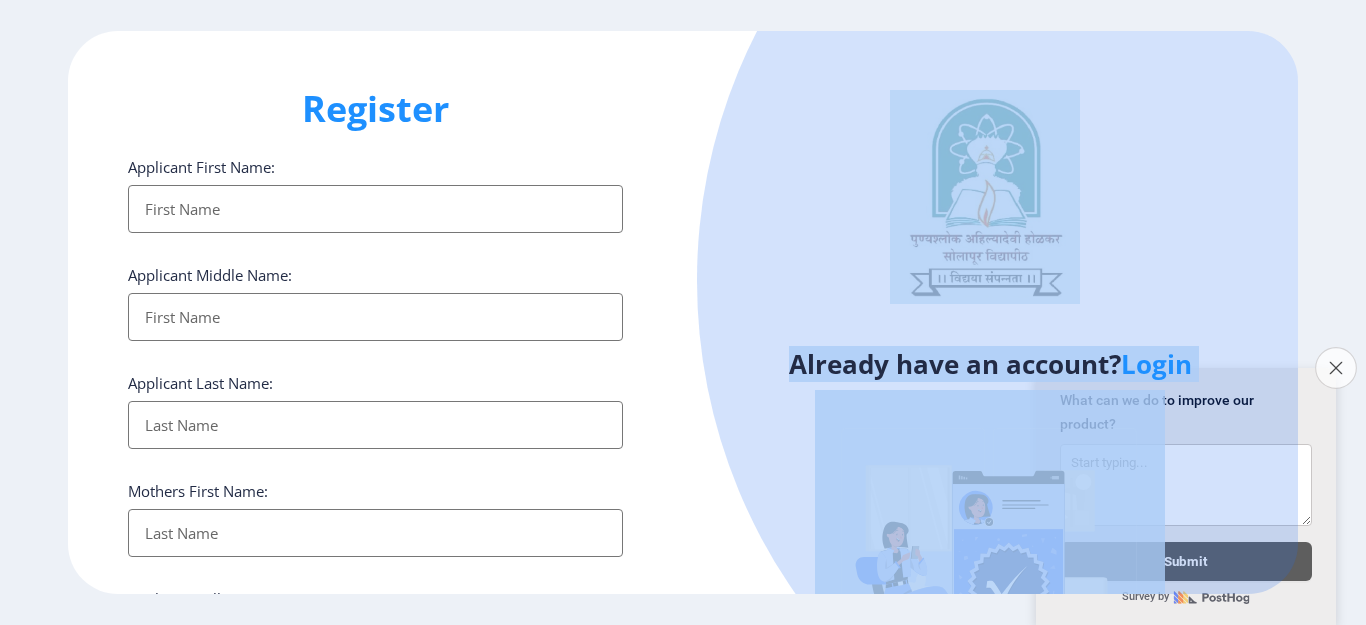 click on "Close survey" at bounding box center (1336, 368) 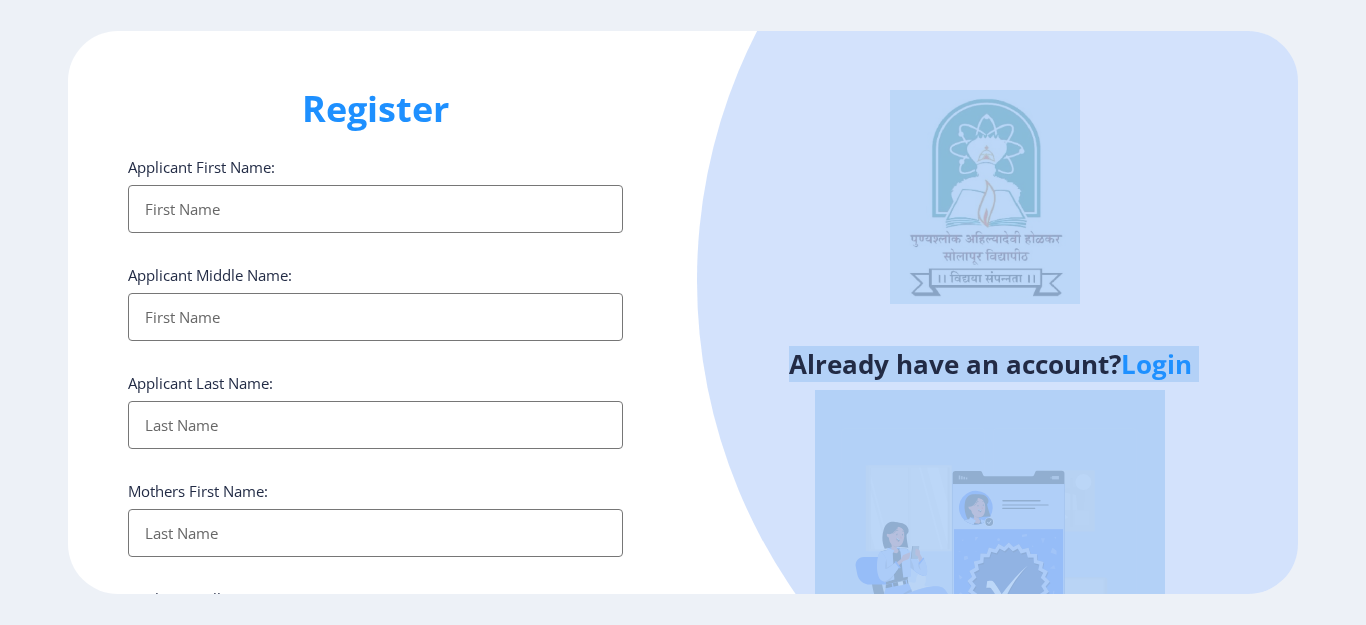 scroll, scrollTop: 100, scrollLeft: 0, axis: vertical 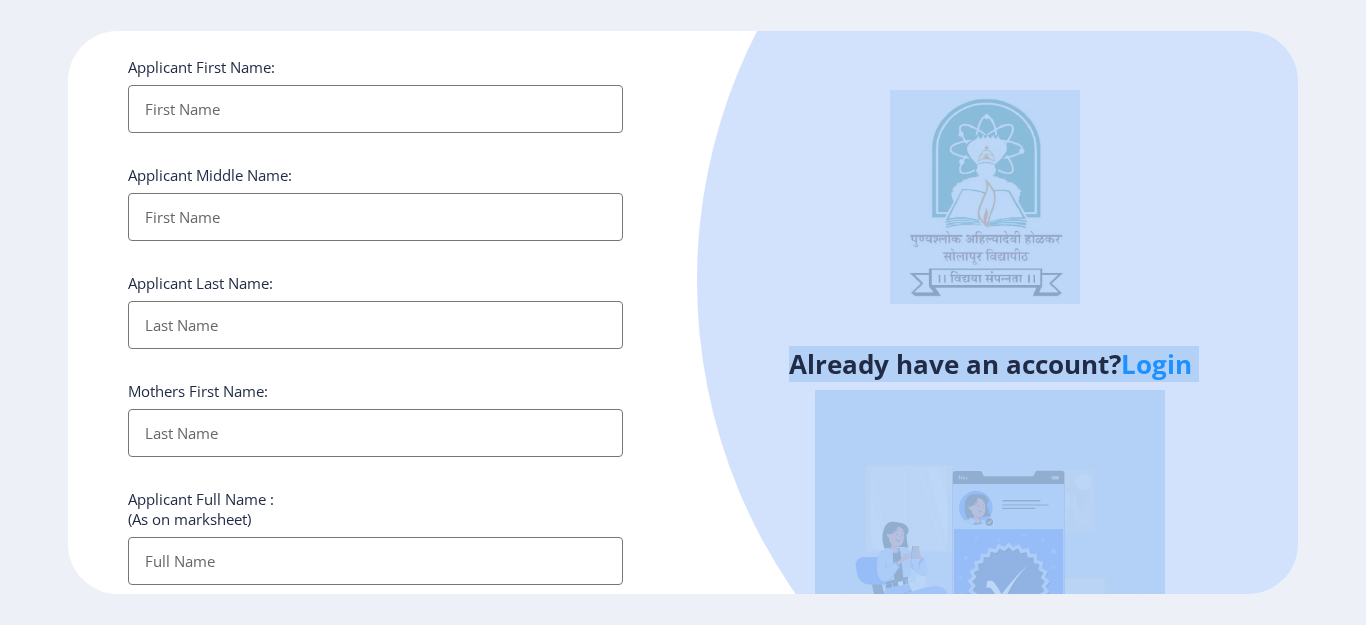 click on "Register Applicant First Name: Applicant Middle Name: Applicant Last Name: Mothers First Name: Applicant Full Name : (As on marksheet) Aadhar Number :  Gender: Select Gender [DEMOGRAPHIC_DATA] [DEMOGRAPHIC_DATA] Other  Country Code and Mobile number  *  +91 [GEOGRAPHIC_DATA] ([GEOGRAPHIC_DATA]) +91 [GEOGRAPHIC_DATA] (‫[GEOGRAPHIC_DATA]‬‎) +93 [GEOGRAPHIC_DATA] ([GEOGRAPHIC_DATA]) +355 [GEOGRAPHIC_DATA] (‫[GEOGRAPHIC_DATA]‬‎) +213 [US_STATE] +1 [GEOGRAPHIC_DATA] +376 [GEOGRAPHIC_DATA] +244 [GEOGRAPHIC_DATA] +1 [GEOGRAPHIC_DATA] +1 [GEOGRAPHIC_DATA] +54 [GEOGRAPHIC_DATA] ([GEOGRAPHIC_DATA]) +374 [GEOGRAPHIC_DATA] +297 [GEOGRAPHIC_DATA] +61 [GEOGRAPHIC_DATA] ([GEOGRAPHIC_DATA]) +43 [GEOGRAPHIC_DATA] ([GEOGRAPHIC_DATA]) +994 [GEOGRAPHIC_DATA] +1 [GEOGRAPHIC_DATA] ([GEOGRAPHIC_DATA][GEOGRAPHIC_DATA]‬‎) +973 [GEOGRAPHIC_DATA] ([GEOGRAPHIC_DATA]) +880 [GEOGRAPHIC_DATA] +1 [GEOGRAPHIC_DATA] ([GEOGRAPHIC_DATA]) +375 [GEOGRAPHIC_DATA] ([GEOGRAPHIC_DATA]) +32 [GEOGRAPHIC_DATA] +501 [GEOGRAPHIC_DATA] ([GEOGRAPHIC_DATA]) +229 [GEOGRAPHIC_DATA] +1 [GEOGRAPHIC_DATA] (འབྲུག) +975 [GEOGRAPHIC_DATA] +591 [GEOGRAPHIC_DATA] ([GEOGRAPHIC_DATA]) +387 [GEOGRAPHIC_DATA] +267 [GEOGRAPHIC_DATA] ([GEOGRAPHIC_DATA]) +55 [GEOGRAPHIC_DATA] +246 [GEOGRAPHIC_DATA] +1 [GEOGRAPHIC_DATA] +673 [GEOGRAPHIC_DATA] ([GEOGRAPHIC_DATA]) +359" 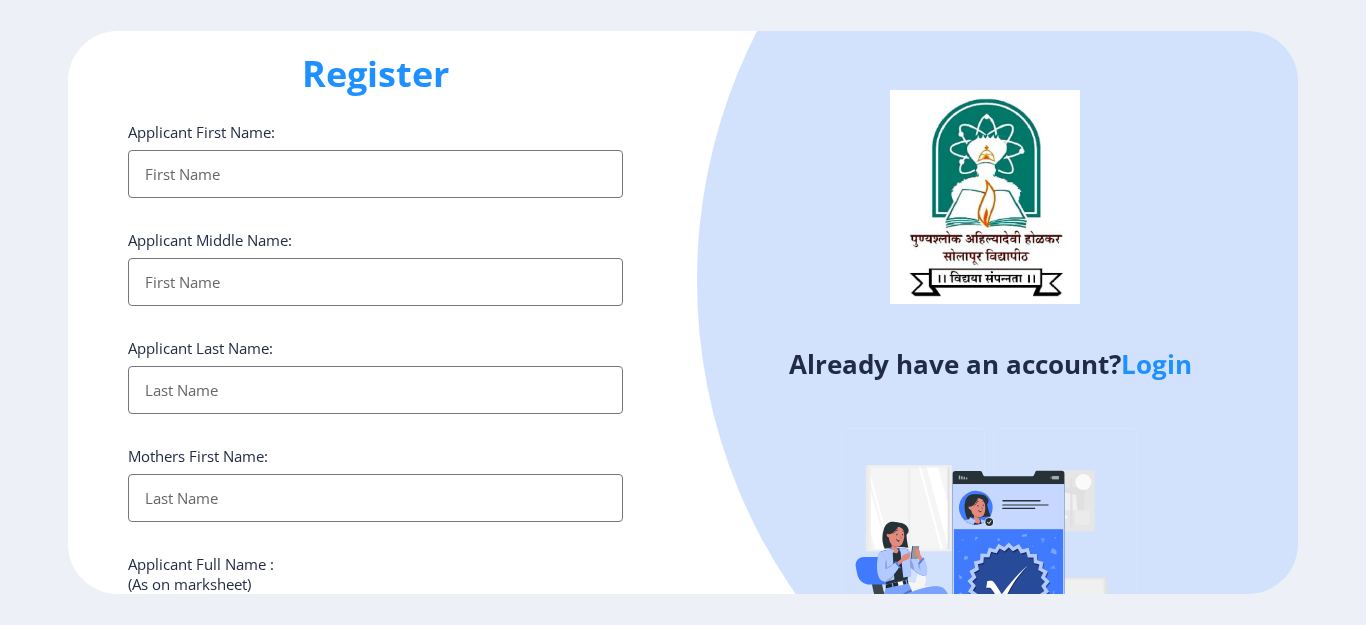 scroll, scrollTop: 0, scrollLeft: 0, axis: both 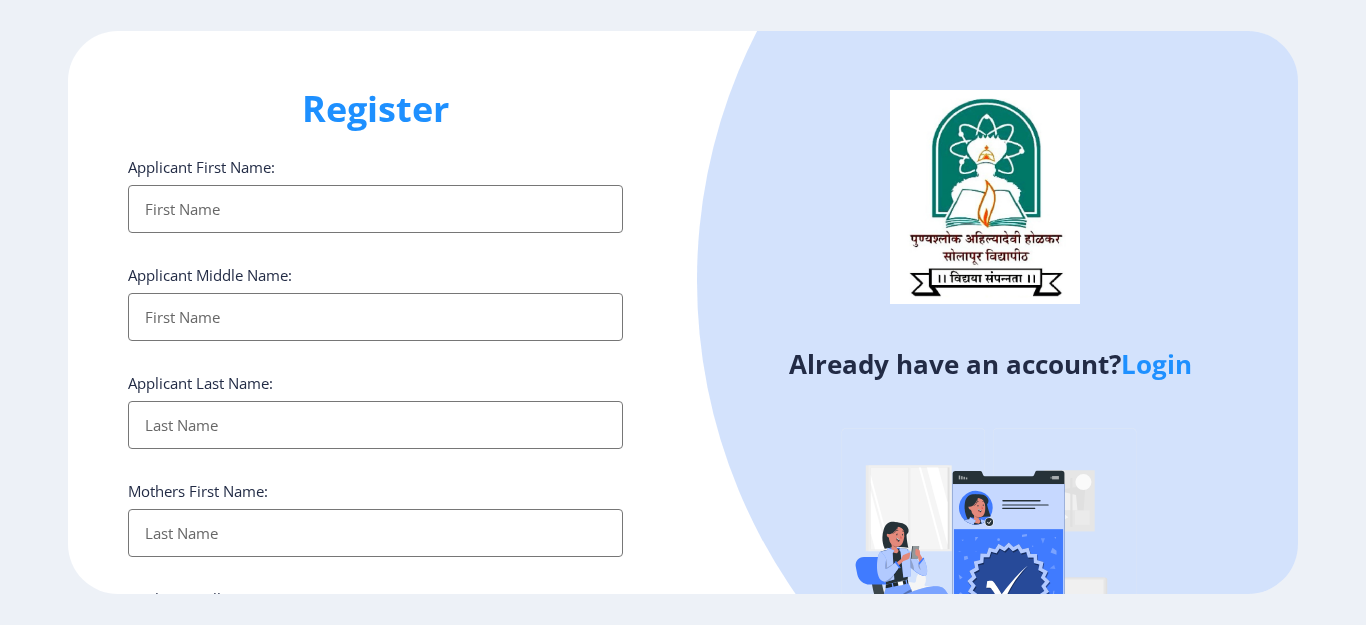 click on "Applicant First Name:" at bounding box center [375, 209] 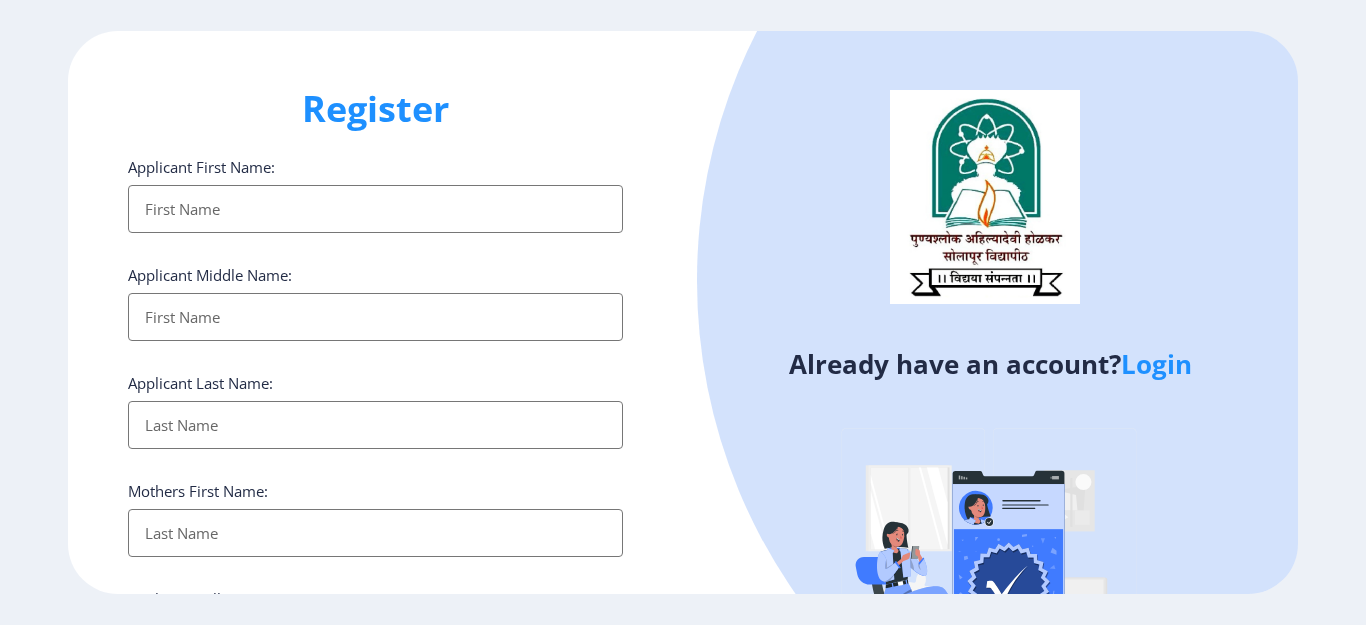 type on "A" 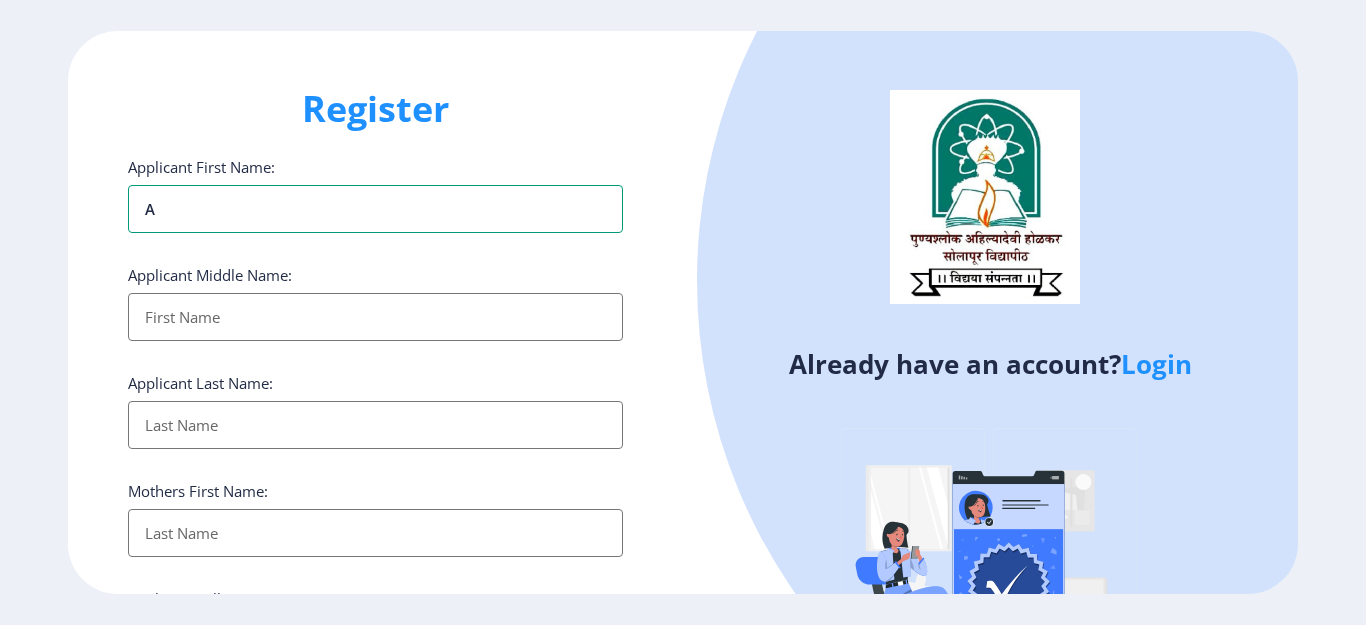type on "AK" 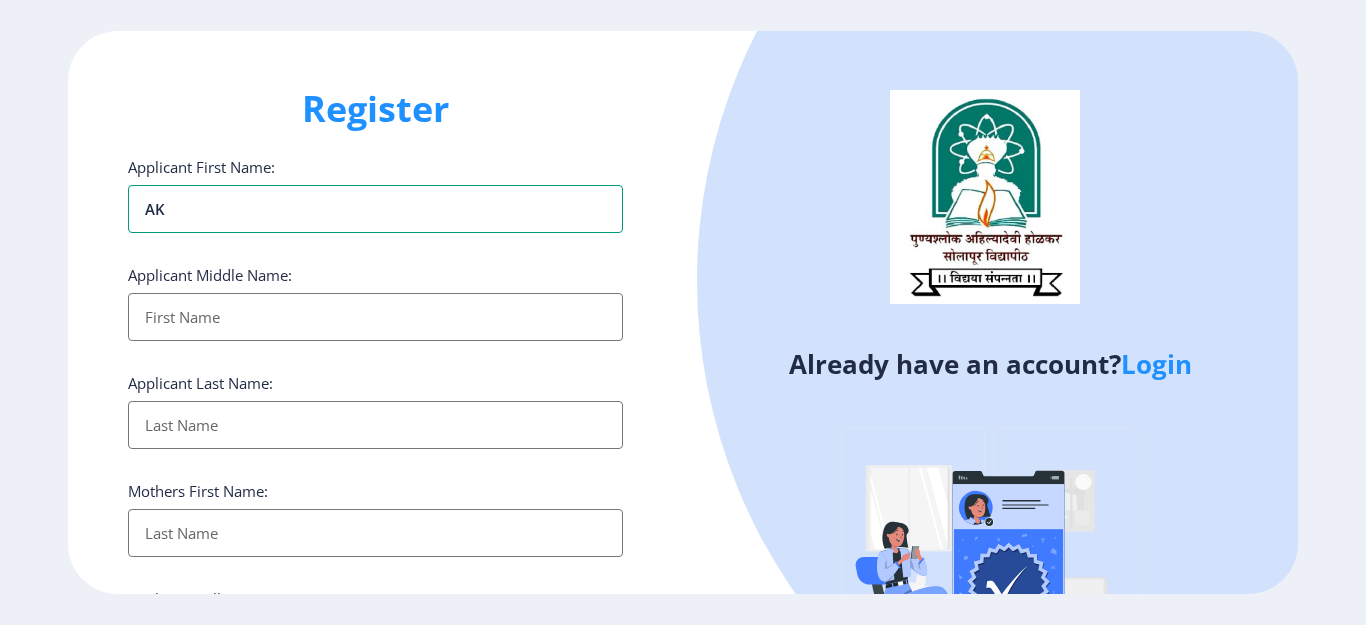 type on "AKA" 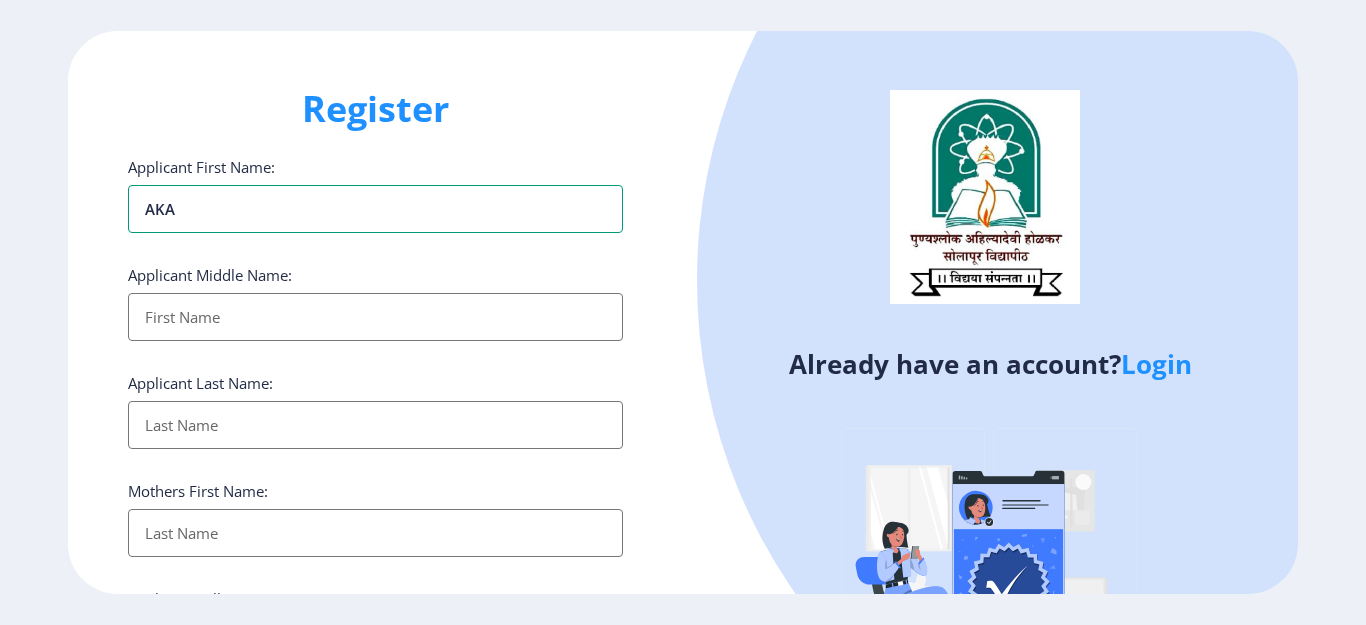type on "AKAN" 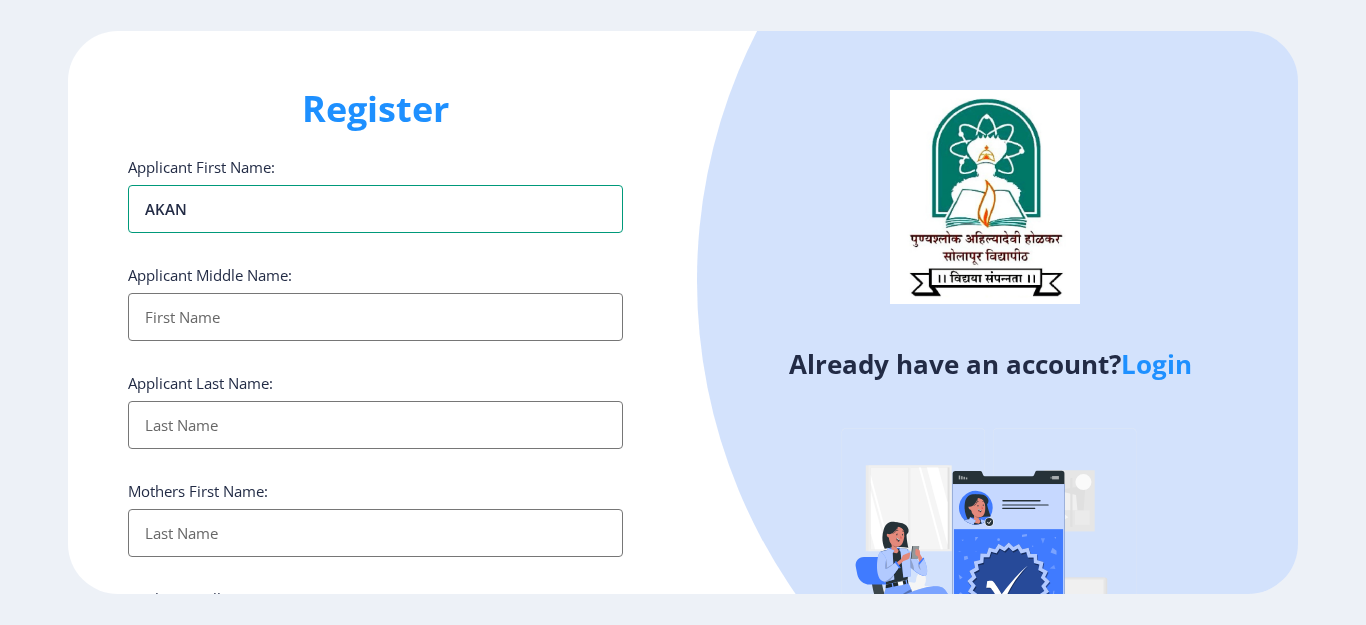 type on "AKANK" 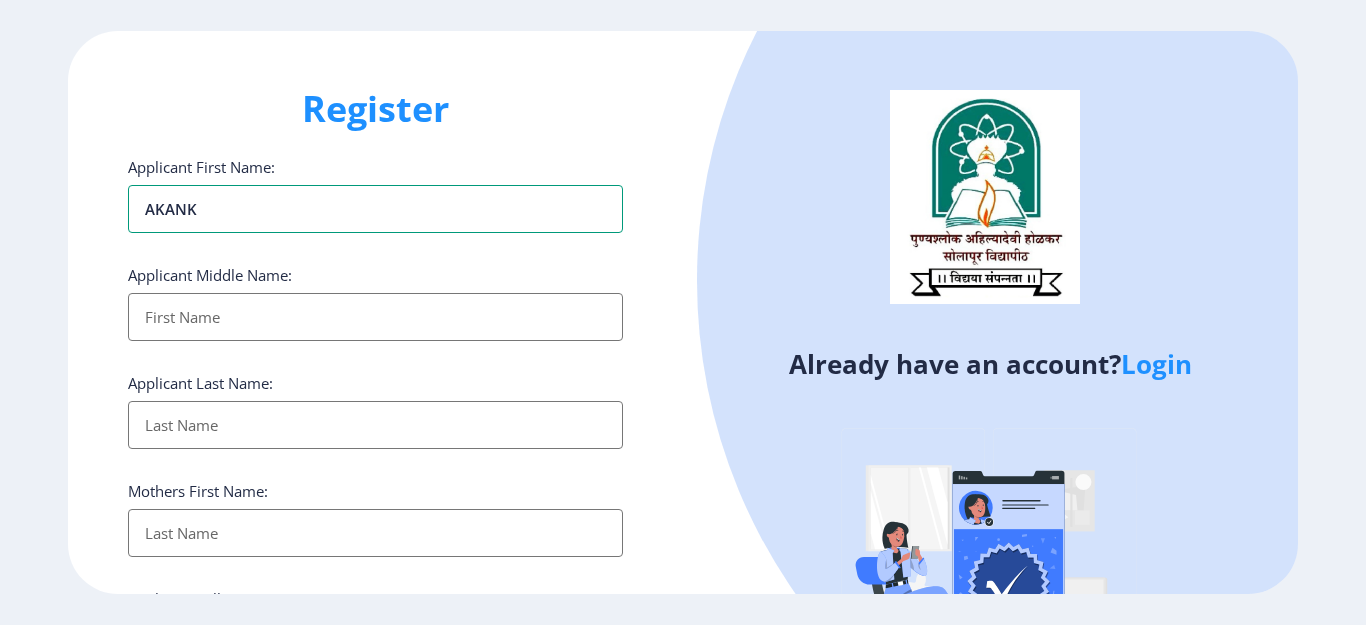 type on "AKANK" 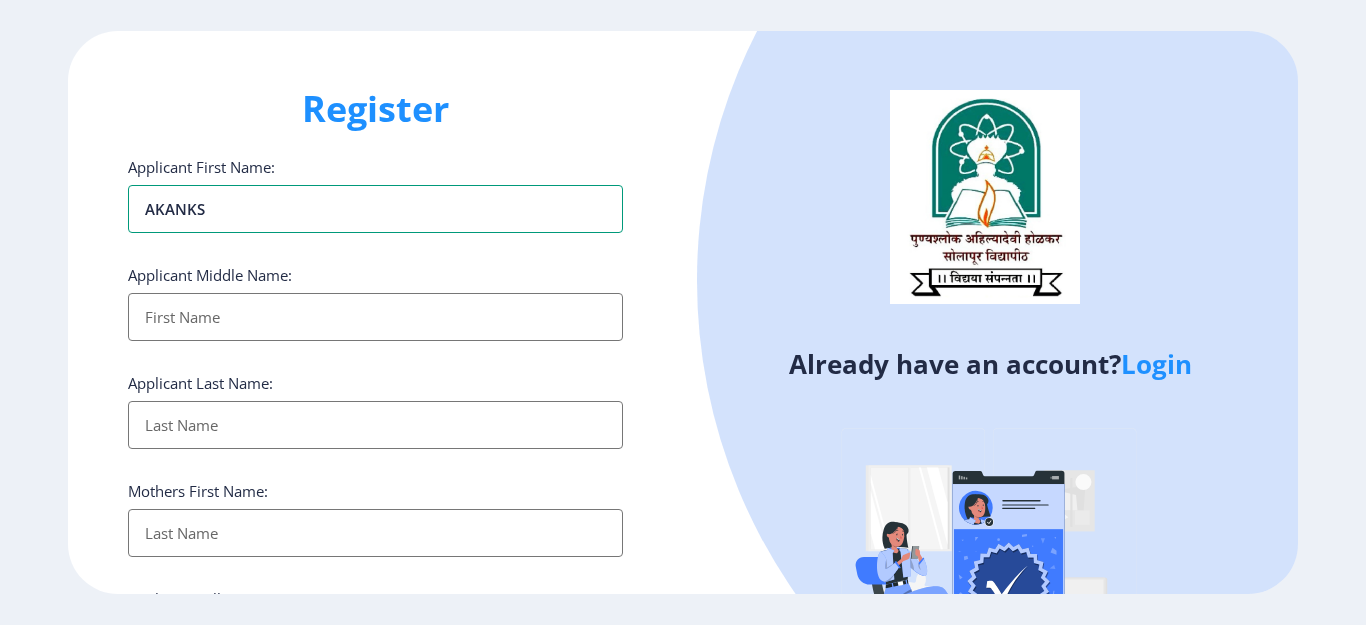 type on "[PERSON_NAME]" 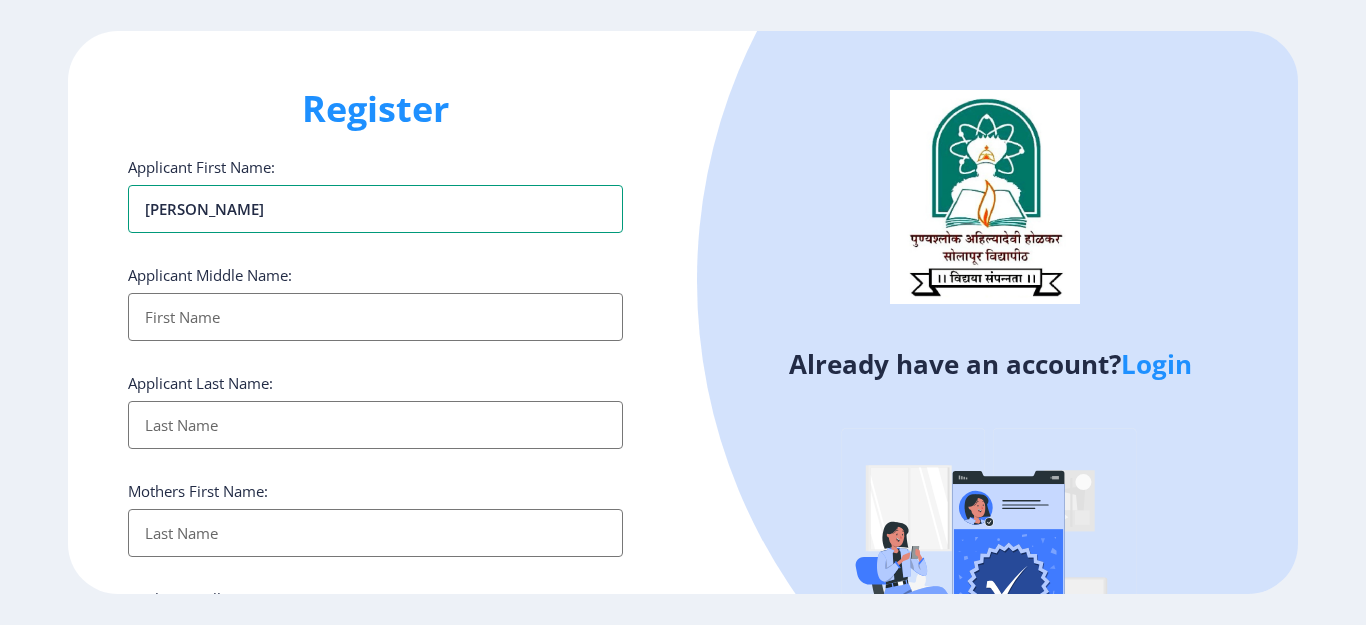 type on "[PERSON_NAME]" 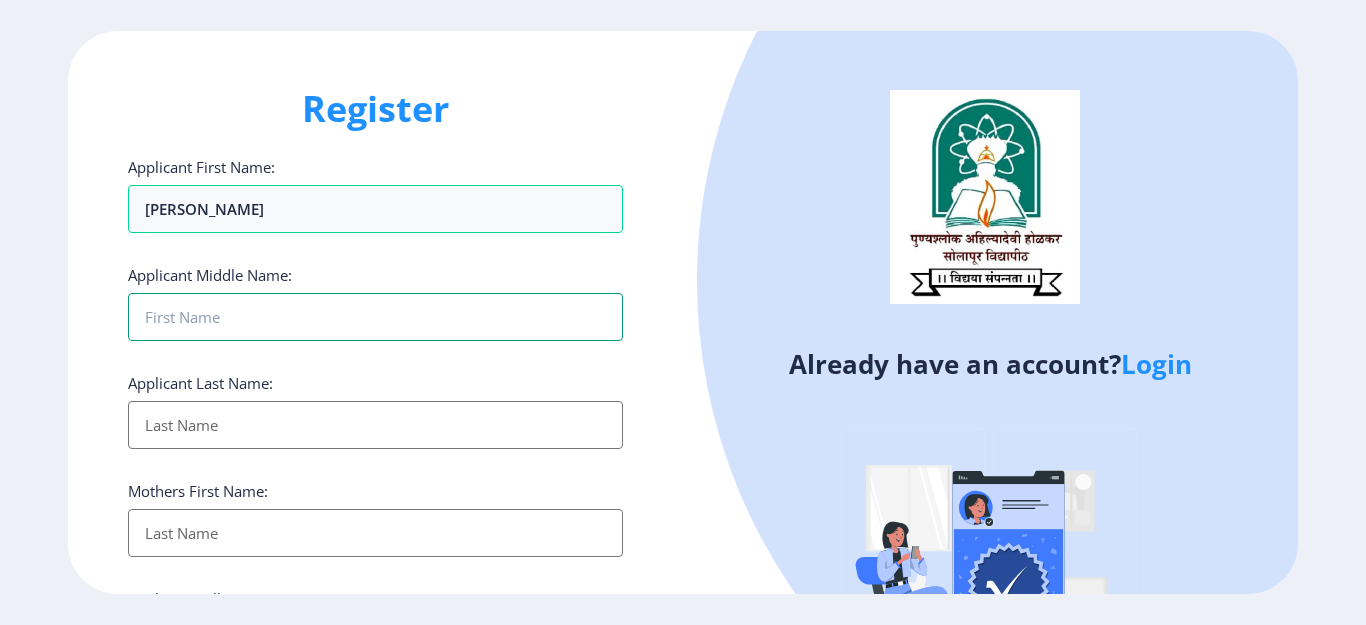 type on "S" 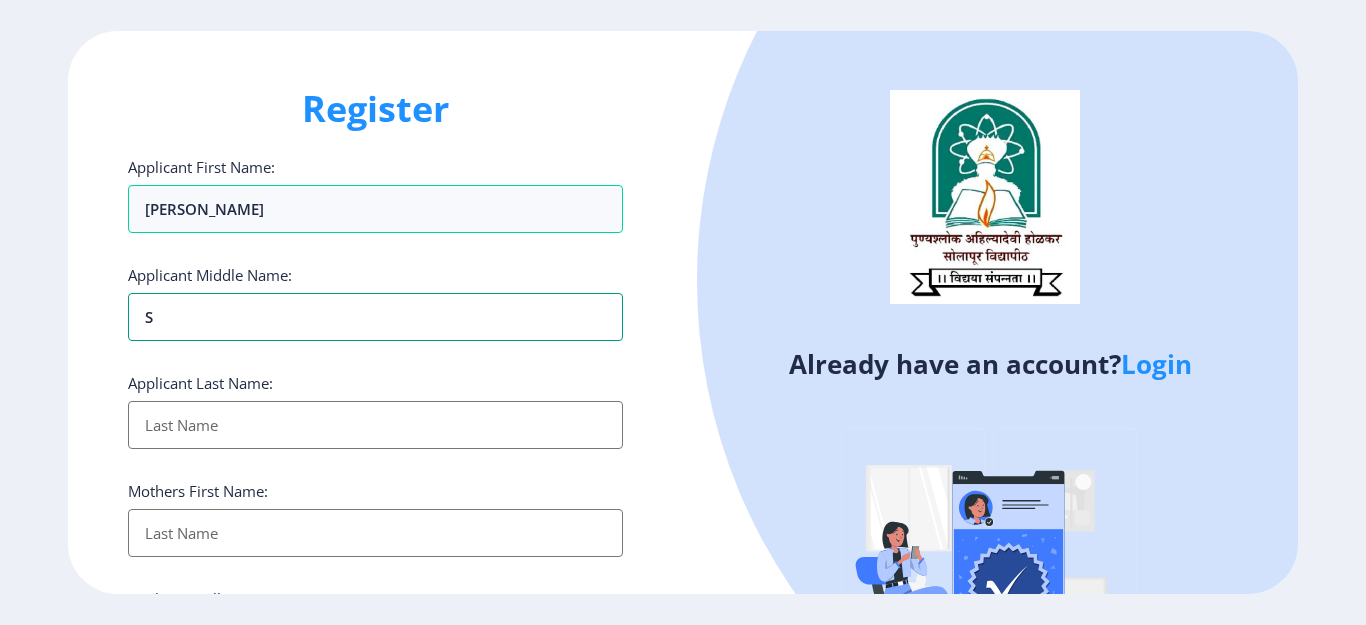 type on "SU" 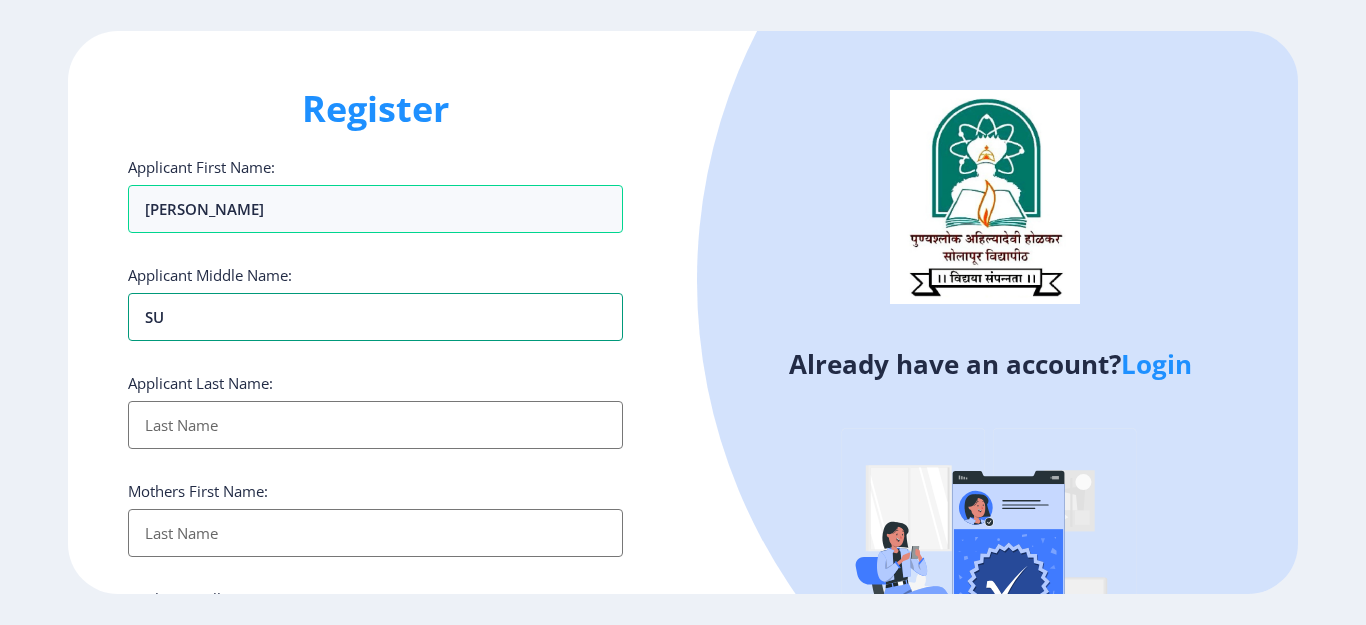 type on "SUN" 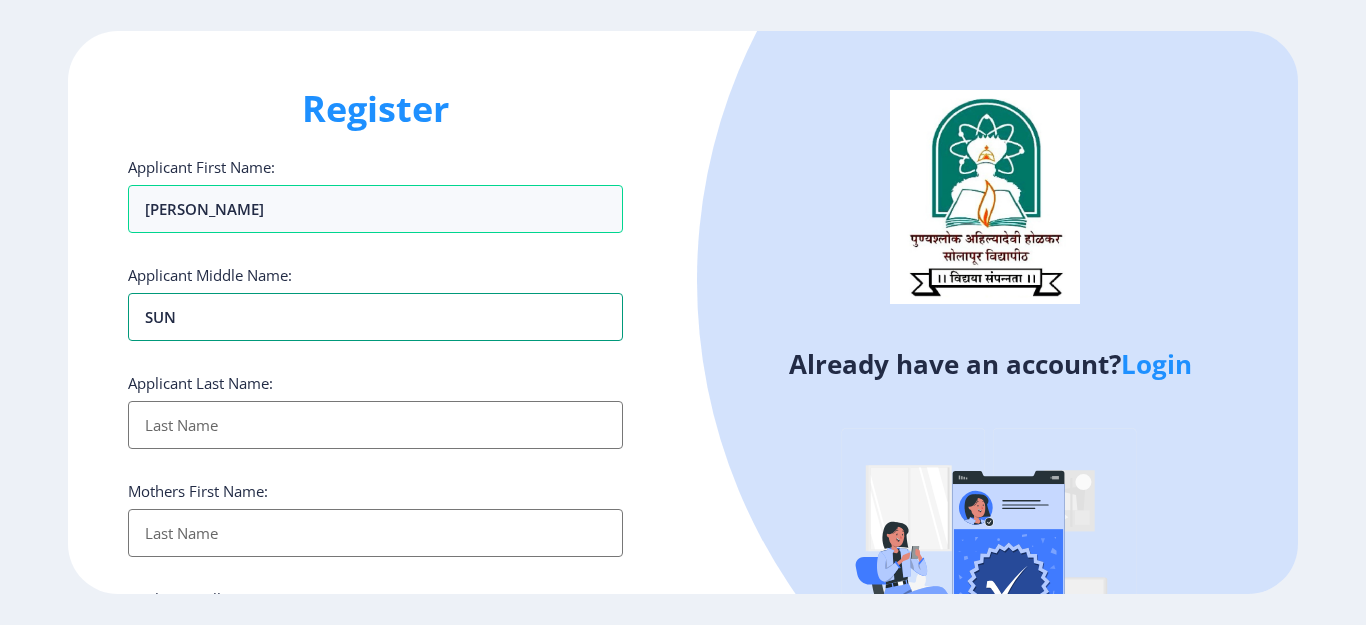 type on "[PERSON_NAME] SUN" 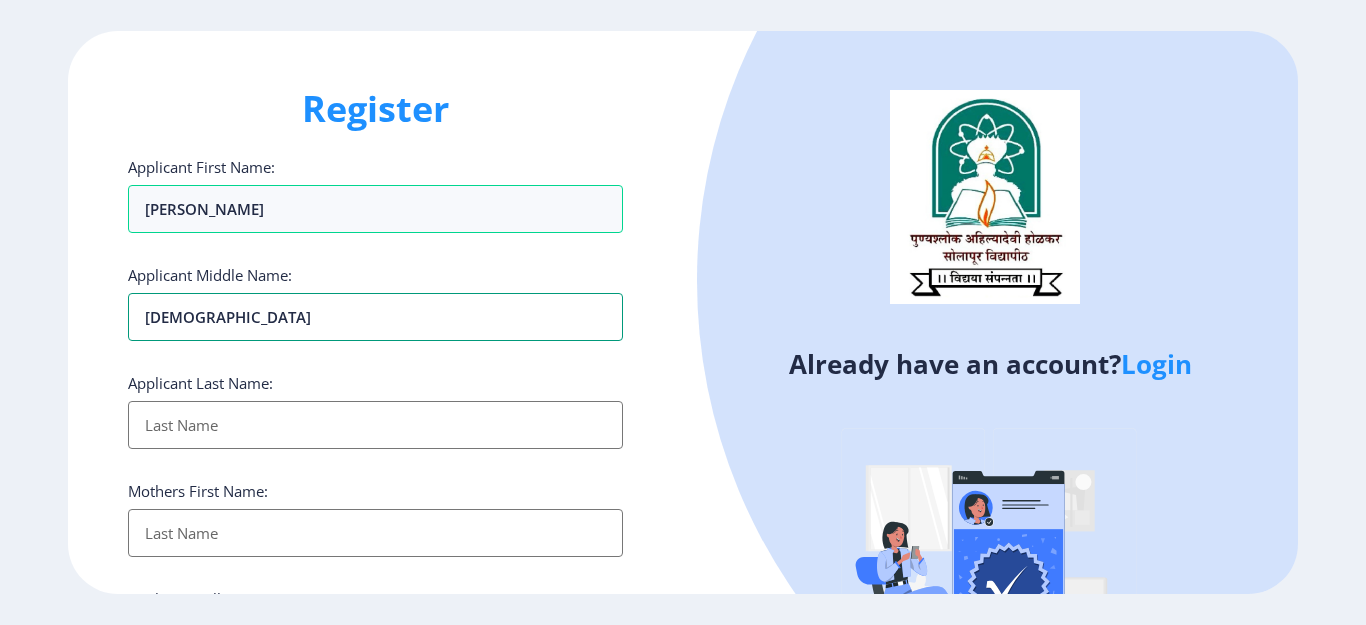 type on "SUNIL" 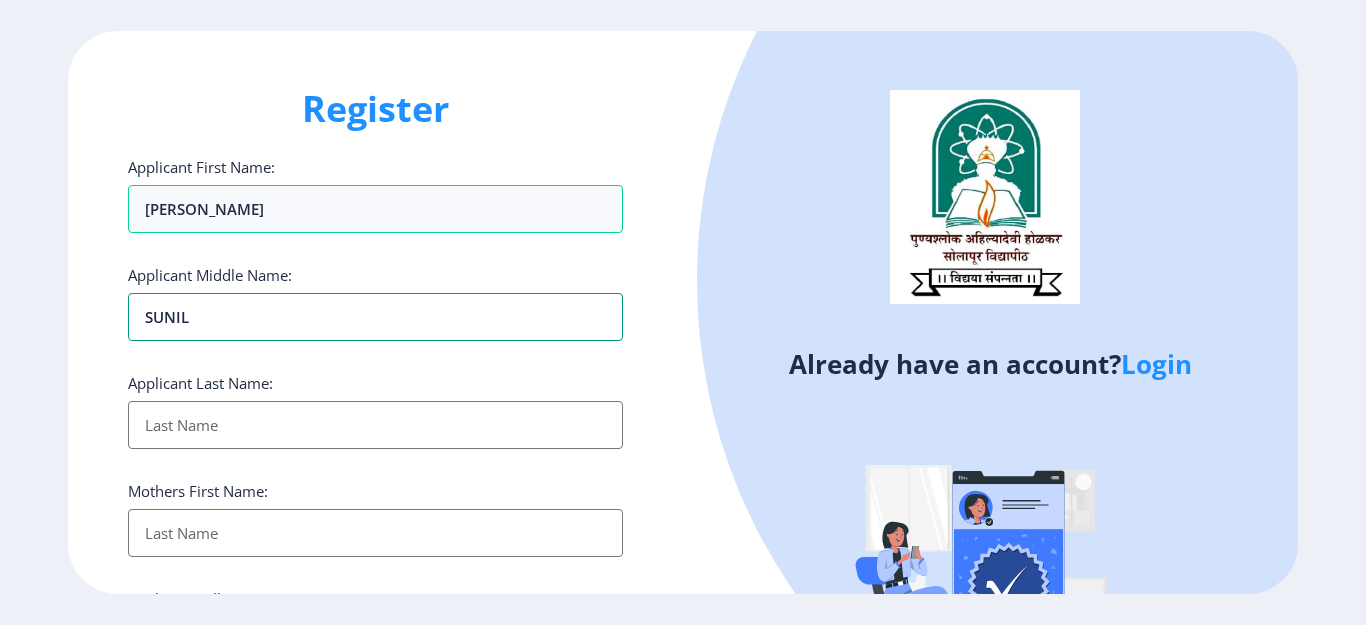 type on "SUNIL" 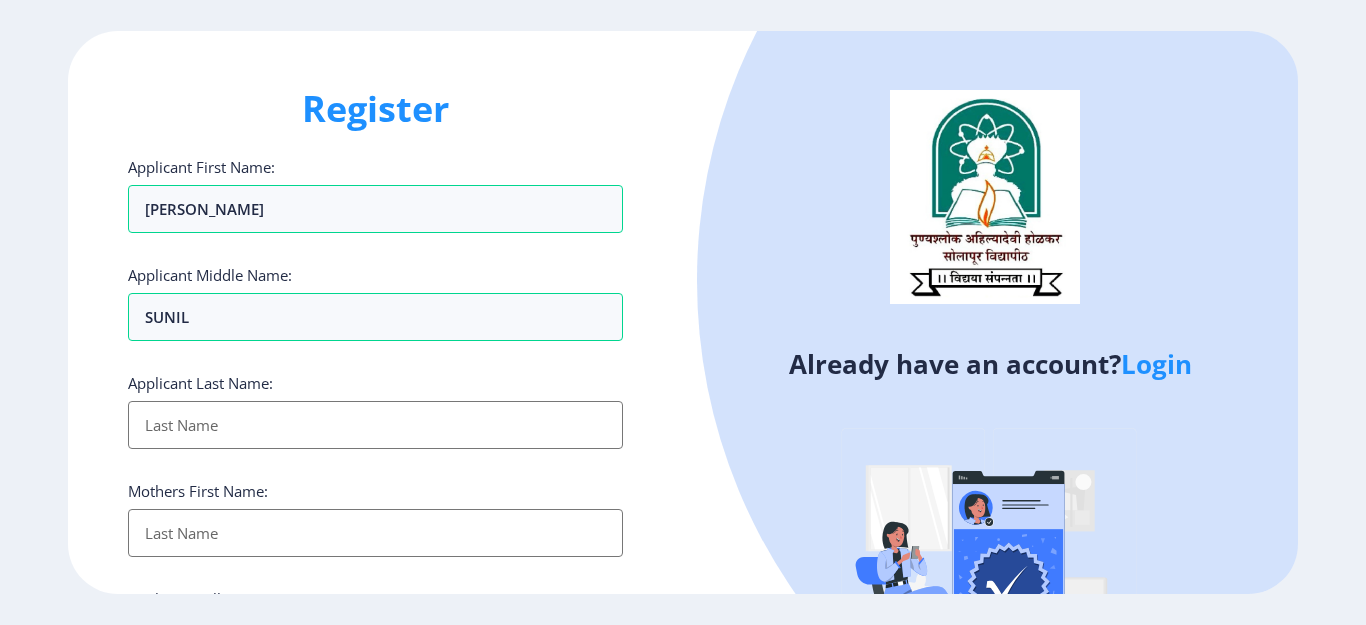 type on "J" 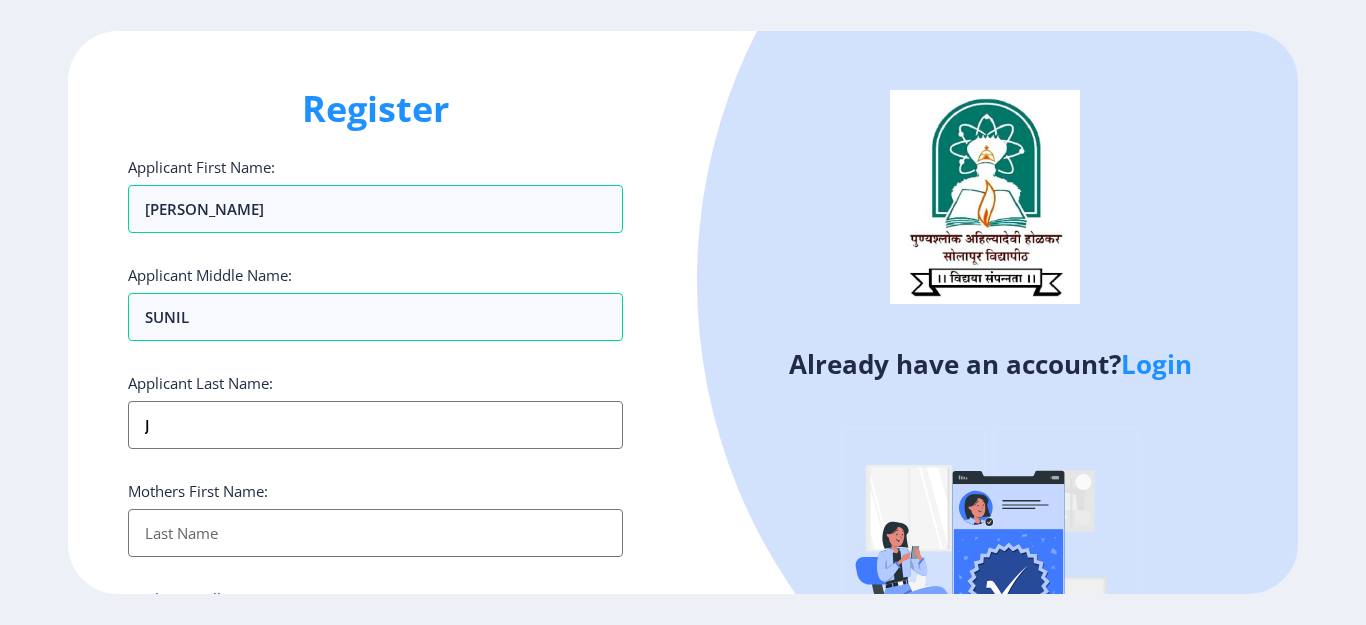 type on "J [PERSON_NAME] [PERSON_NAME]" 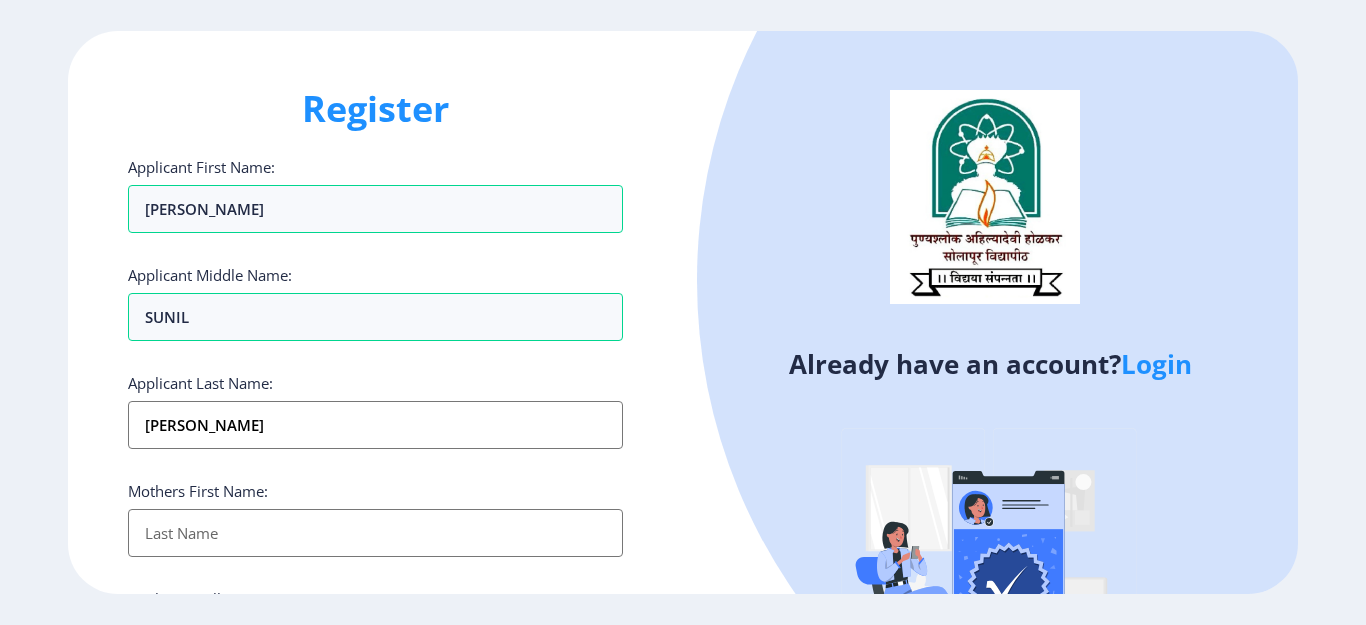 type on "JAD" 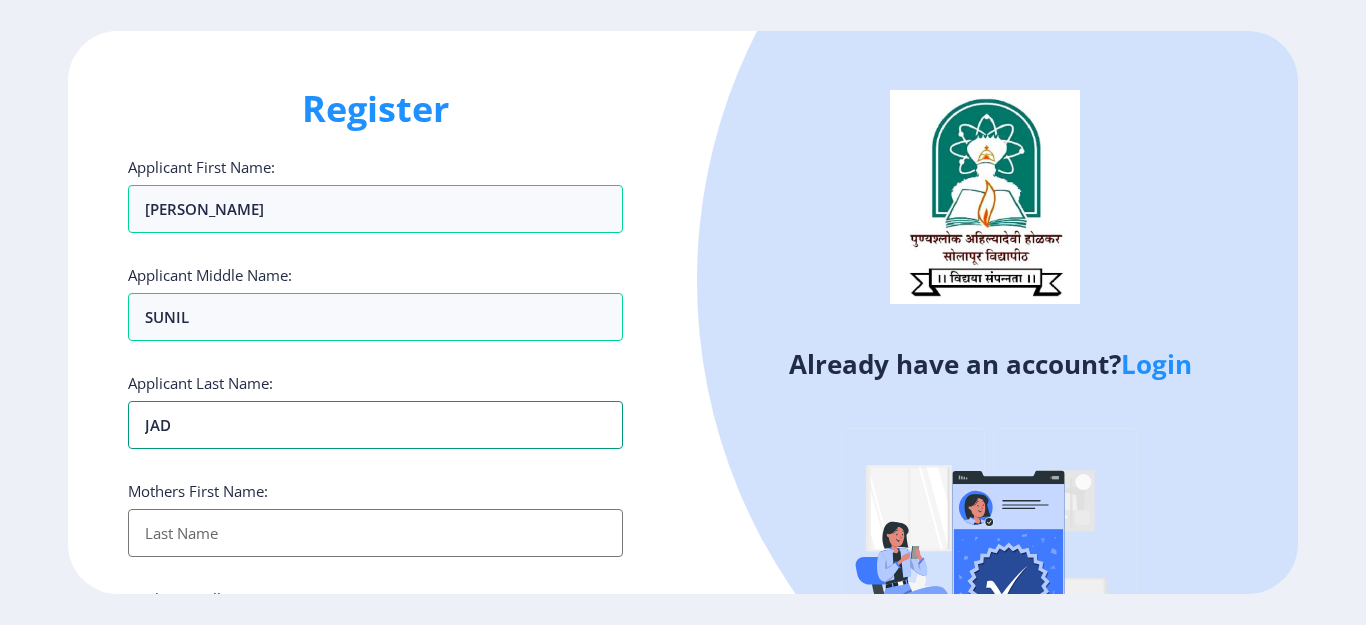 type on "JADH" 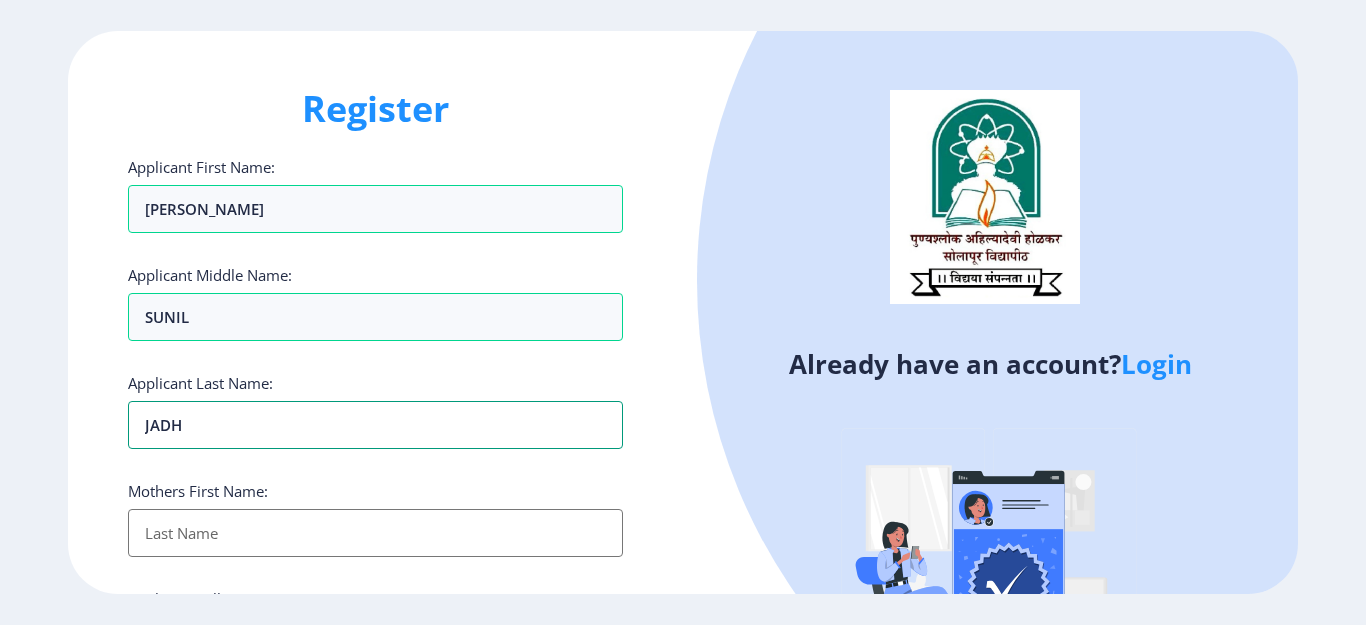 type on "[PERSON_NAME]" 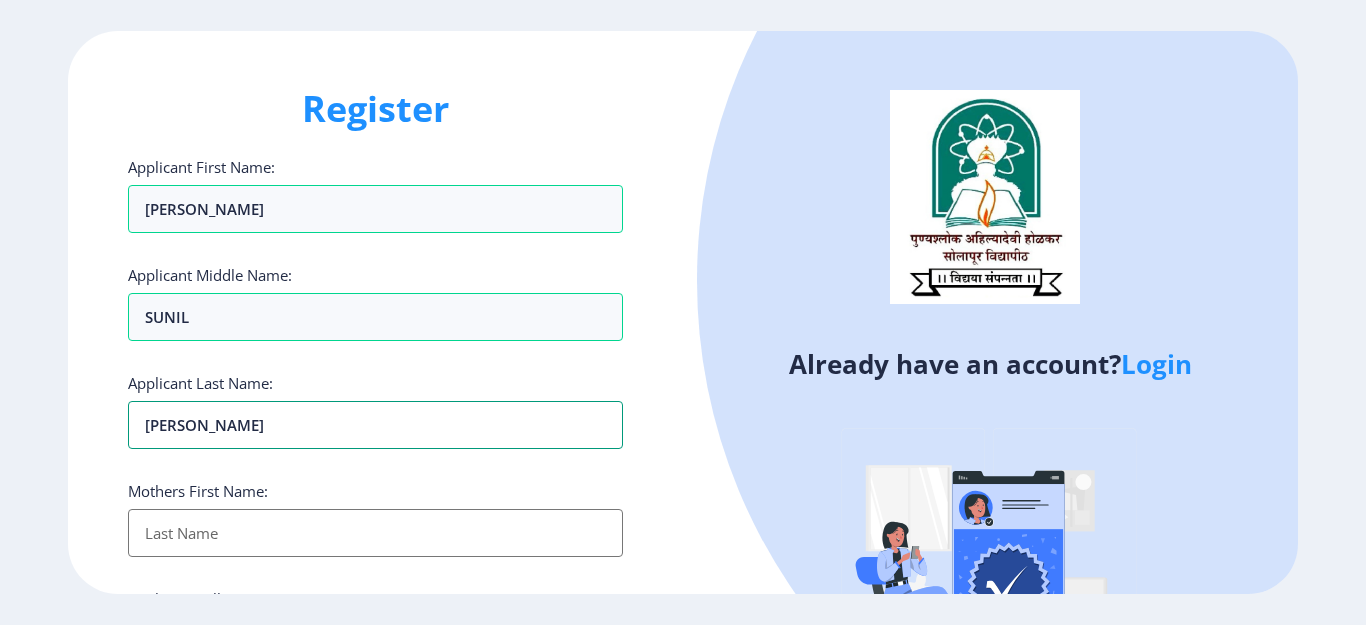 type on "JADHAV" 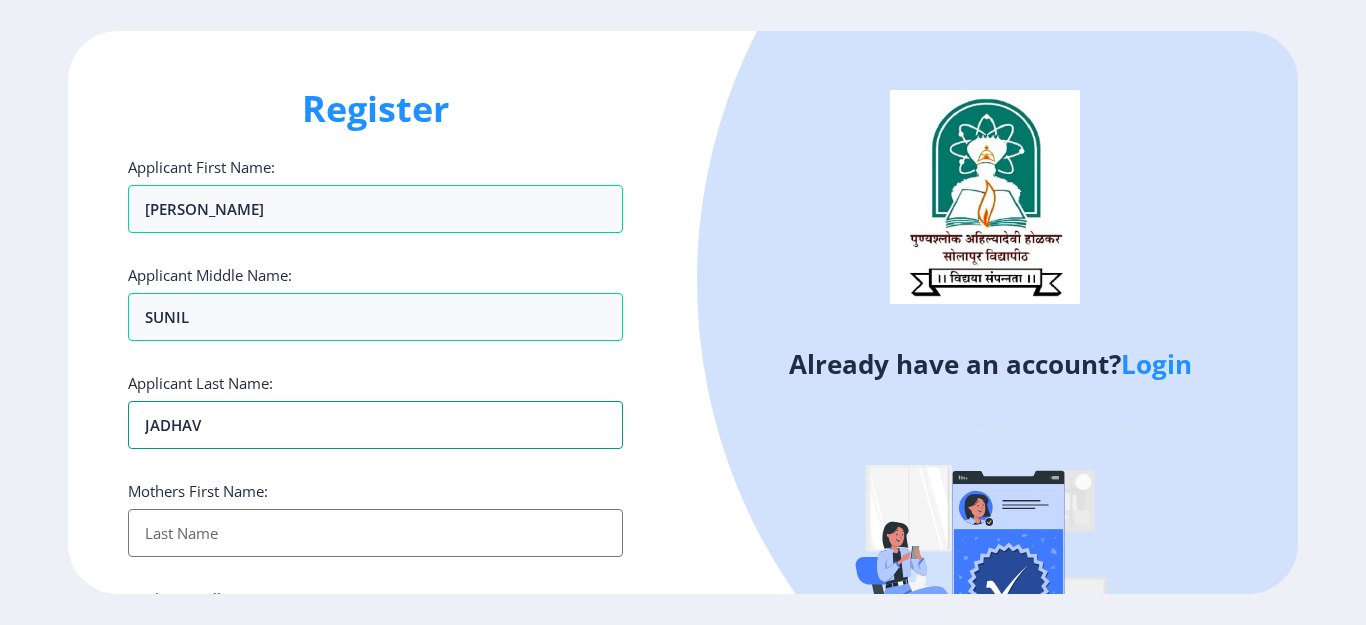 type on "JADHAV" 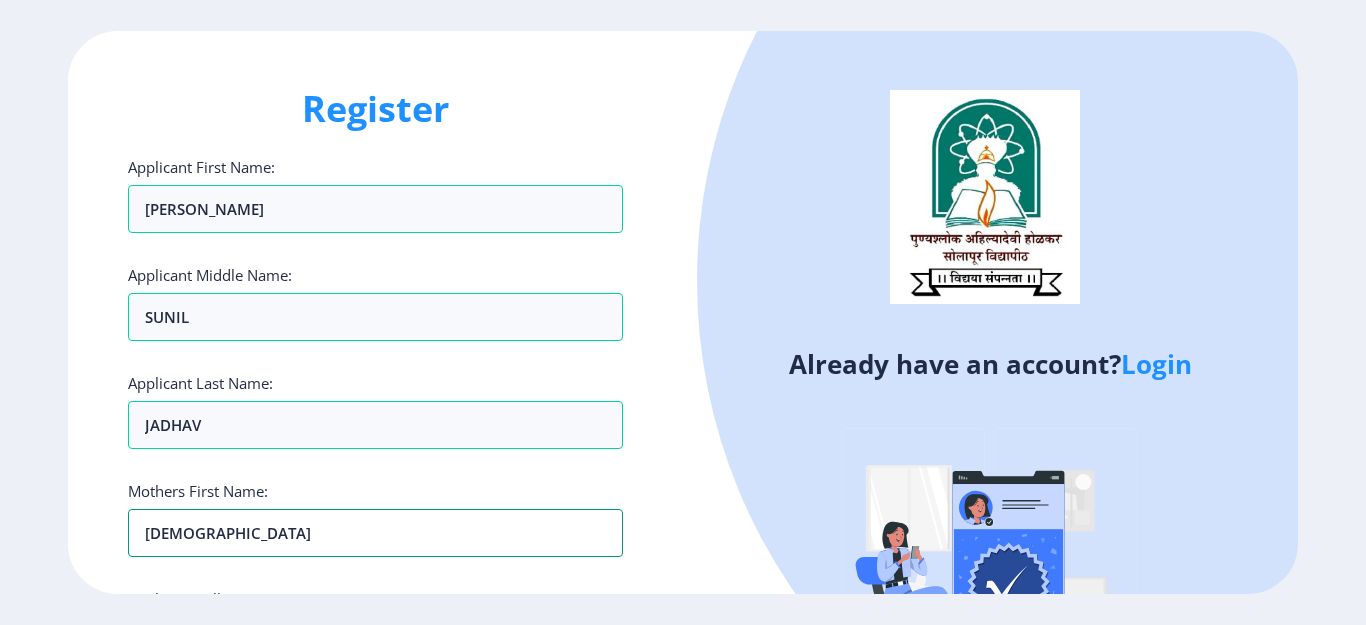 type on "[DEMOGRAPHIC_DATA]" 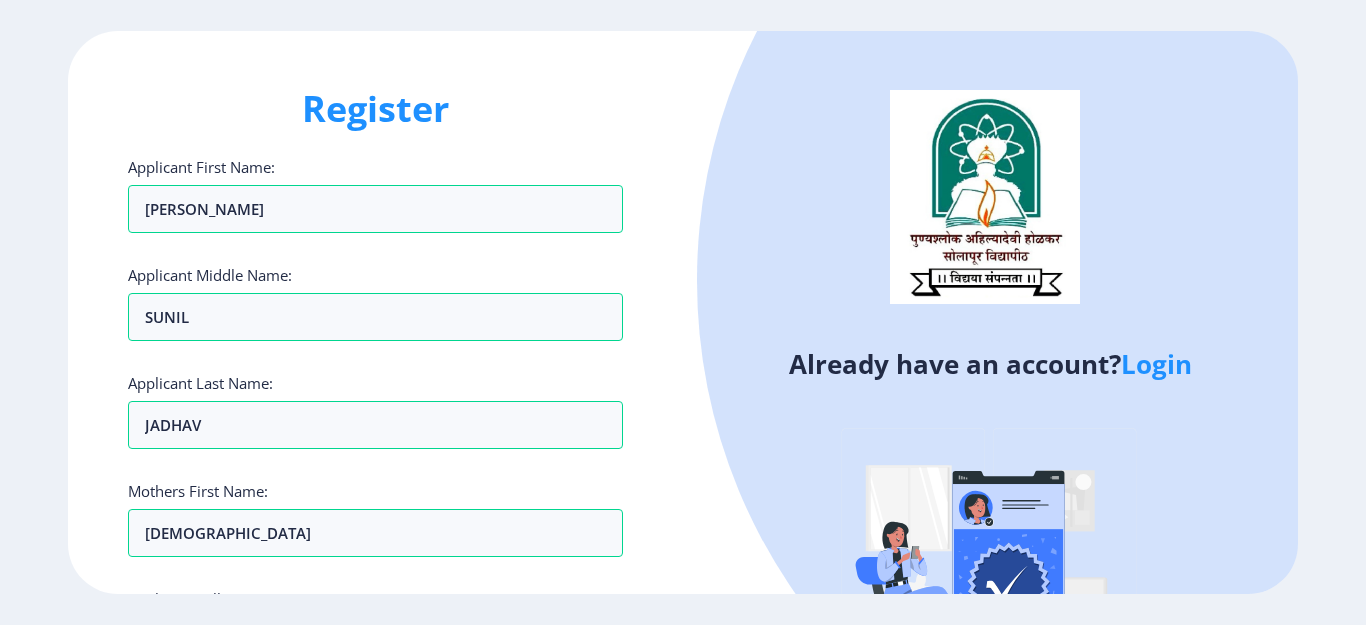 scroll, scrollTop: 349, scrollLeft: 0, axis: vertical 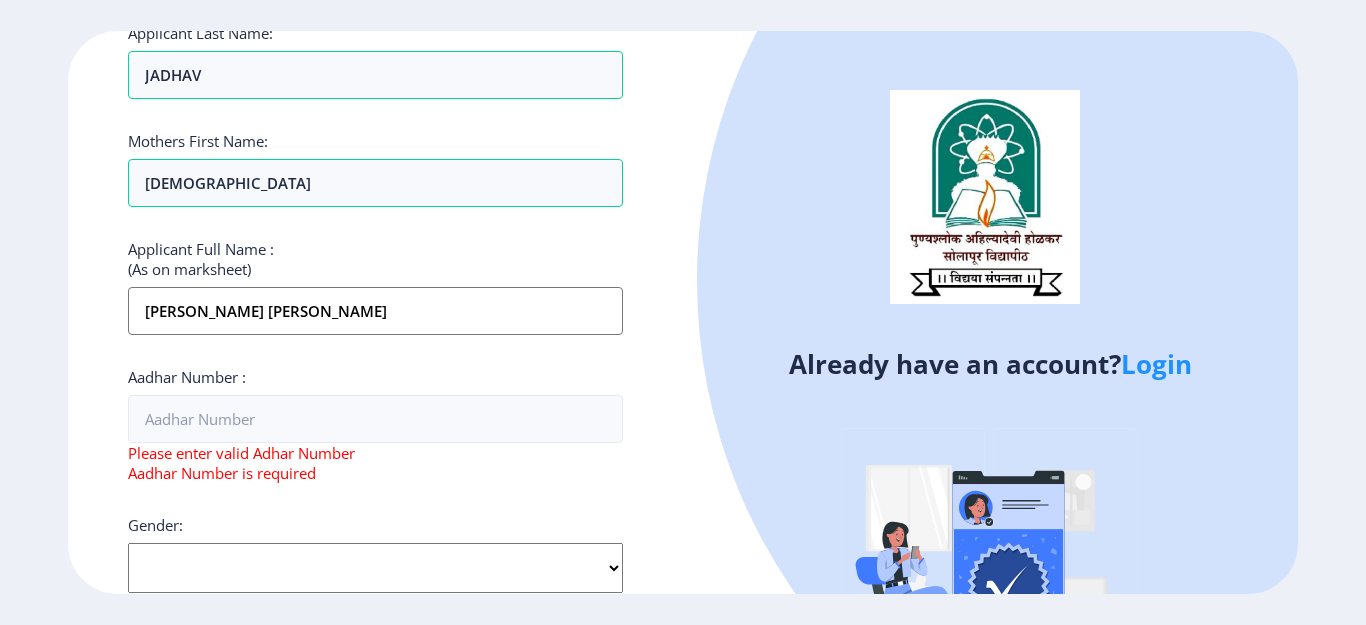 select on "[DEMOGRAPHIC_DATA]" 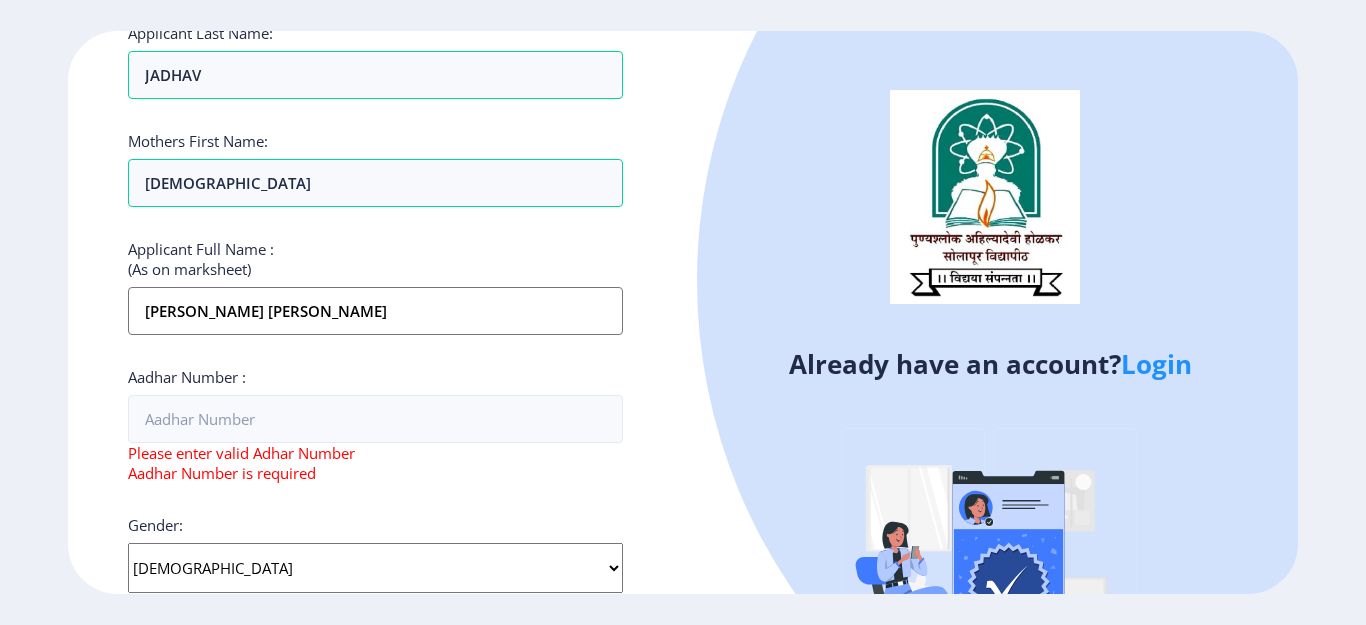 click on "Select Gender [DEMOGRAPHIC_DATA] [DEMOGRAPHIC_DATA] Other" 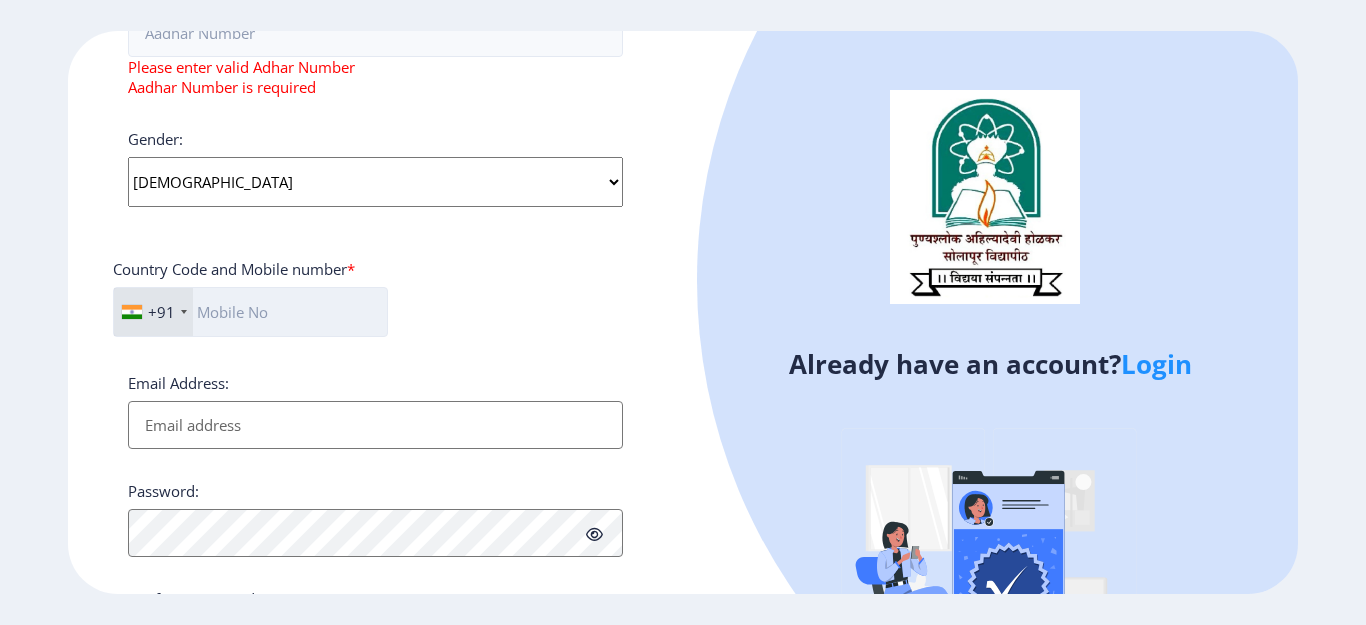 click 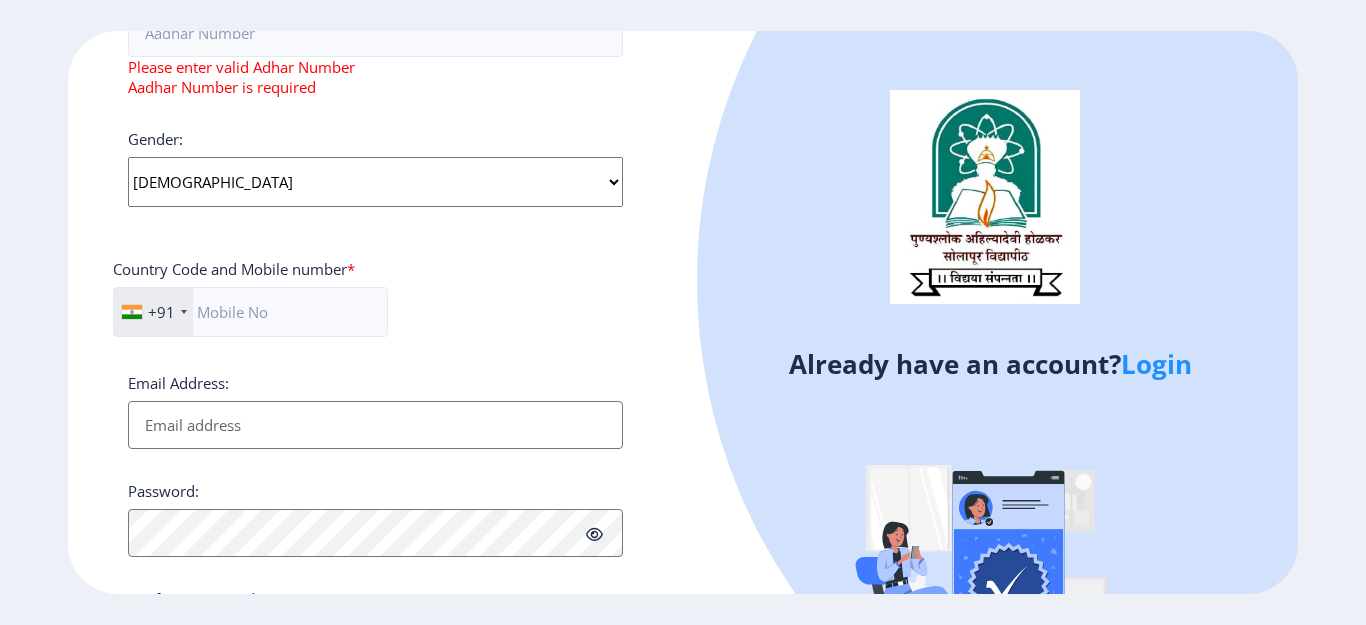 click on "Password:" 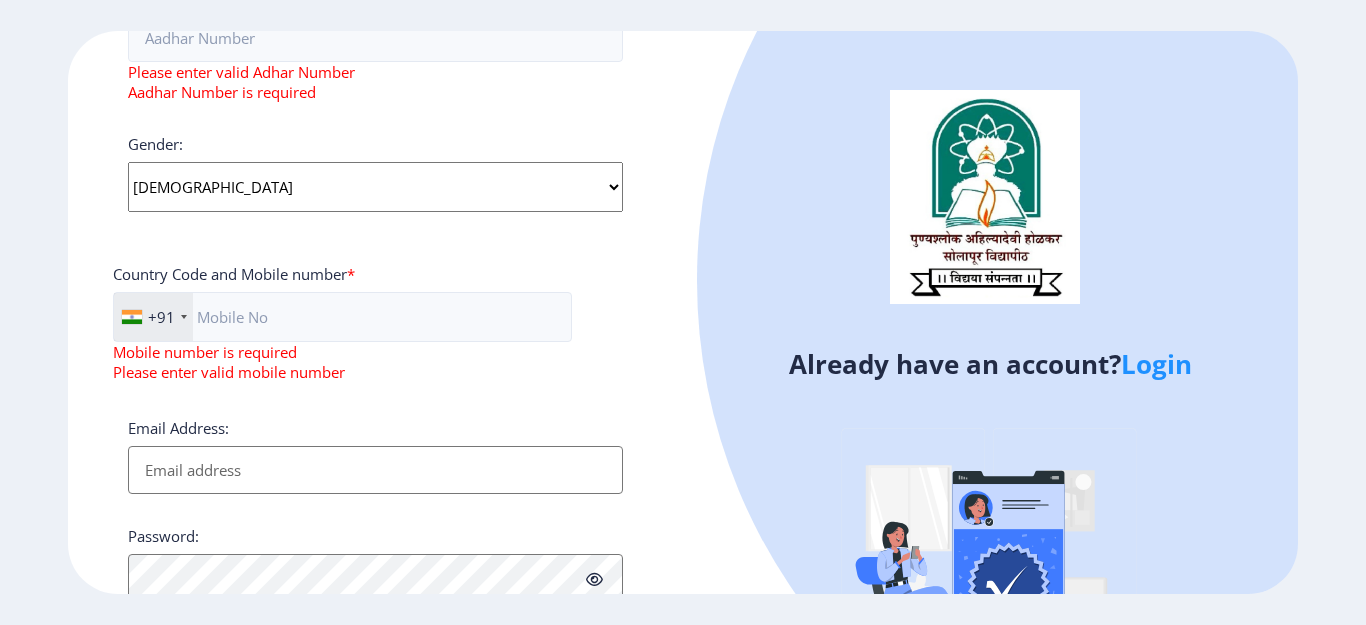 scroll, scrollTop: 736, scrollLeft: 0, axis: vertical 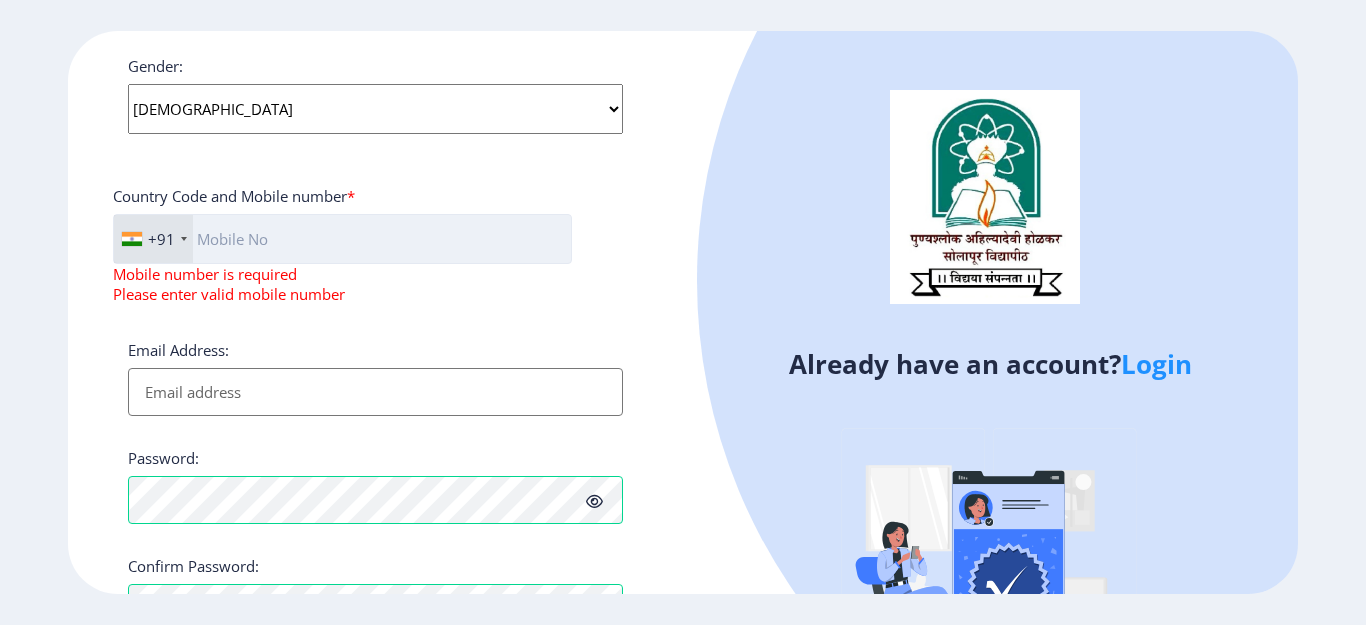 click 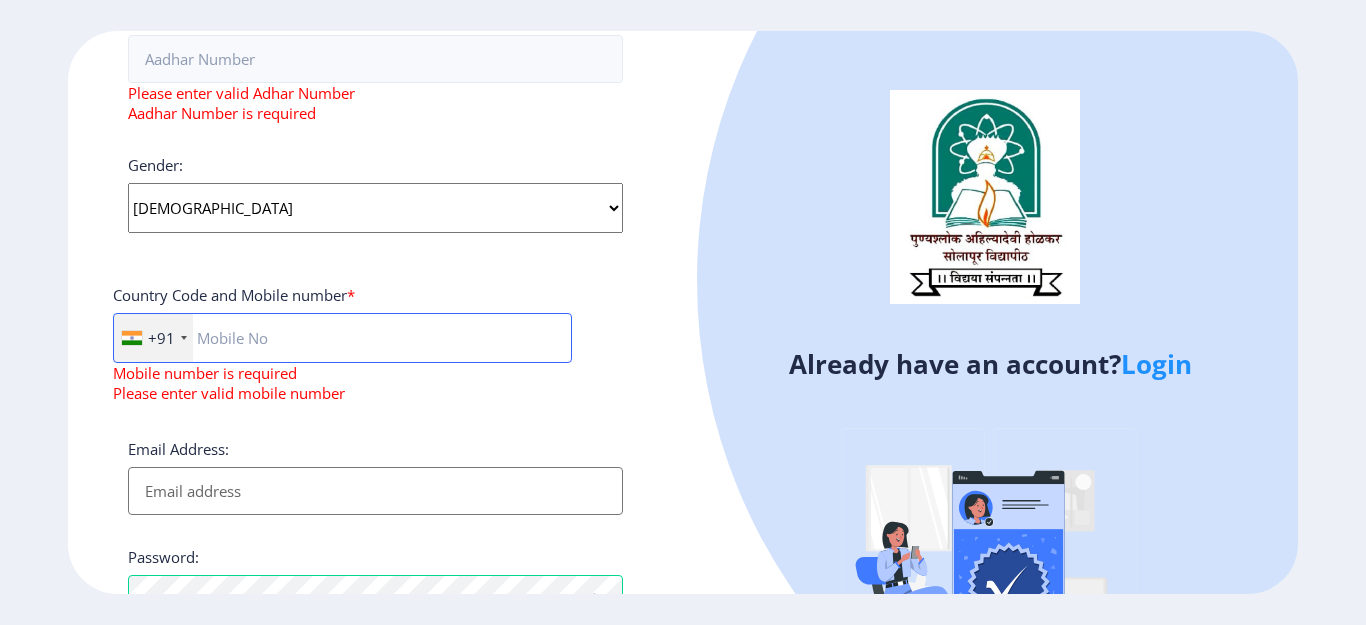 scroll, scrollTop: 709, scrollLeft: 0, axis: vertical 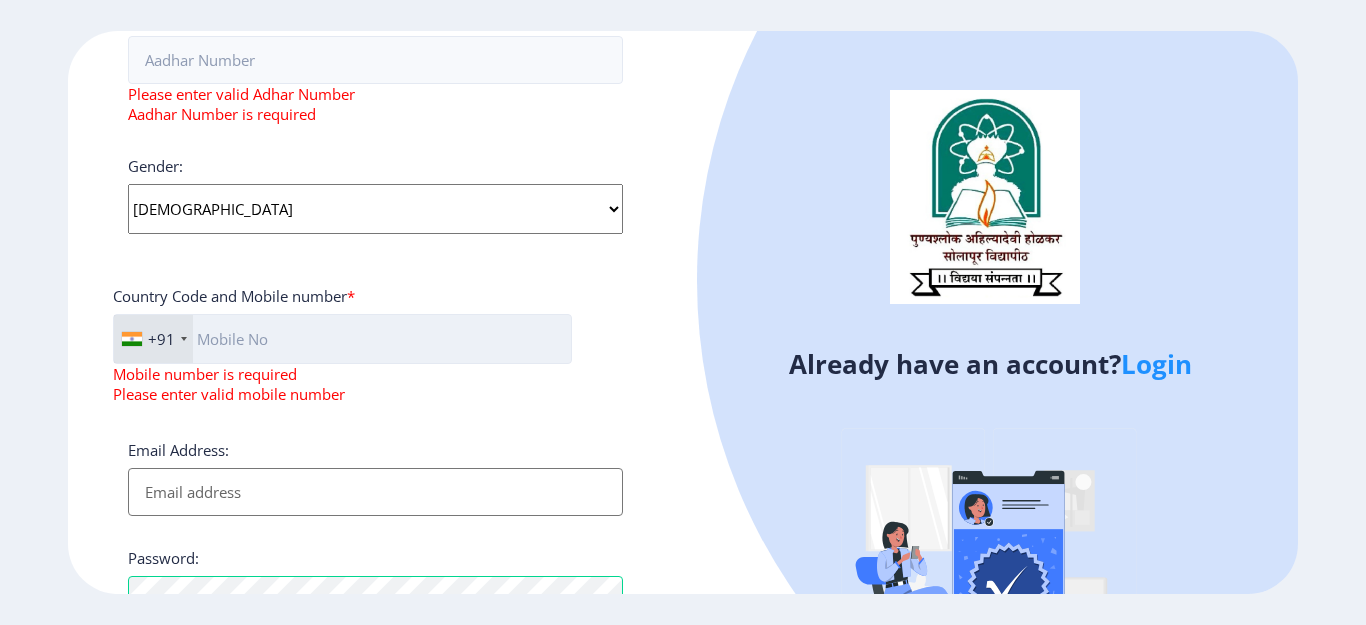 click 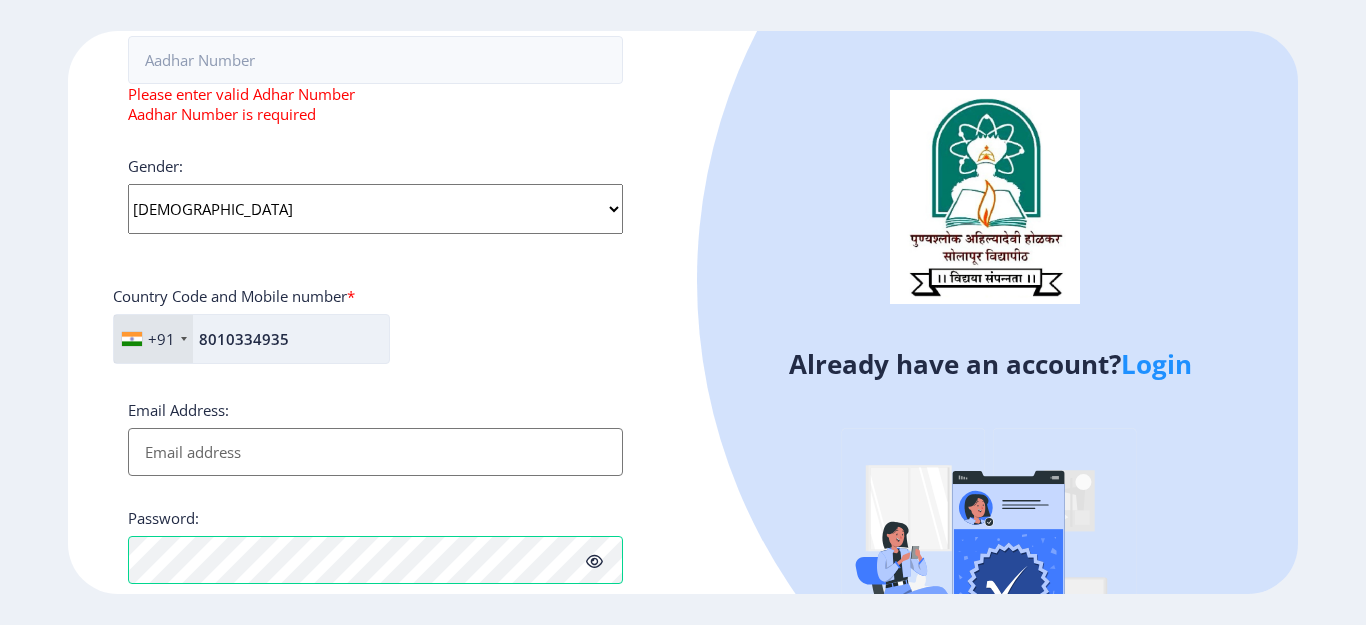 type on "8010334935" 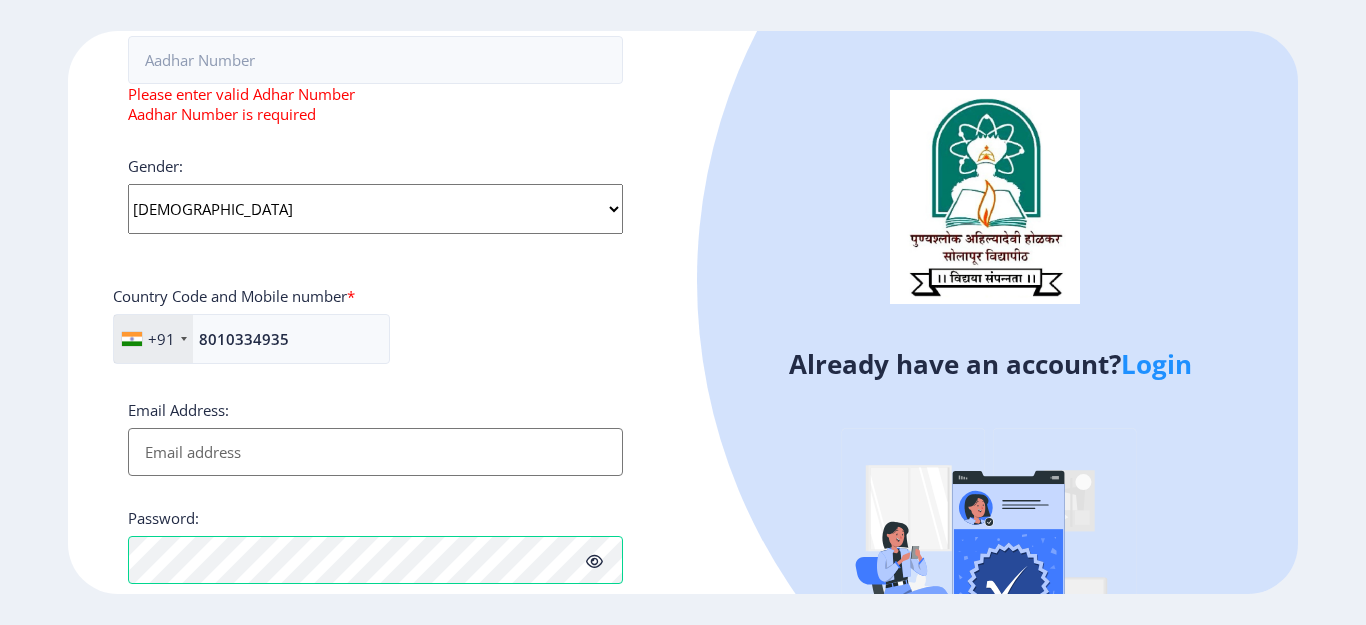 click on "Email Address:" at bounding box center [375, 452] 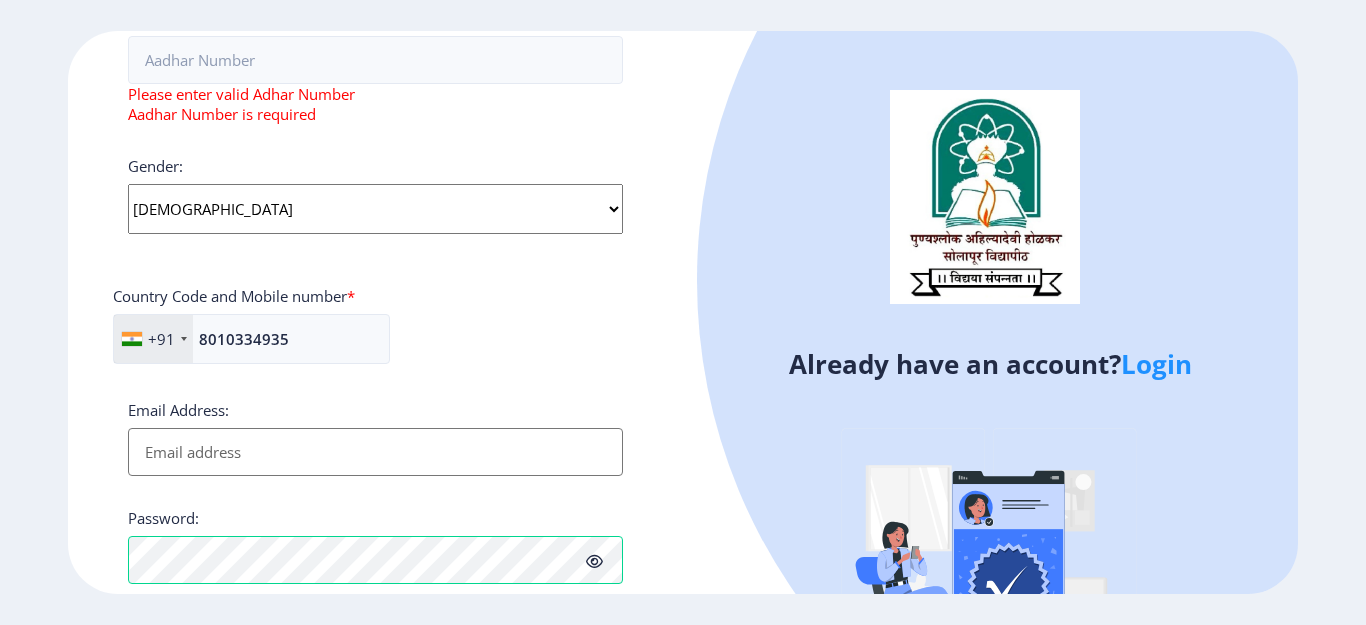 click on "Email Address:" at bounding box center (375, 452) 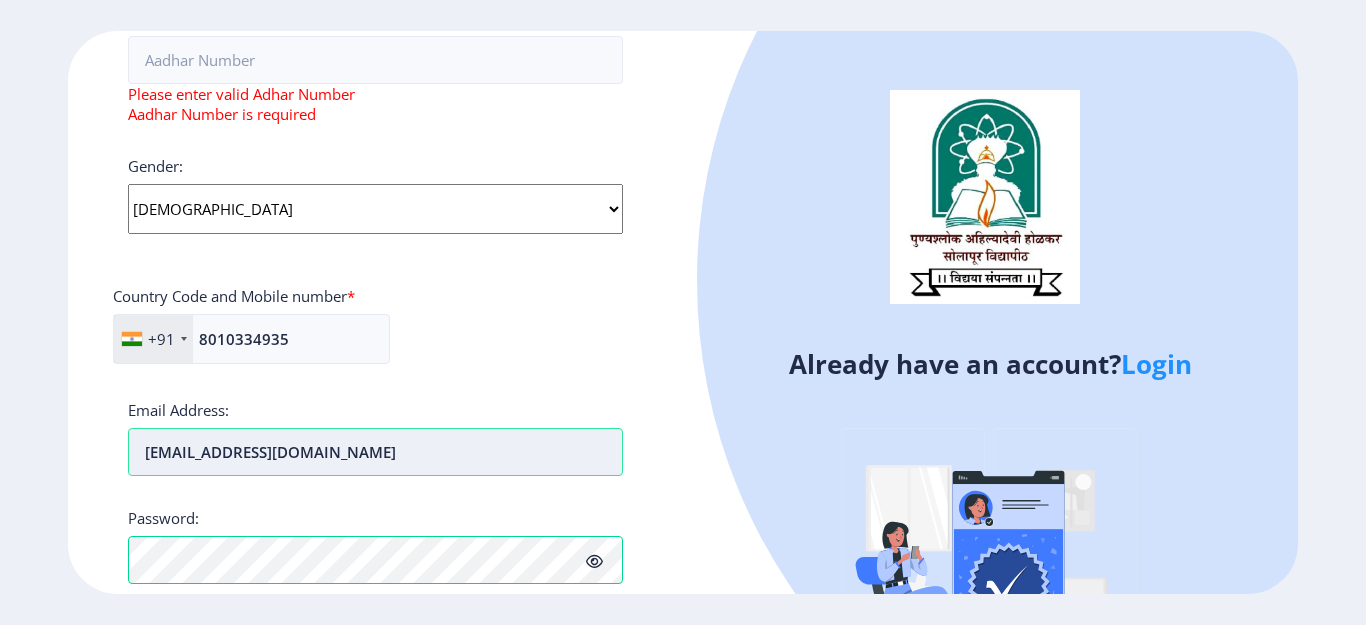 type on "[EMAIL_ADDRESS][DOMAIN_NAME]" 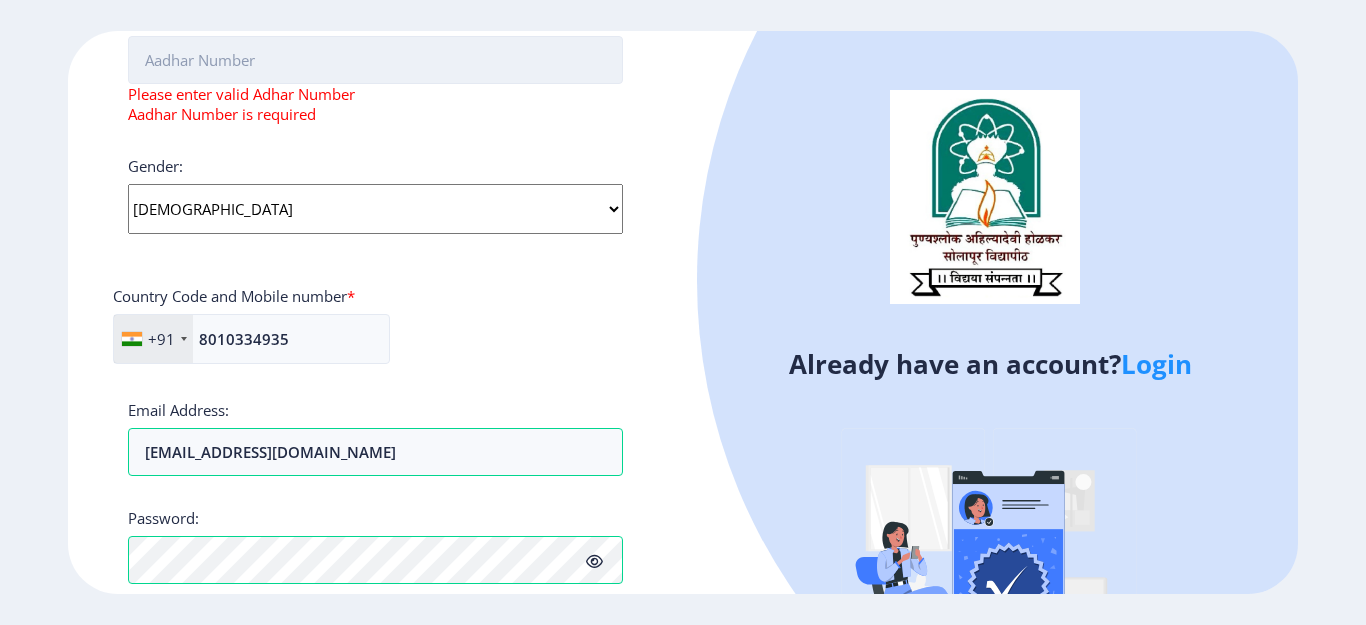click on "Aadhar Number :" at bounding box center [375, 60] 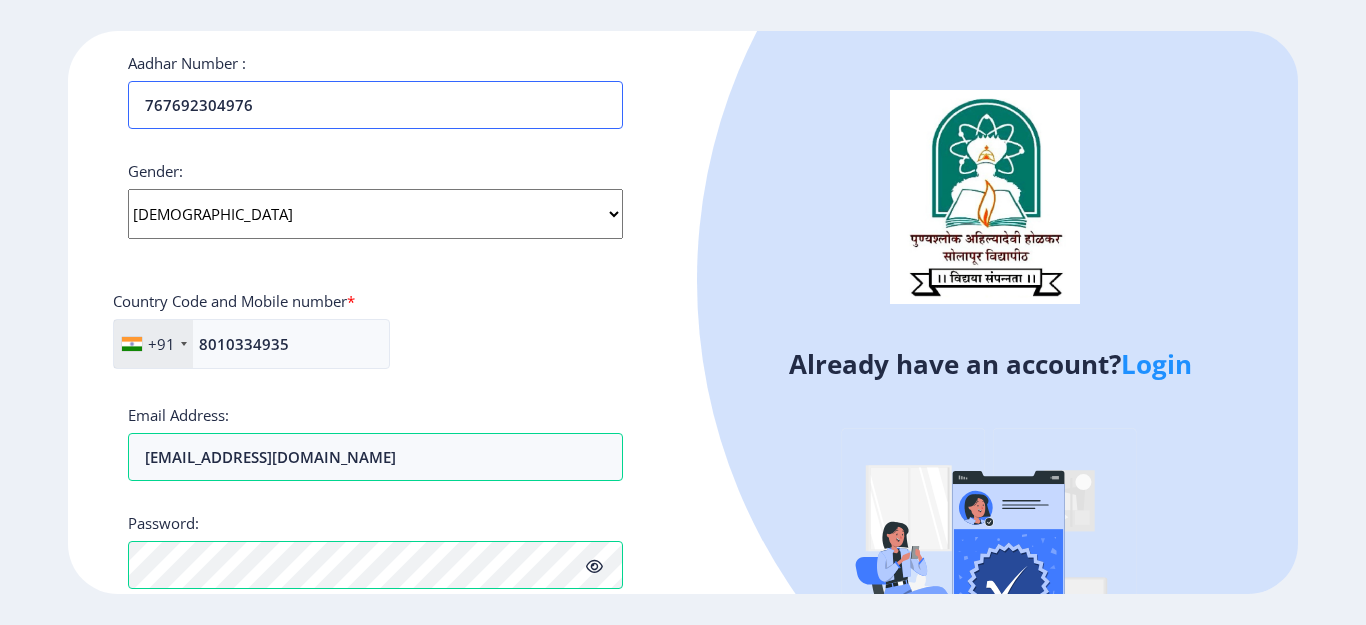 scroll, scrollTop: 653, scrollLeft: 0, axis: vertical 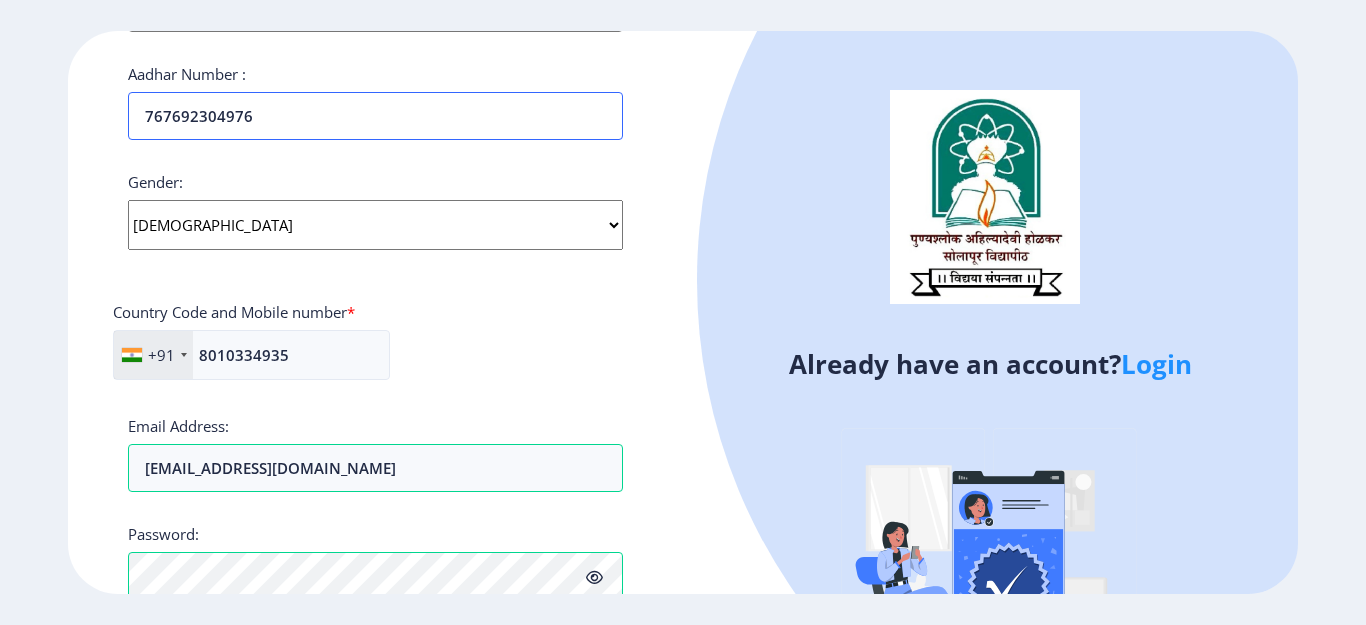 type on "767692304976" 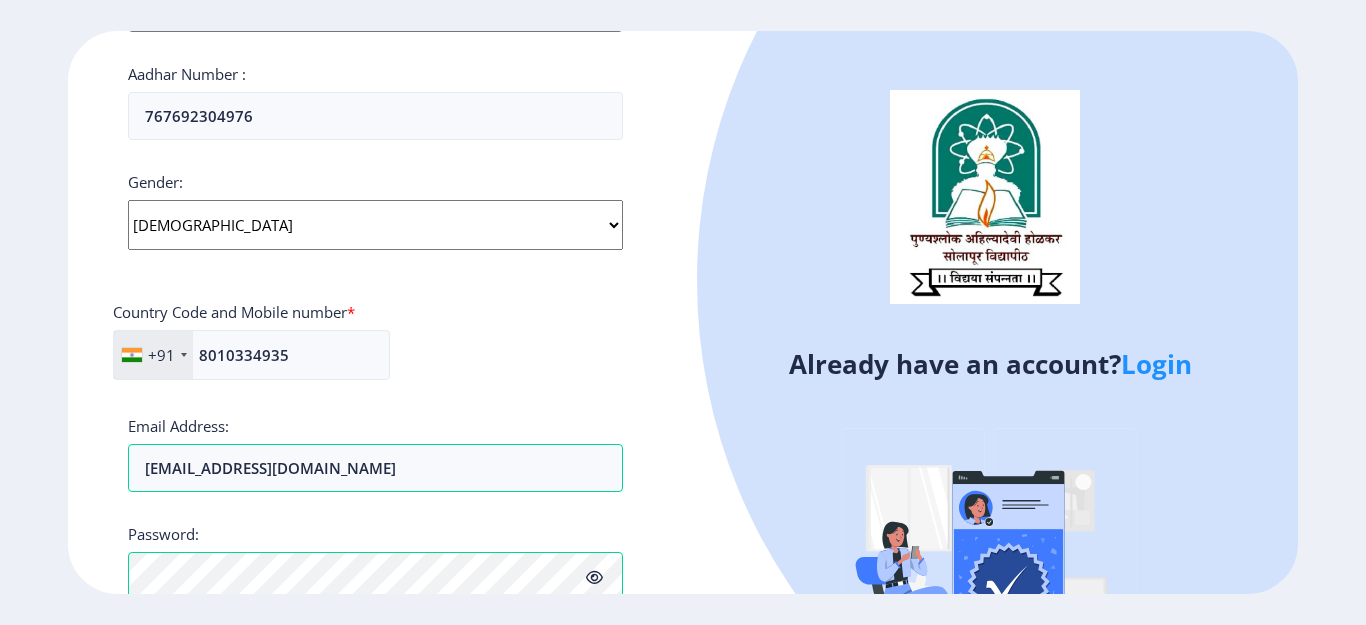 click on "+91 [GEOGRAPHIC_DATA] ([GEOGRAPHIC_DATA]) +91 [GEOGRAPHIC_DATA] (‫[GEOGRAPHIC_DATA]‬‎) +93 [GEOGRAPHIC_DATA] ([GEOGRAPHIC_DATA]) +355 [GEOGRAPHIC_DATA] (‫[GEOGRAPHIC_DATA]‬‎) +213 [US_STATE] +1 [GEOGRAPHIC_DATA] +376 [GEOGRAPHIC_DATA] +244 [GEOGRAPHIC_DATA] +1 [GEOGRAPHIC_DATA] +1 [GEOGRAPHIC_DATA] +54 [GEOGRAPHIC_DATA] ([GEOGRAPHIC_DATA]) +374 [GEOGRAPHIC_DATA] +297 [GEOGRAPHIC_DATA] +61 [GEOGRAPHIC_DATA] ([GEOGRAPHIC_DATA]) +43 [GEOGRAPHIC_DATA] ([GEOGRAPHIC_DATA]) +994 [GEOGRAPHIC_DATA] +1 [GEOGRAPHIC_DATA] (‫[GEOGRAPHIC_DATA]‬‎) +973 [GEOGRAPHIC_DATA] ([GEOGRAPHIC_DATA]) +880 [GEOGRAPHIC_DATA] +1 [GEOGRAPHIC_DATA] ([GEOGRAPHIC_DATA]) +375 [GEOGRAPHIC_DATA] ([GEOGRAPHIC_DATA]) +32 [GEOGRAPHIC_DATA] +501 [GEOGRAPHIC_DATA] ([GEOGRAPHIC_DATA]) +229 [GEOGRAPHIC_DATA] +1 [GEOGRAPHIC_DATA] (འབྲུག) +975 [GEOGRAPHIC_DATA] +591 [GEOGRAPHIC_DATA] ([GEOGRAPHIC_DATA]) +387 [GEOGRAPHIC_DATA] +267 [GEOGRAPHIC_DATA] ([GEOGRAPHIC_DATA]) +55 [GEOGRAPHIC_DATA] +246 [GEOGRAPHIC_DATA] +1 [GEOGRAPHIC_DATA] +673 [GEOGRAPHIC_DATA] ([GEOGRAPHIC_DATA]) +359 [GEOGRAPHIC_DATA] +226 [GEOGRAPHIC_DATA] ([GEOGRAPHIC_DATA]) +257 [GEOGRAPHIC_DATA] ([GEOGRAPHIC_DATA]) +855 [GEOGRAPHIC_DATA] ([GEOGRAPHIC_DATA]) +237 [GEOGRAPHIC_DATA] +1 [GEOGRAPHIC_DATA] ([GEOGRAPHIC_DATA]) +238 [GEOGRAPHIC_DATA] [GEOGRAPHIC_DATA] +599 [GEOGRAPHIC_DATA] +1 +236 [GEOGRAPHIC_DATA] ([GEOGRAPHIC_DATA]) +235 [GEOGRAPHIC_DATA] +56 +86" 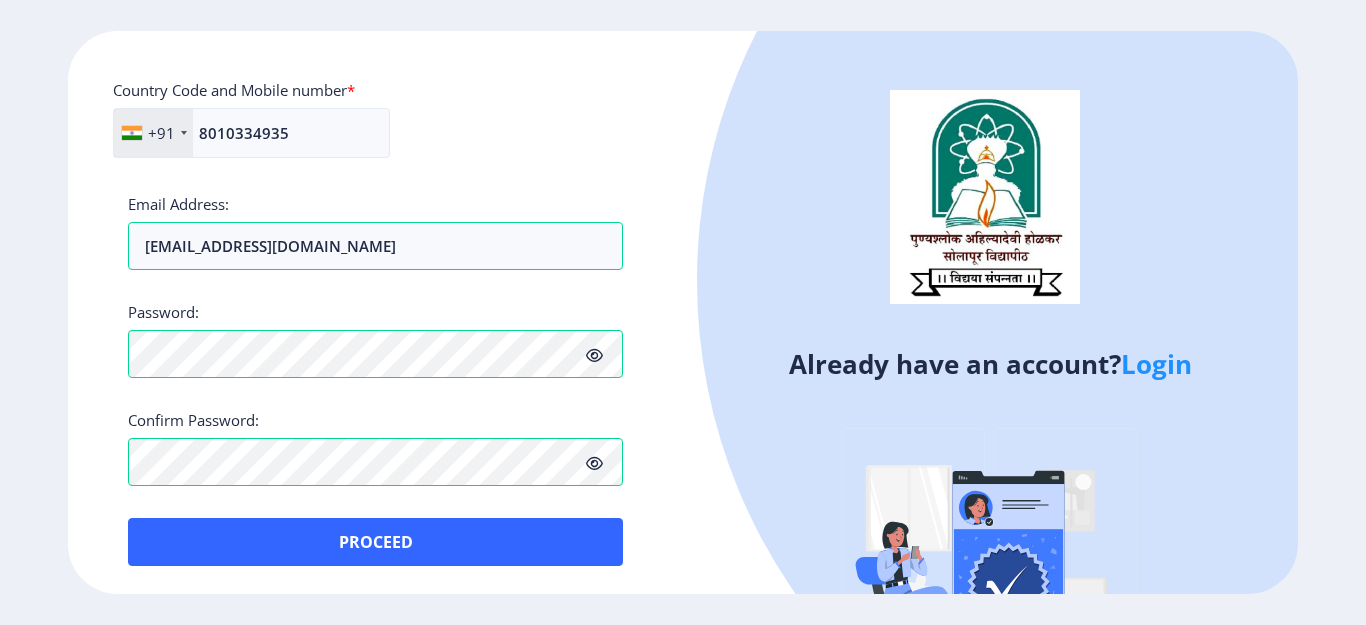 scroll, scrollTop: 877, scrollLeft: 0, axis: vertical 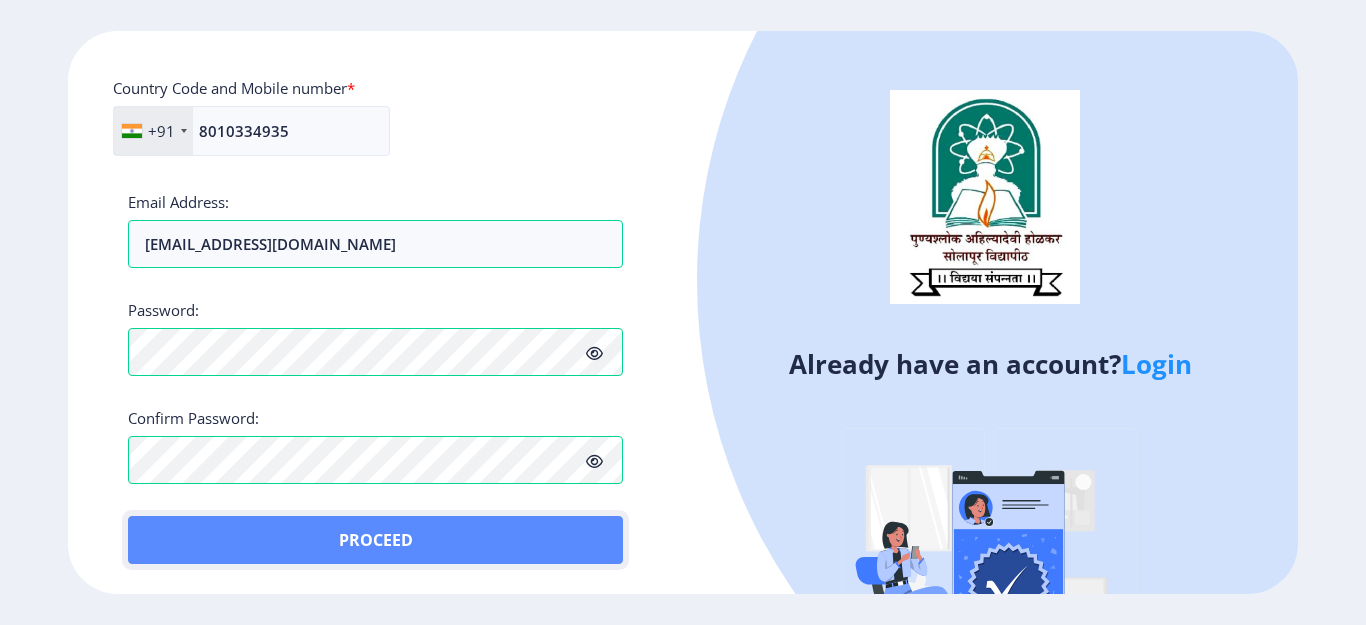 click on "Proceed" 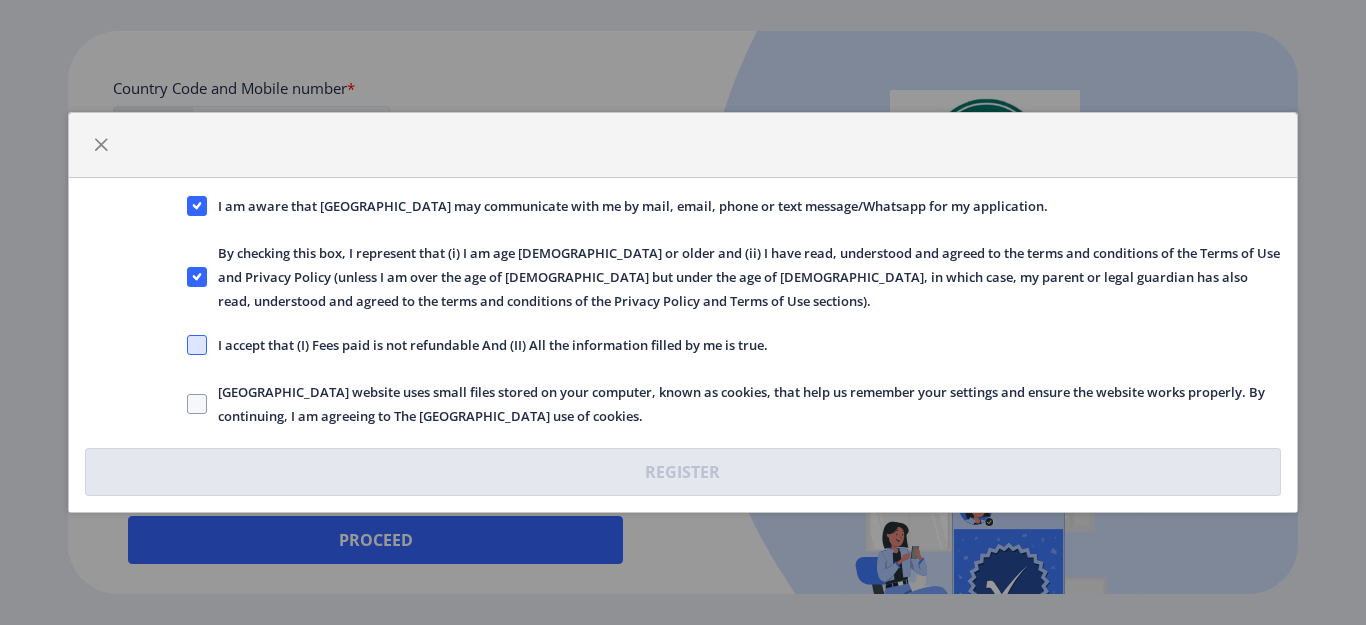 click 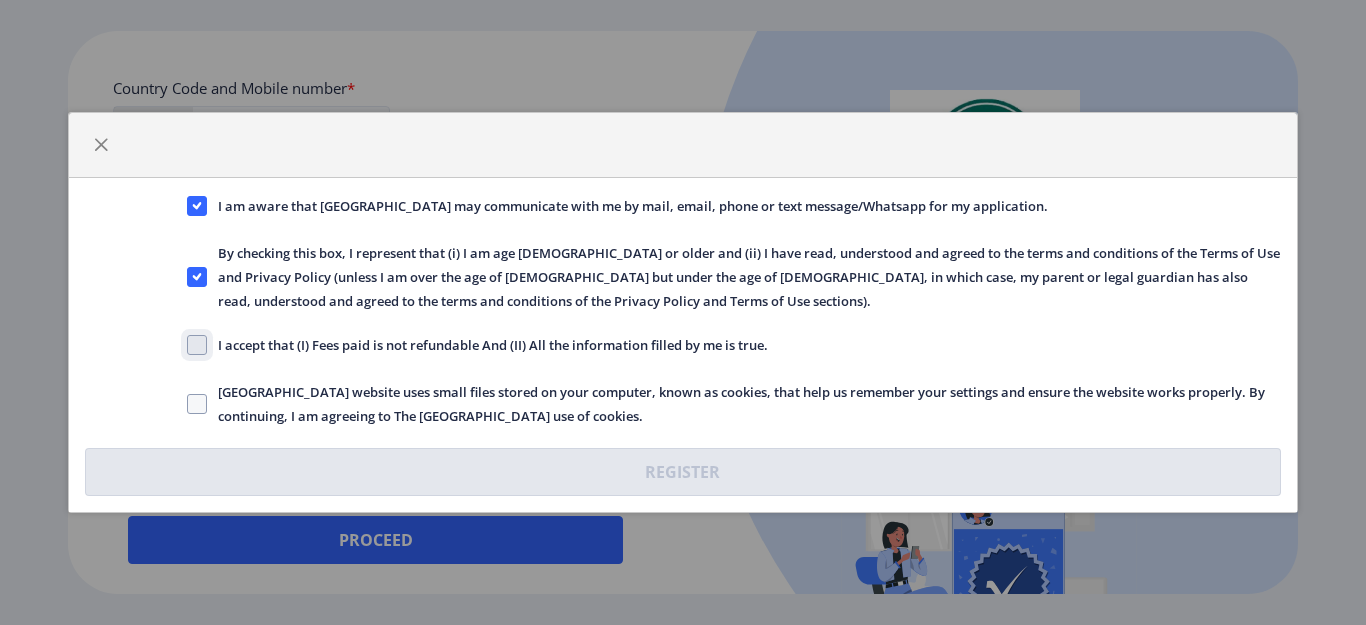 click on "I accept that (I) Fees paid is not refundable And (II) All the information filled by me is true." 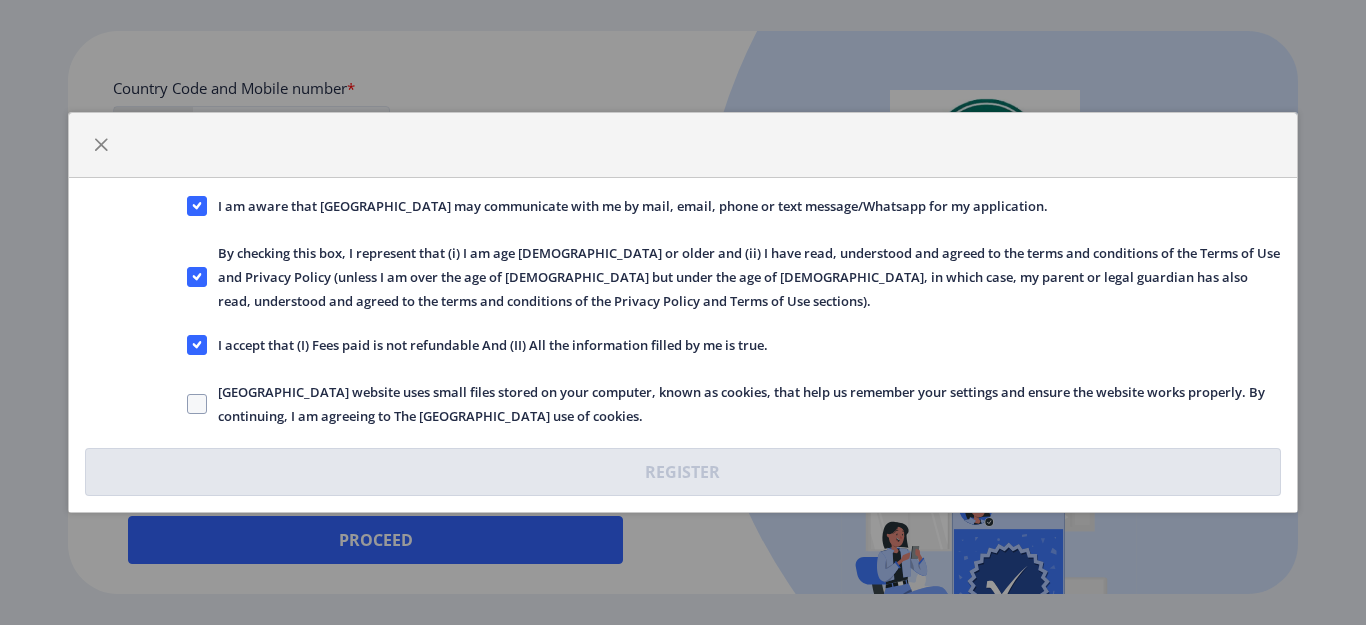click on "I am aware that [GEOGRAPHIC_DATA] may communicate with me by mail, email, phone or text message/Whatsapp for my application.  By checking this box, I represent that (i) I am age [DEMOGRAPHIC_DATA] or older and (ii) I have read, understood and agreed to the terms and conditions of the Terms of Use and Privacy Policy (unless I am over the age of [DEMOGRAPHIC_DATA] but under the age of [DEMOGRAPHIC_DATA], in which case, my parent or legal guardian has also read, understood and agreed to the terms and conditions of the Privacy Policy and Terms of Use sections).   I accept that (I) Fees paid is not refundable And (II) All the information filled by me is true.   [GEOGRAPHIC_DATA] website uses small files stored on your computer, known as cookies, that help us remember your settings and ensure the website works properly. By continuing, I am agreeing to The [GEOGRAPHIC_DATA] use of cookies.   Register" 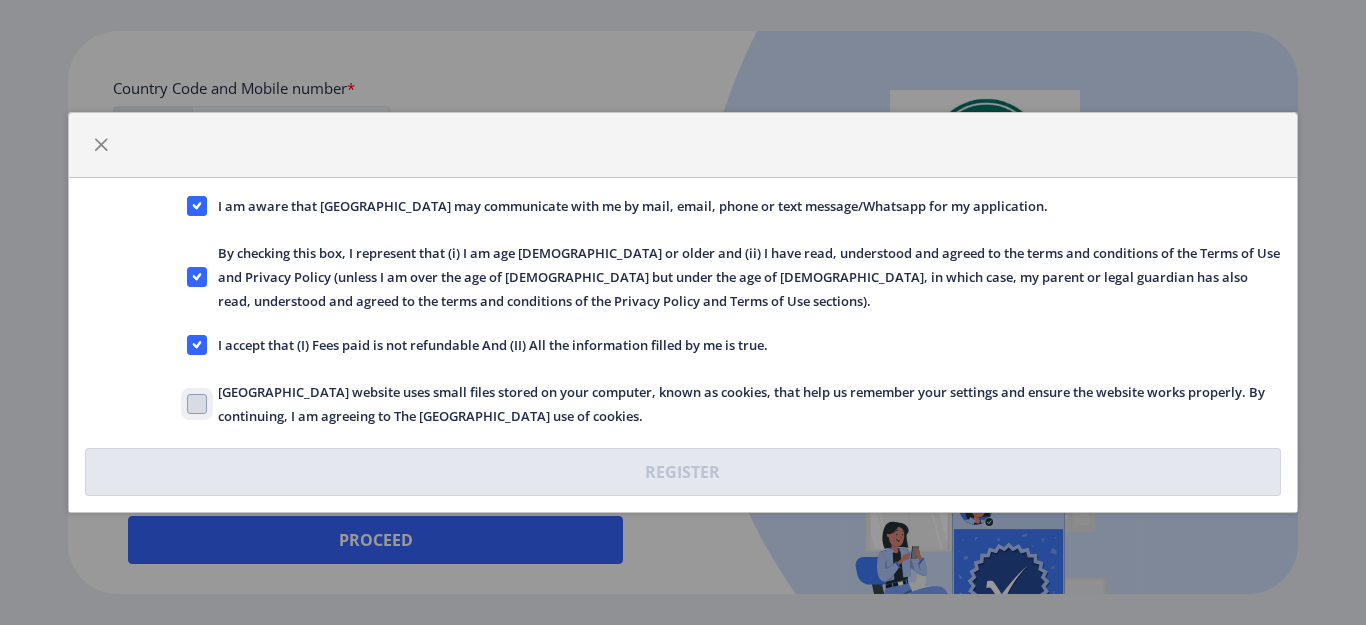 click on "[GEOGRAPHIC_DATA] website uses small files stored on your computer, known as cookies, that help us remember your settings and ensure the website works properly. By continuing, I am agreeing to The [GEOGRAPHIC_DATA] use of cookies." 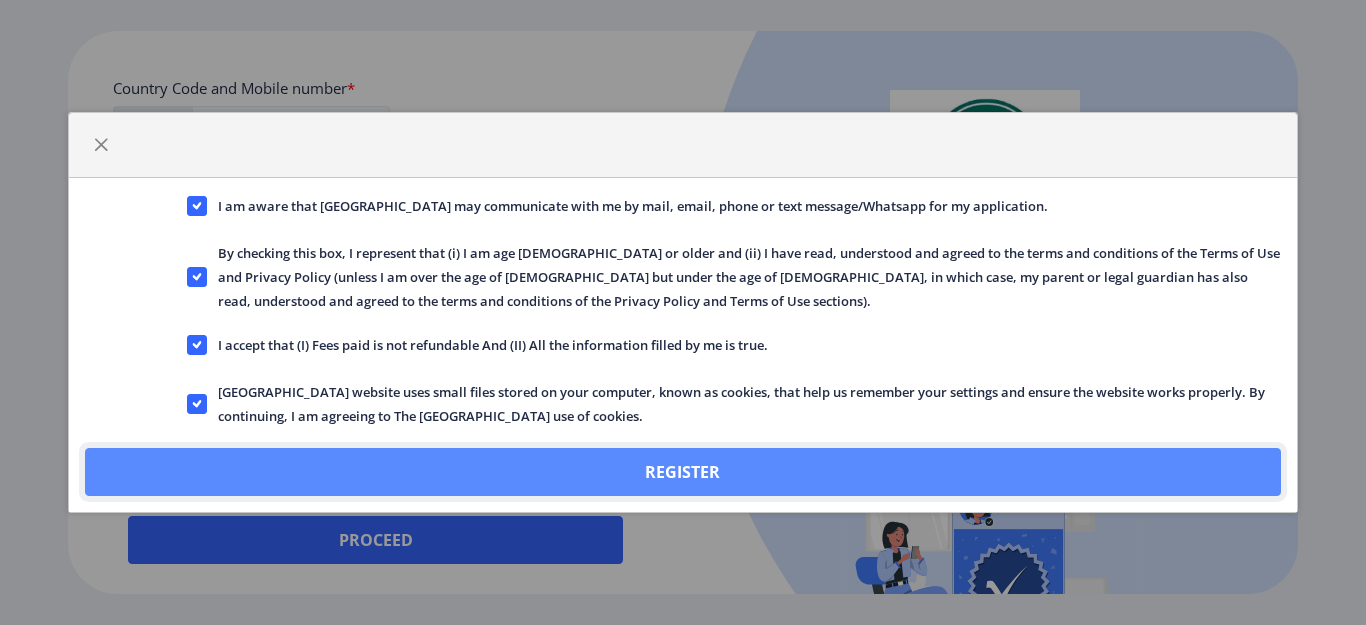 click on "Register" 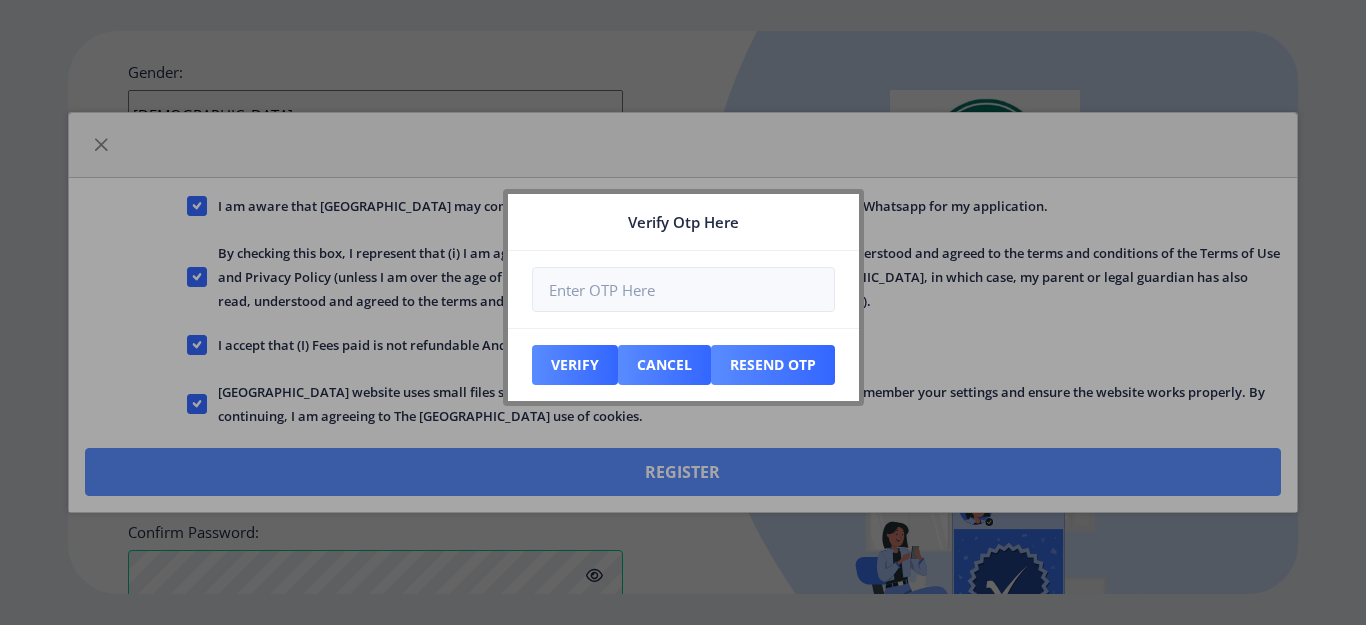 scroll, scrollTop: 991, scrollLeft: 0, axis: vertical 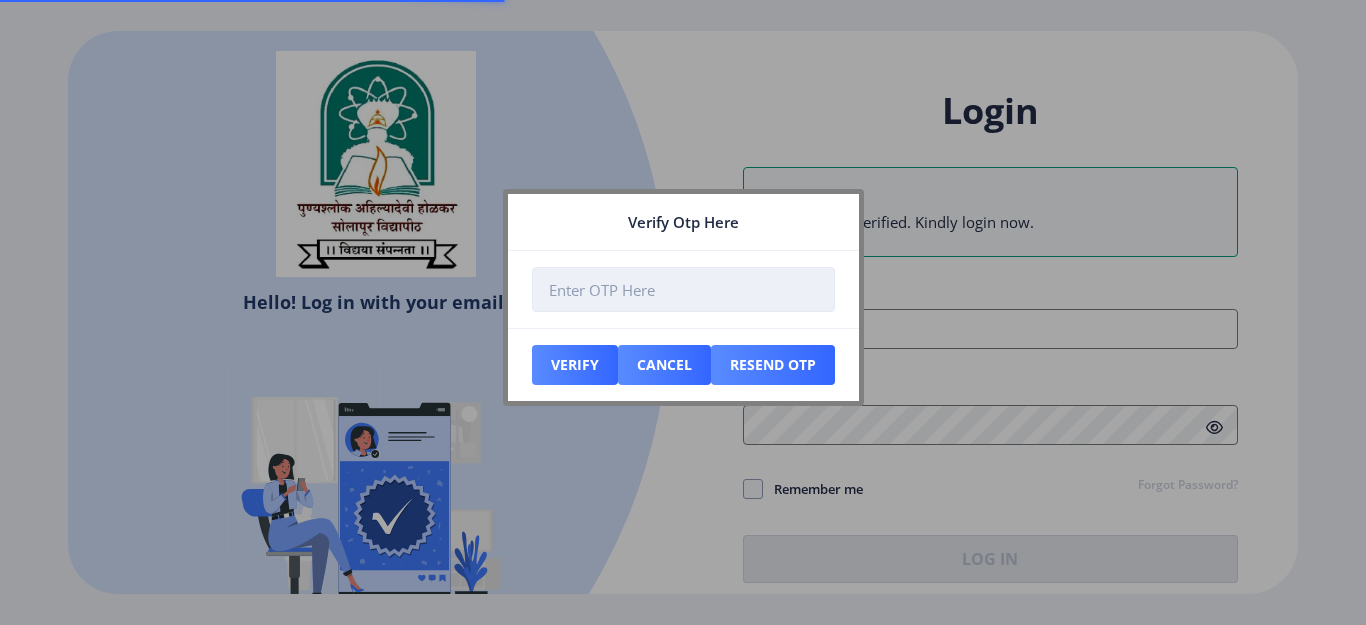 click at bounding box center [683, 289] 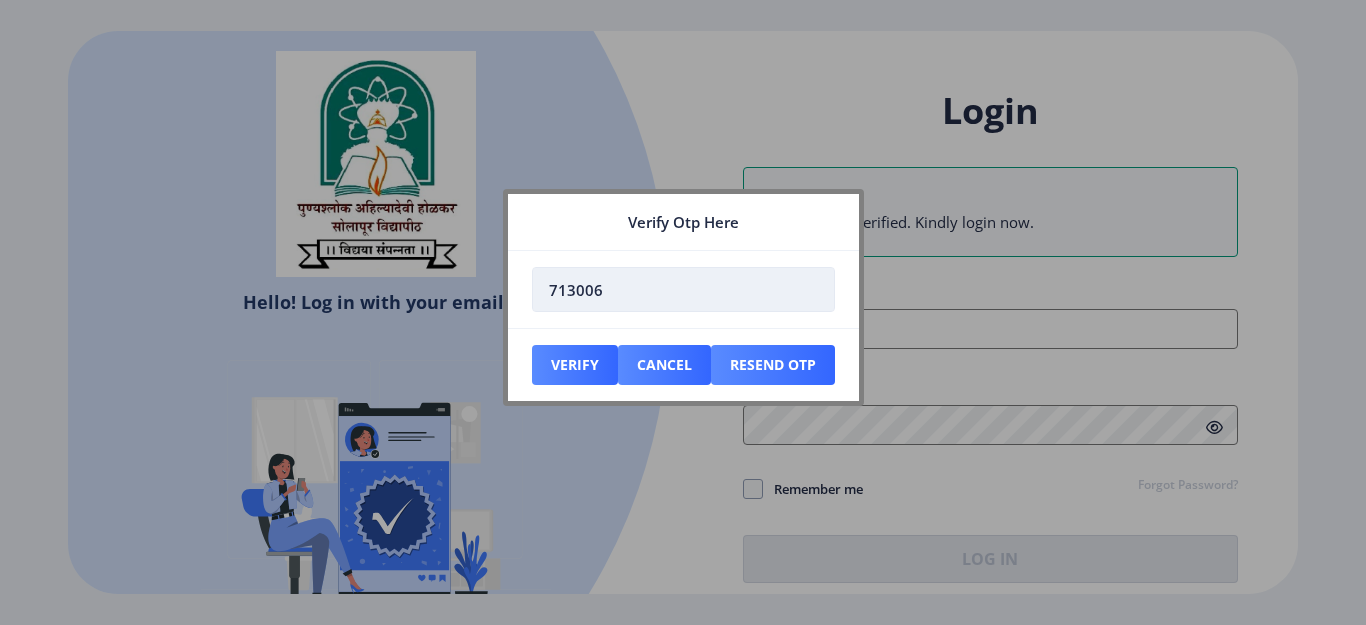type on "713006" 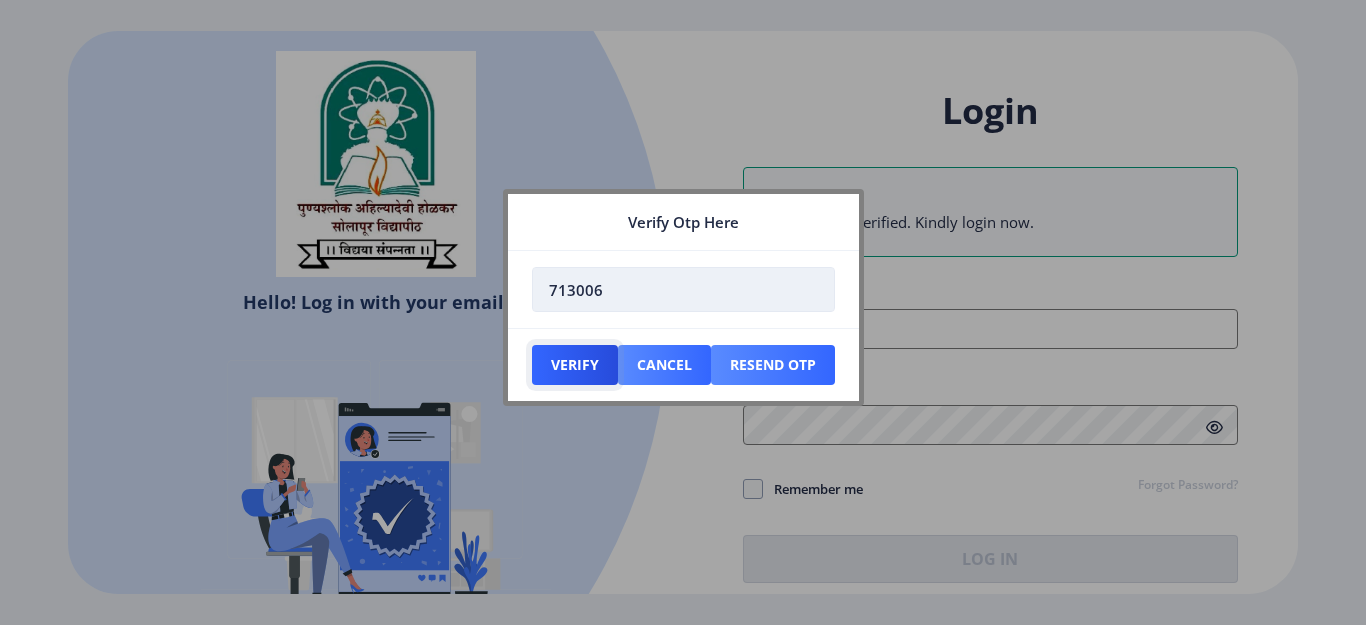 type 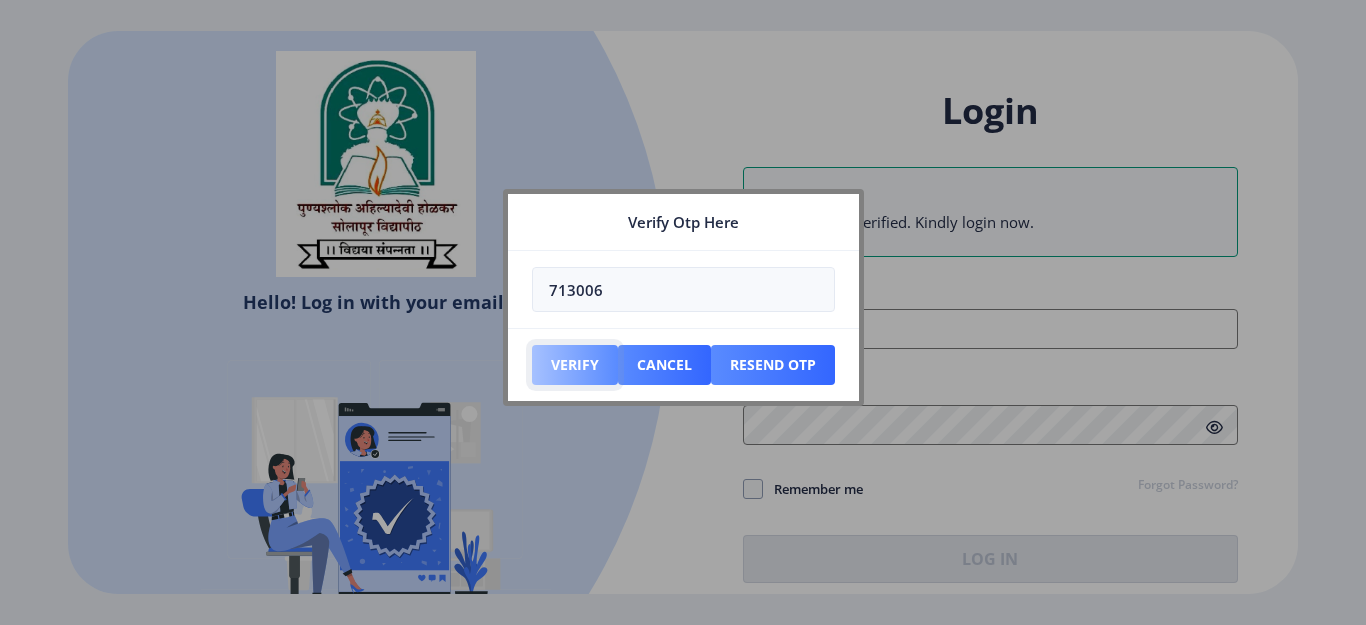 click on "Verify" at bounding box center [575, 365] 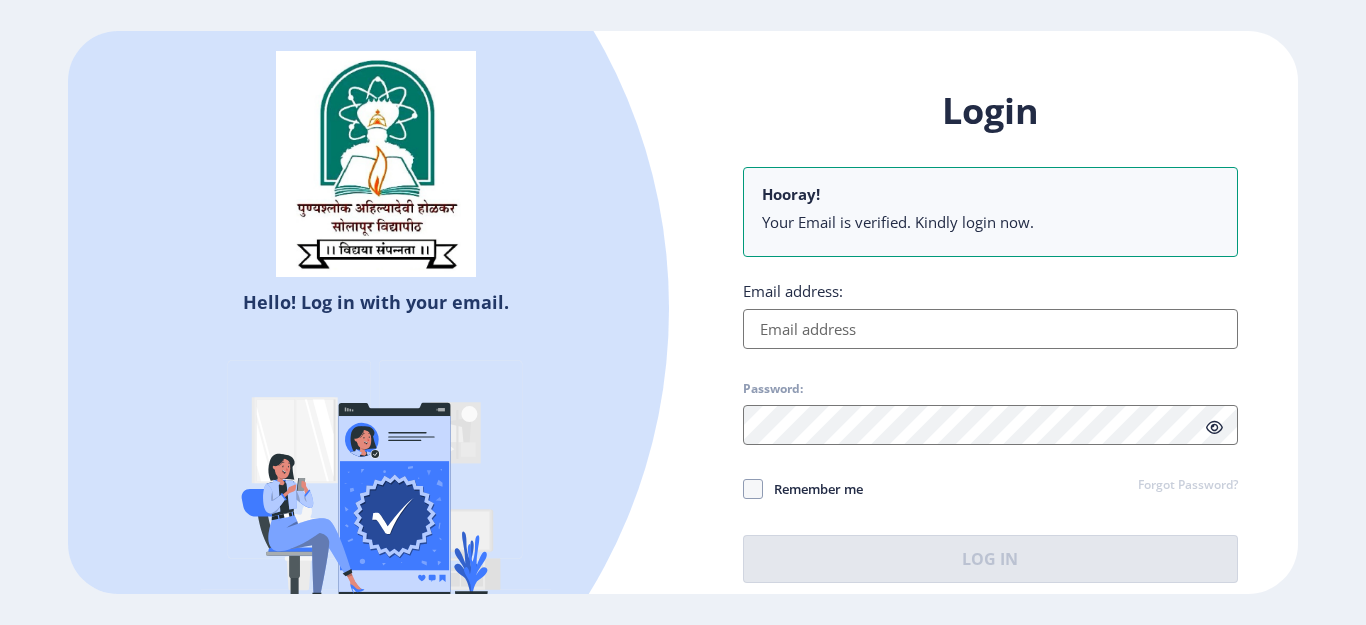 click on "Email address:" at bounding box center (990, 329) 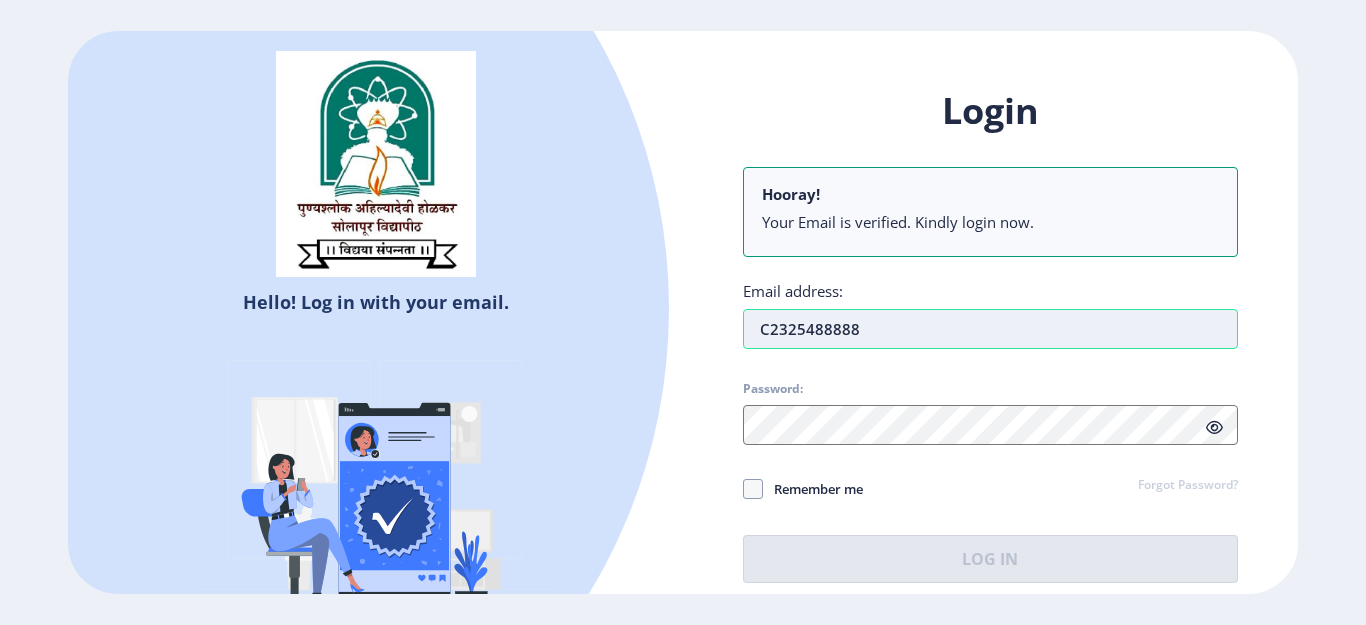 click on "C2325488888" at bounding box center (990, 329) 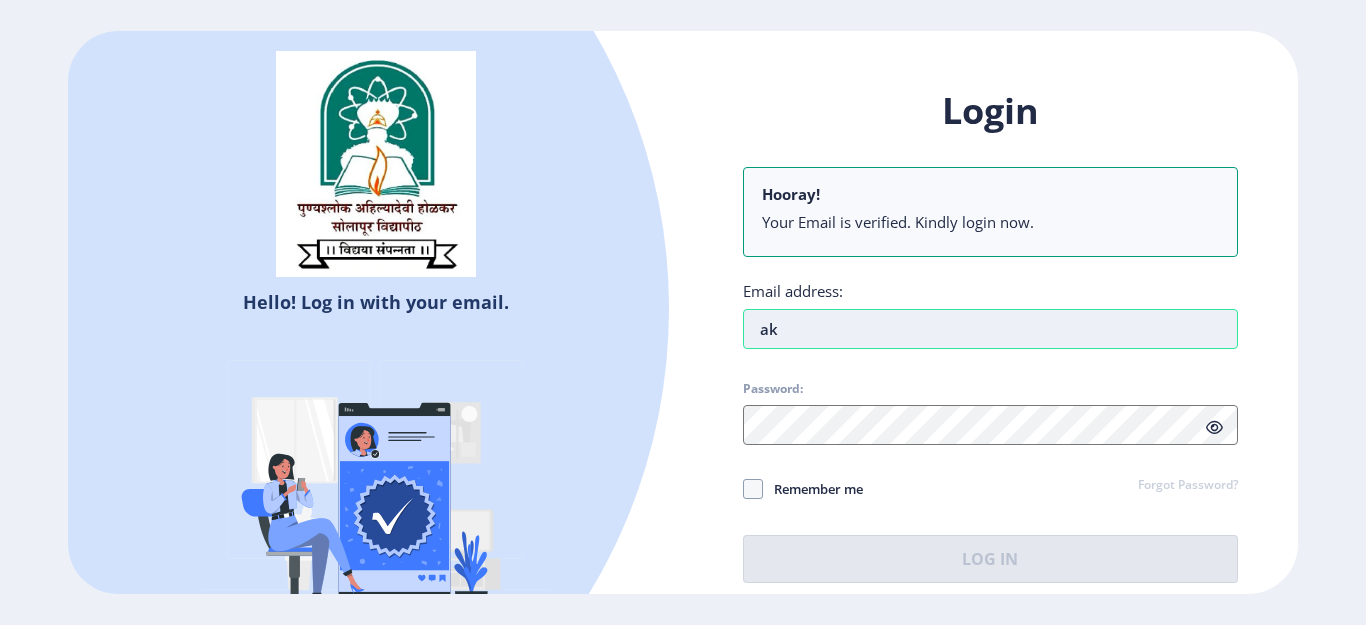 type on "a" 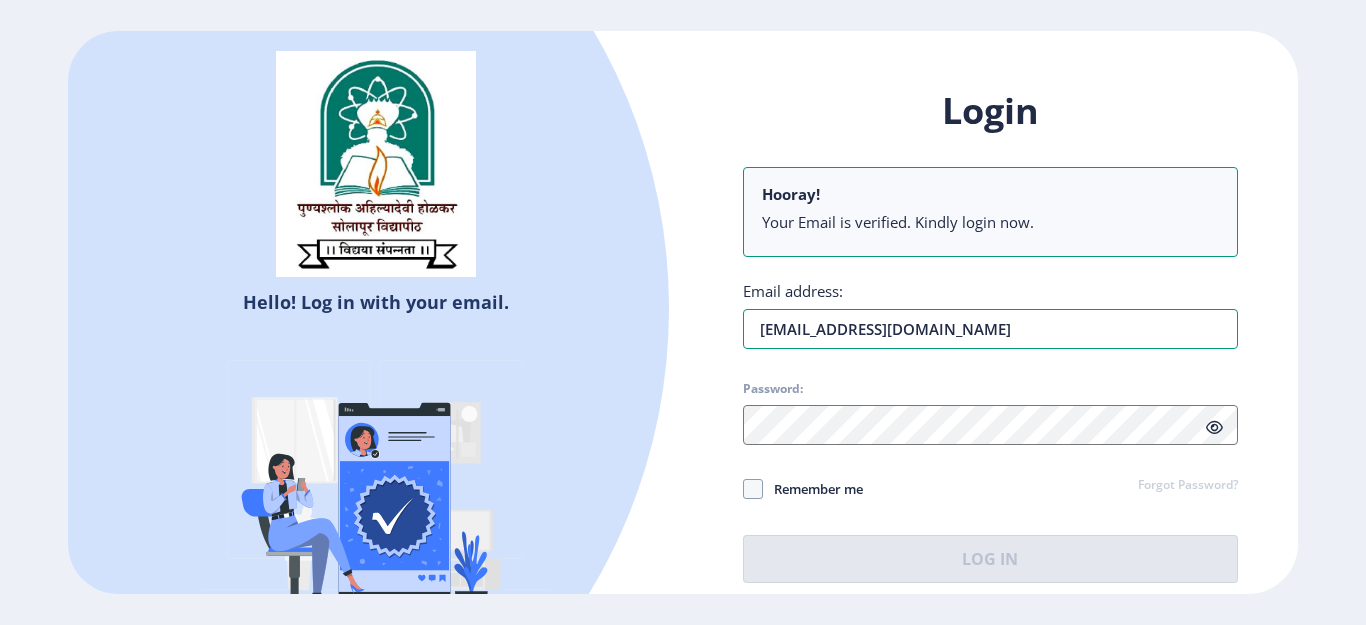 type on "[EMAIL_ADDRESS][DOMAIN_NAME]" 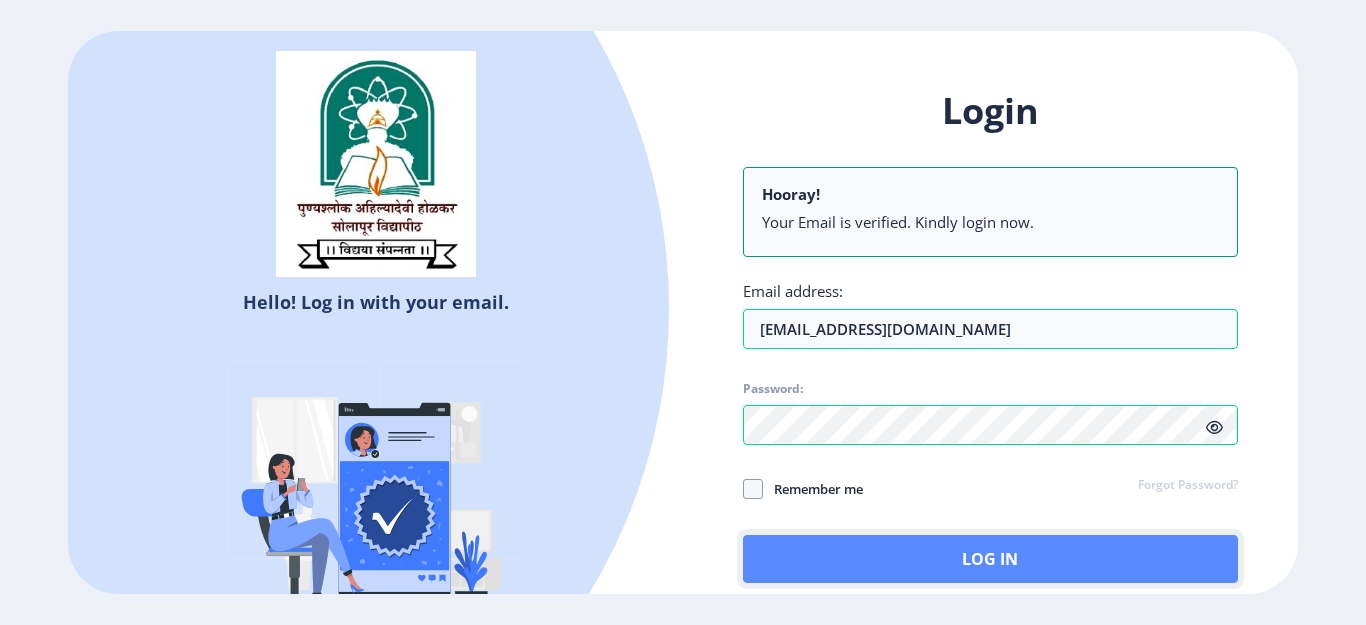 click on "Log In" 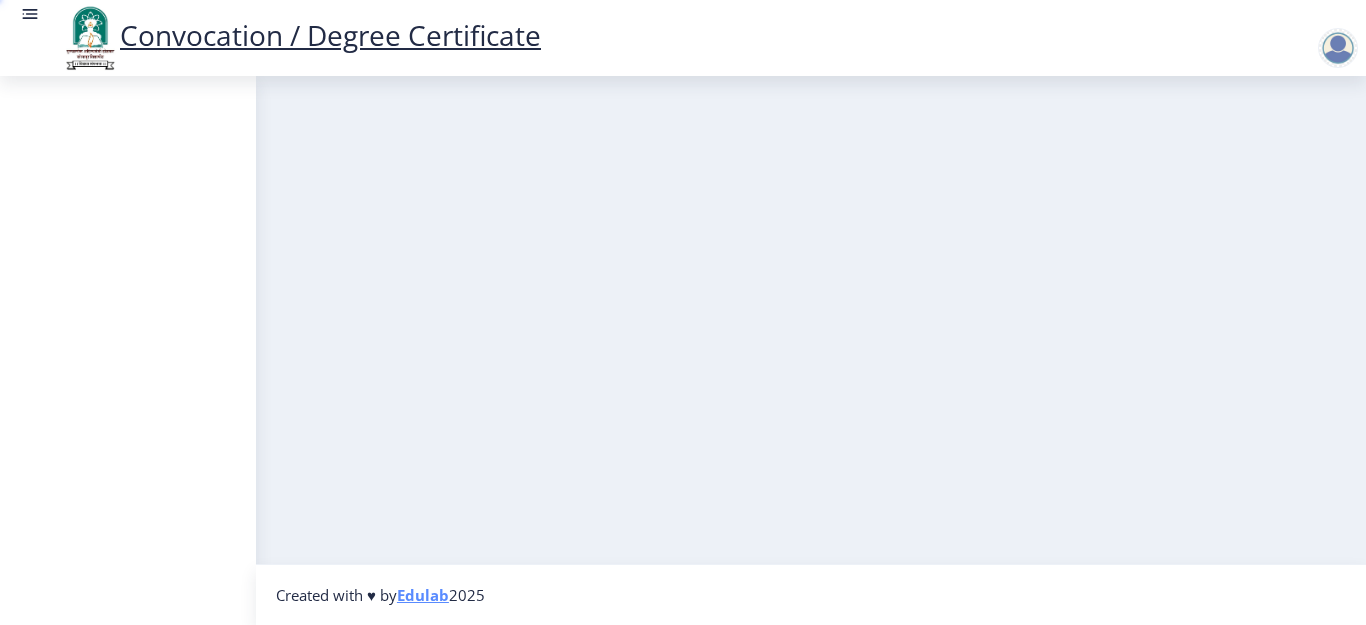 drag, startPoint x: 1365, startPoint y: 340, endPoint x: 1365, endPoint y: 429, distance: 89 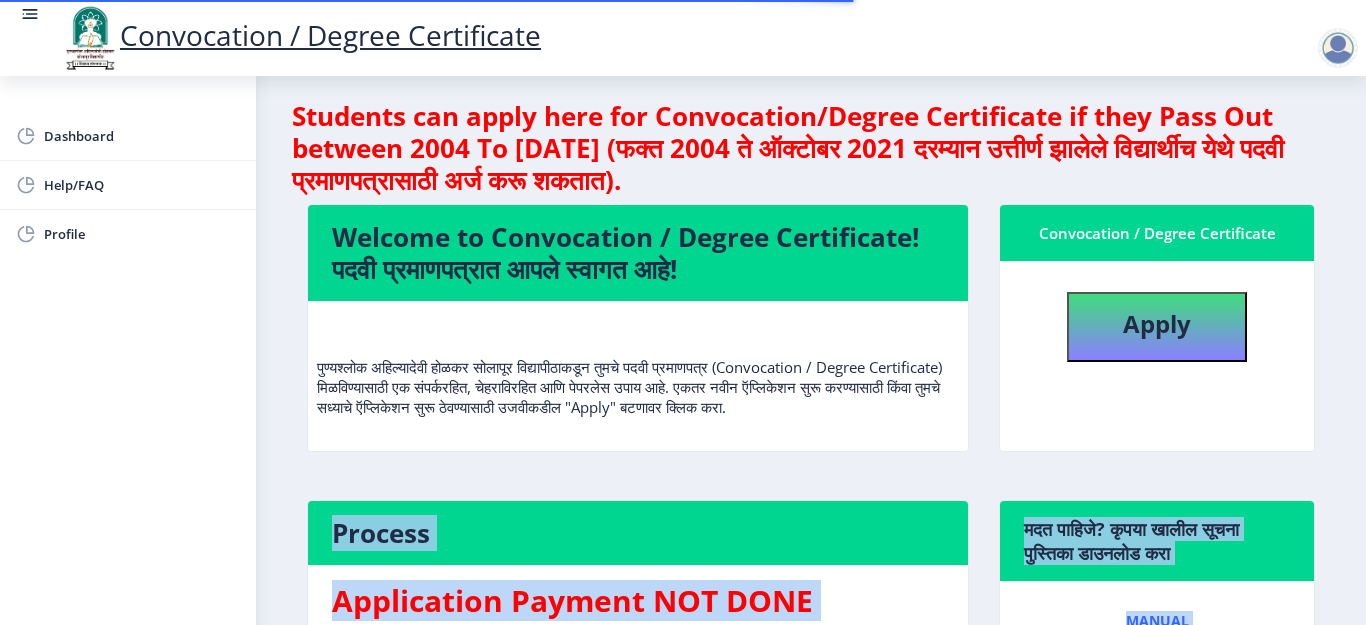 scroll, scrollTop: 0, scrollLeft: 0, axis: both 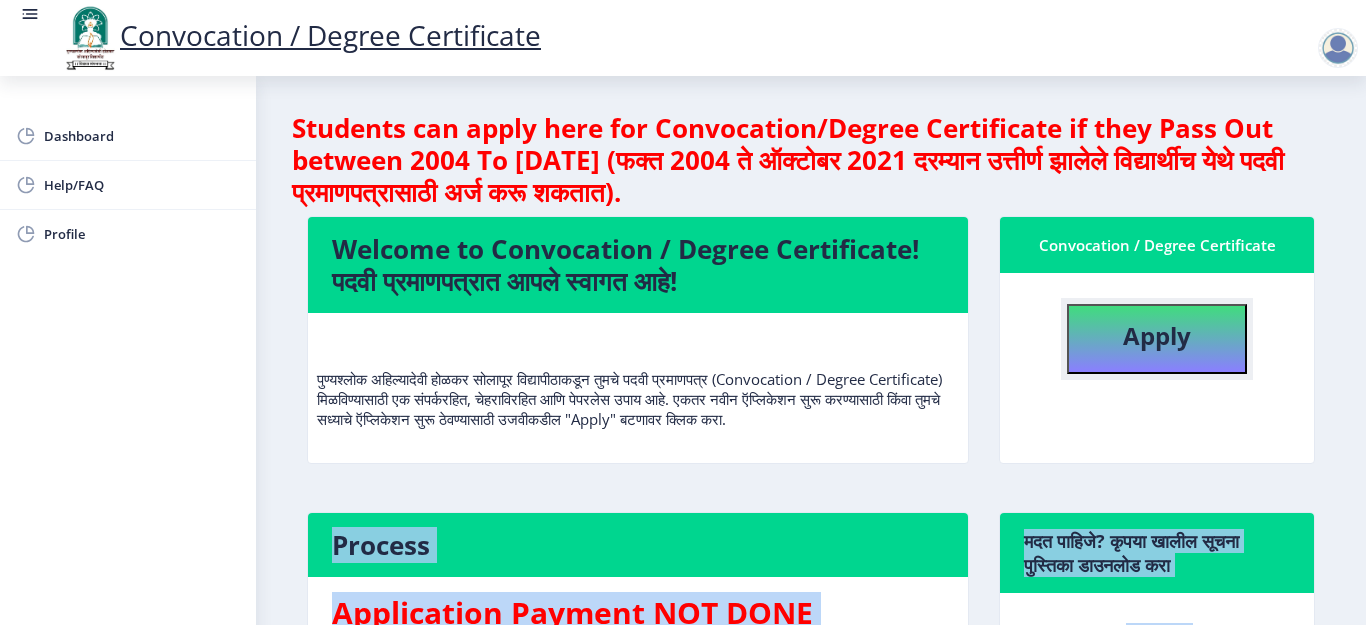 click on "Apply" 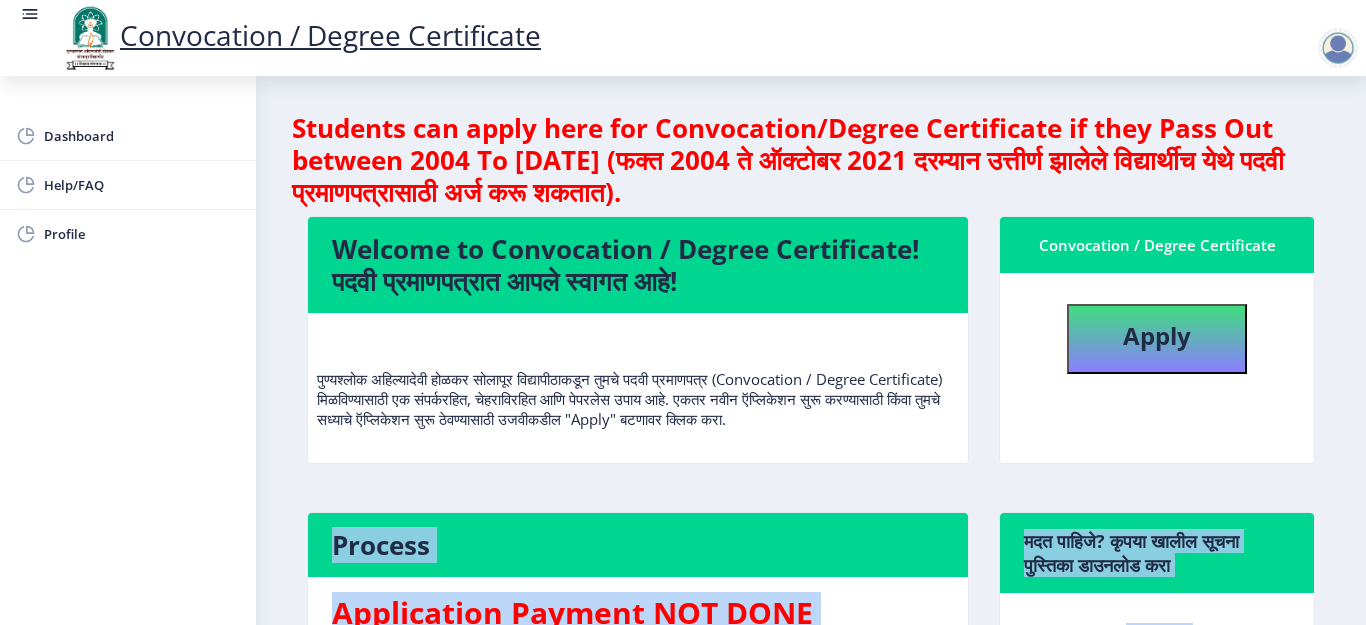 select 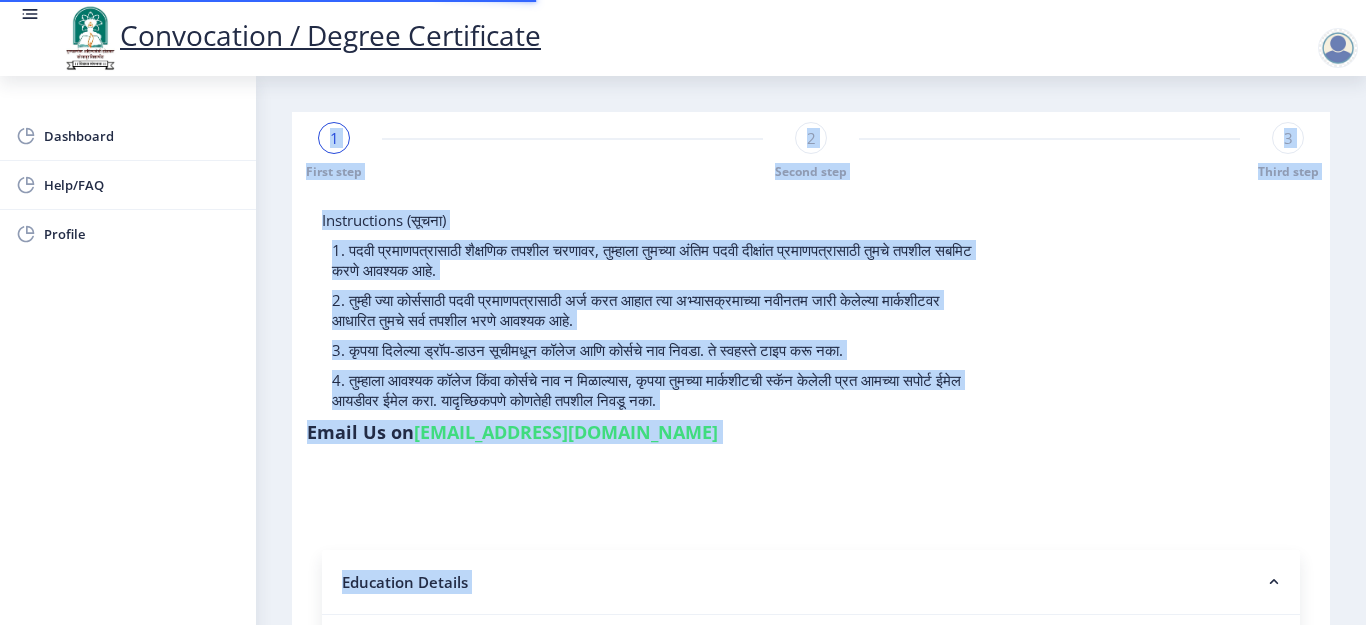 click on "2. तुम्ही ज्या कोर्ससाठी पदवी प्रमाणपत्रासाठी अर्ज करत आहात त्या अभ्यासक्रमाच्या नवीनतम जारी केलेल्या मार्कशीटवर आधारित तुमचे सर्व तपशील भरणे आवश्यक आहे." 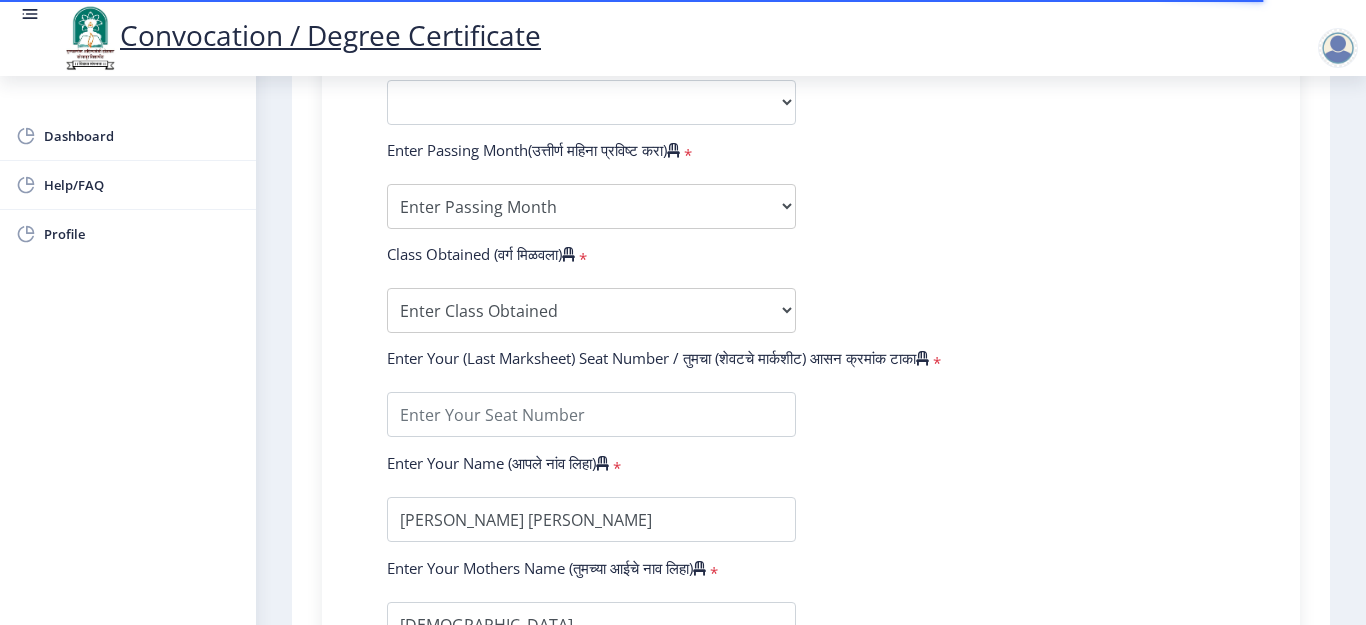 scroll, scrollTop: 708, scrollLeft: 0, axis: vertical 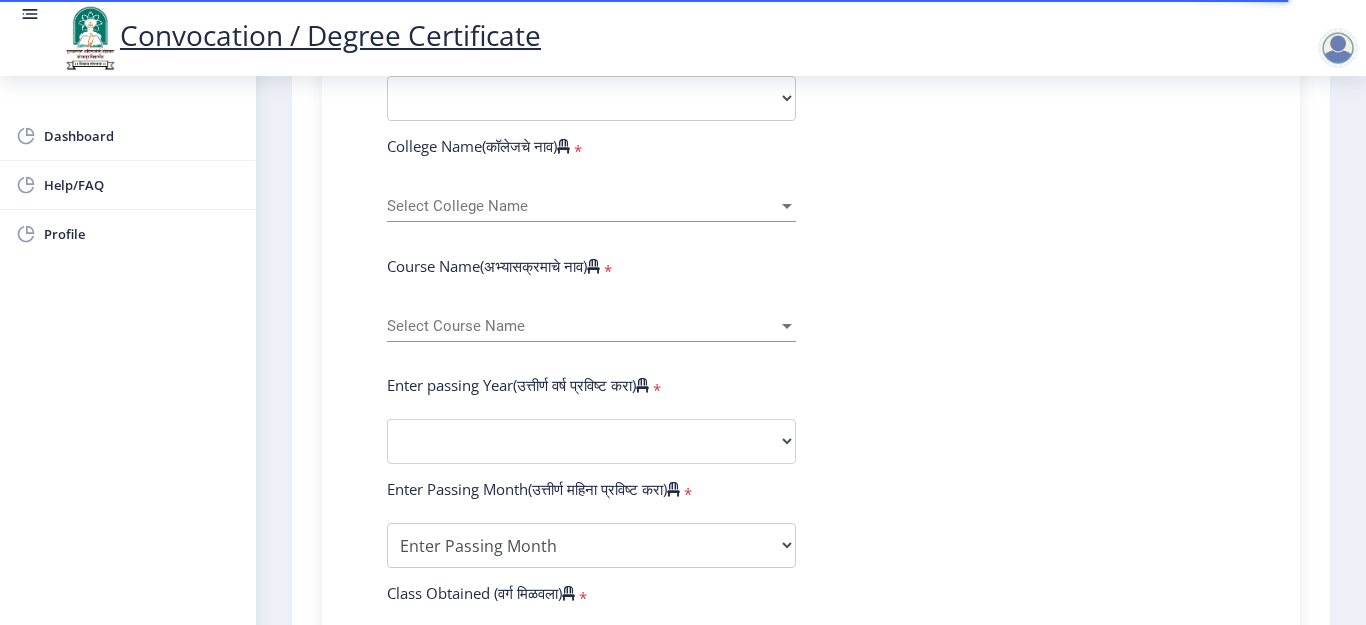 click on "Enter Your PRN Number (तुमचा पीआरएन (कायम नोंदणी क्रमांक) एंटर करा)   * Student Type (विद्यार्थी प्रकार)    * Select Student Type Regular External College Name(कॉलेजचे नाव)   * Select College Name Select College Name Course Name(अभ्यासक्रमाचे नाव)   * Select Course Name Select Course Name Enter passing Year(उत्तीर्ण वर्ष प्रविष्ट करा)   *  2025   2024   2023   2022   2021   2020   2019   2018   2017   2016   2015   2014   2013   2012   2011   2010   2009   2008   2007   2006   2005   2004   2003   2002   2001   2000   1999   1998   1997   1996   1995   1994   1993   1992   1991   1990   1989   1988   1987   1986   1985   1984   1983   1982   1981   1980   1979   1978   1977   1976  Enter Passing Month(उत्तीर्ण महिना प्रविष्ट करा)   * Enter Passing Month" 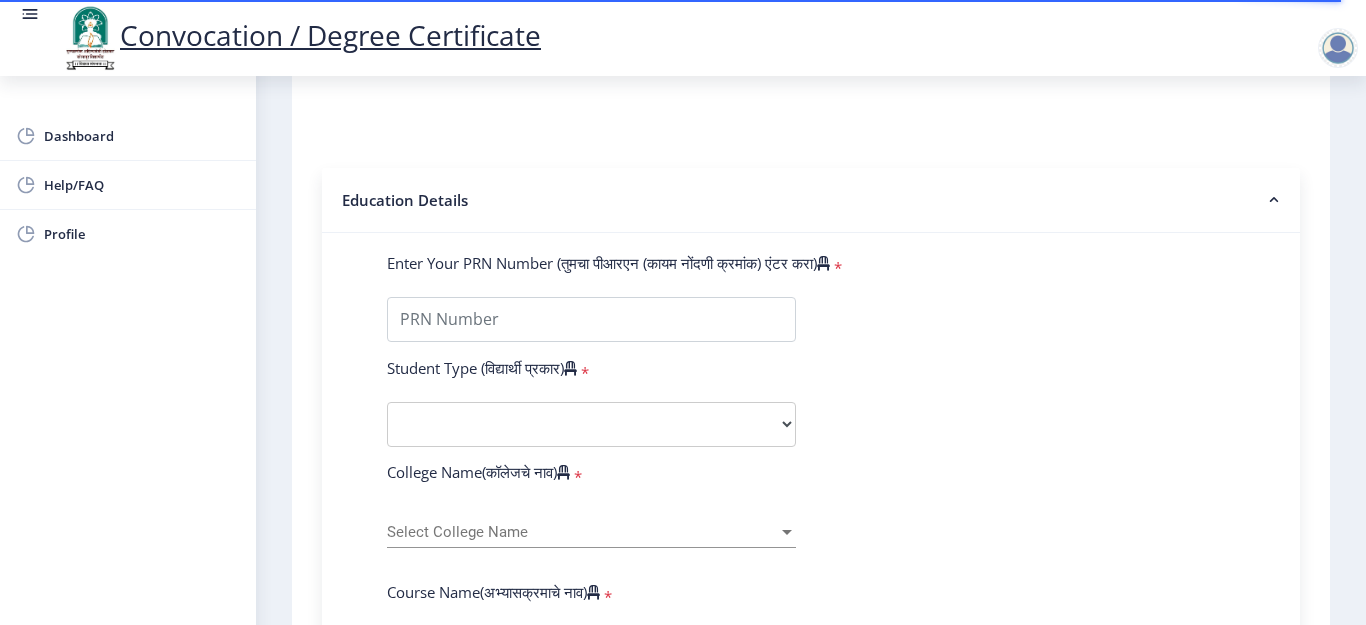 scroll, scrollTop: 388, scrollLeft: 0, axis: vertical 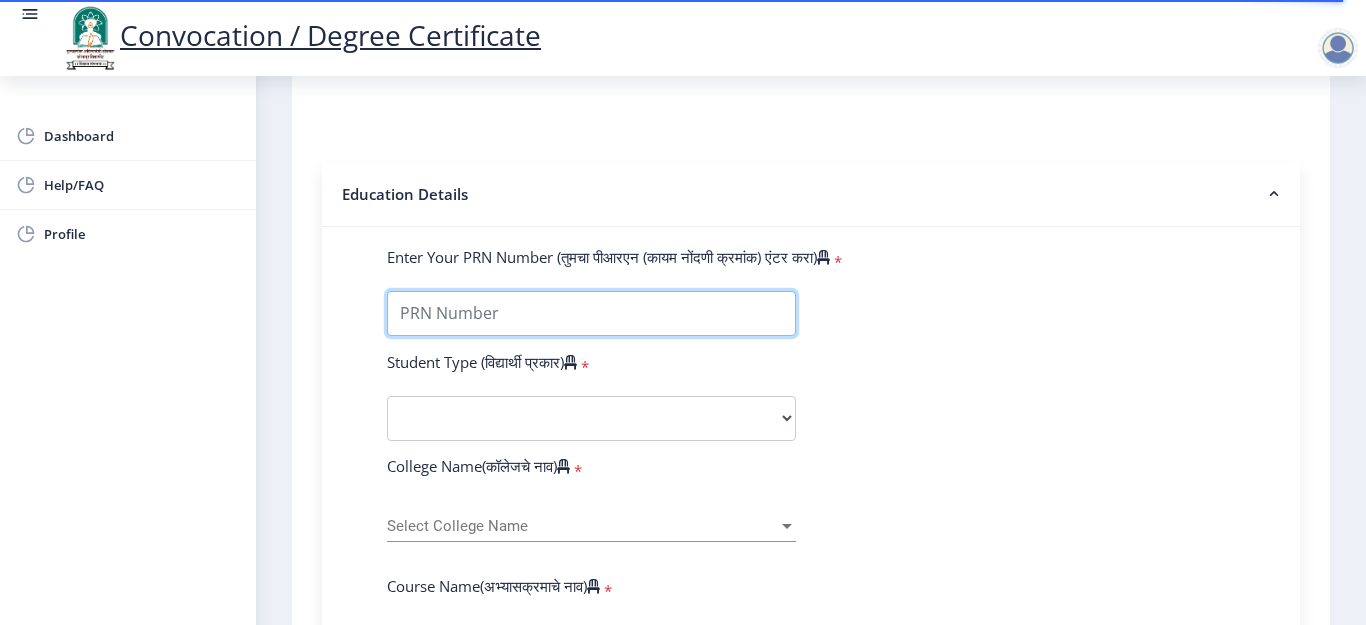 click on "Enter Your PRN Number (तुमचा पीआरएन (कायम नोंदणी क्रमांक) एंटर करा)" at bounding box center (591, 313) 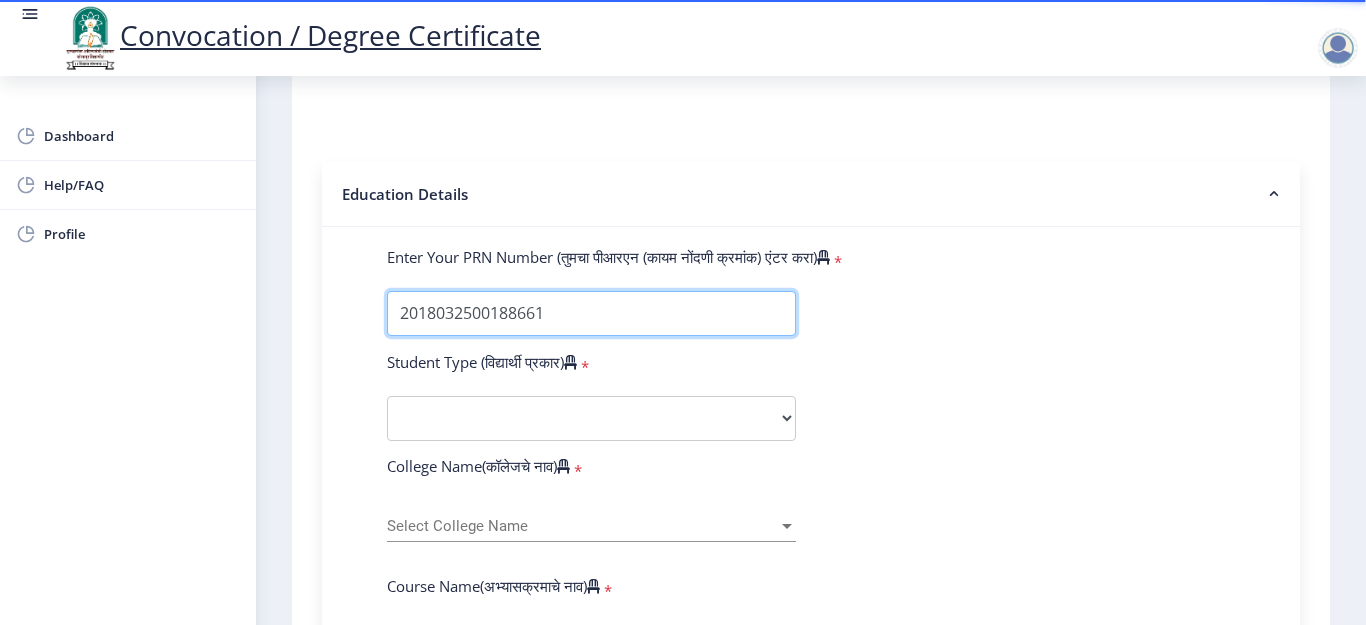 type on "2018032500188661" 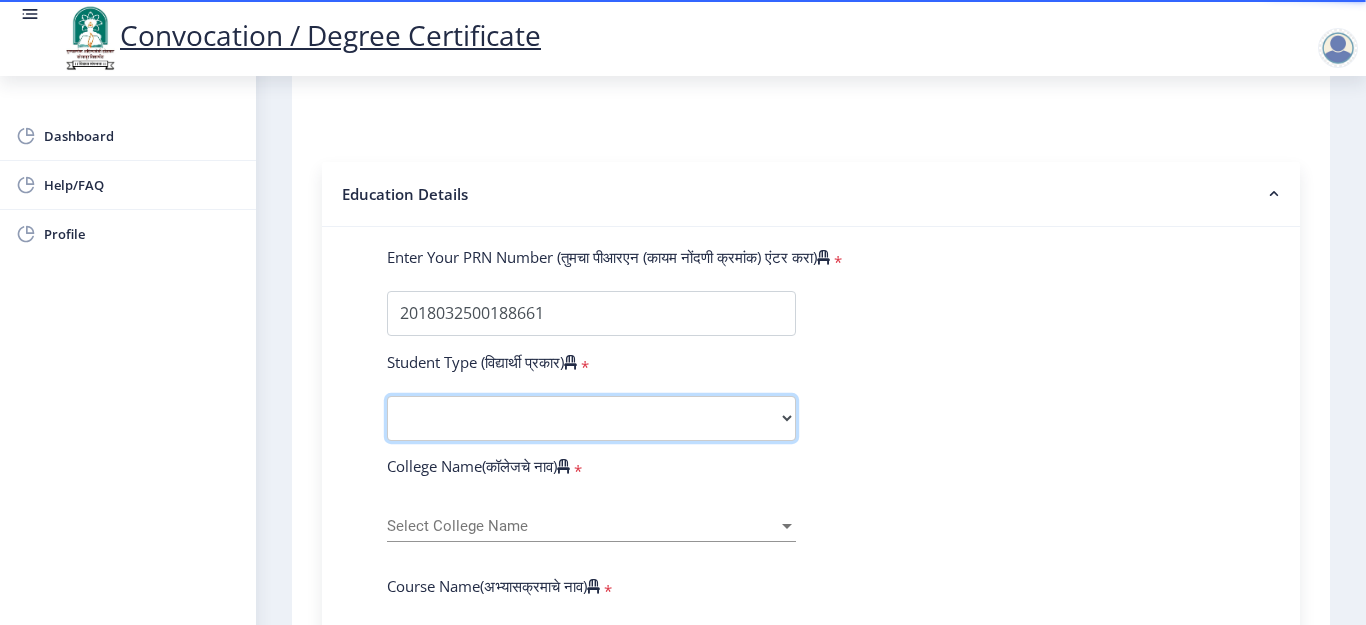 click on "Select Student Type Regular External" at bounding box center [591, 418] 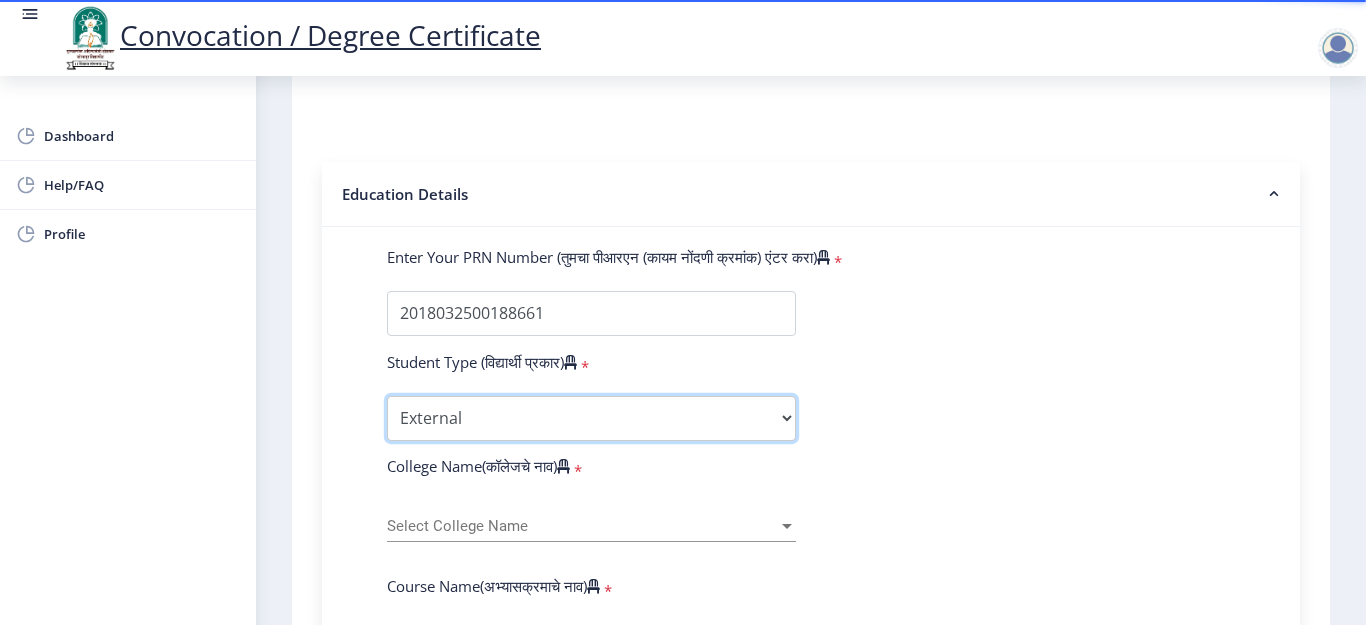 click on "Select Student Type Regular External" at bounding box center (591, 418) 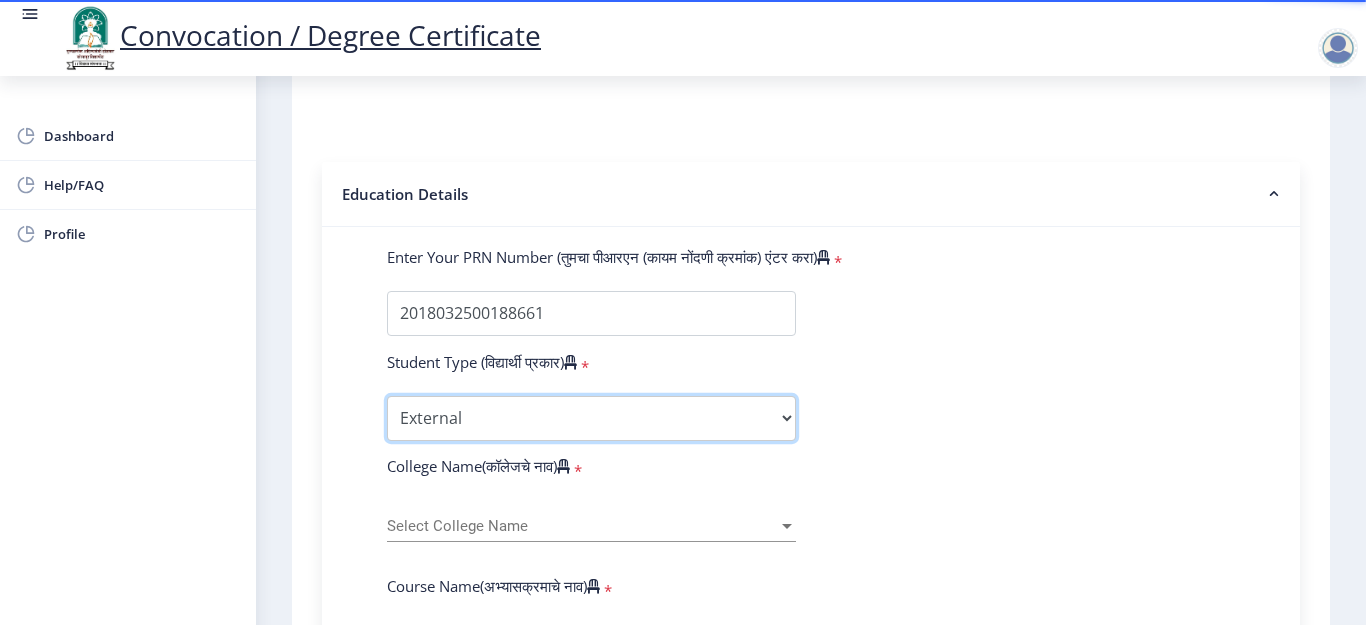 select on "Regular" 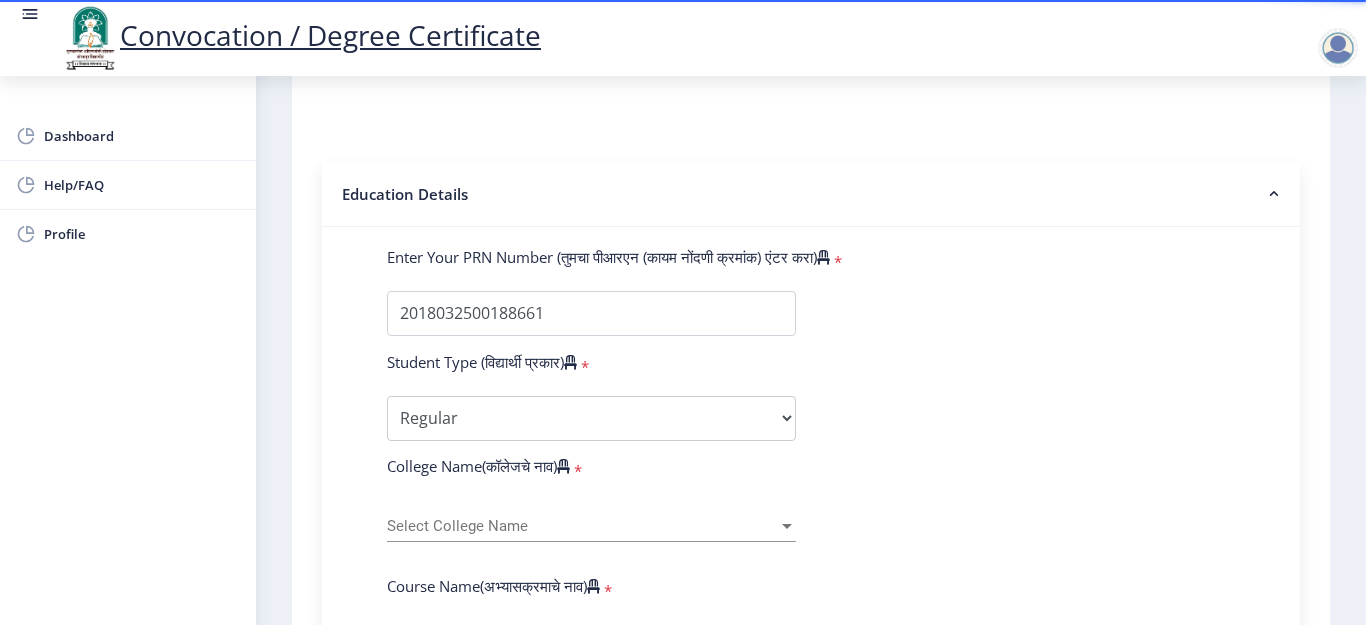 click on "Enter Your PRN Number (तुमचा पीआरएन (कायम नोंदणी क्रमांक) एंटर करा)   * Student Type (विद्यार्थी प्रकार)    * Select Student Type Regular External College Name(कॉलेजचे नाव)   * Select College Name Select College Name Course Name(अभ्यासक्रमाचे नाव)   * Select Course Name Select Course Name Enter passing Year(उत्तीर्ण वर्ष प्रविष्ट करा)   *  2025   2024   2023   2022   2021   2020   2019   2018   2017   2016   2015   2014   2013   2012   2011   2010   2009   2008   2007   2006   2005   2004   2003   2002   2001   2000   1999   1998   1997   1996   1995   1994   1993   1992   1991   1990   1989   1988   1987   1986   1985   1984   1983   1982   1981   1980   1979   1978   1977   1976  Enter Passing Month(उत्तीर्ण महिना प्रविष्ट करा)   * Enter Passing Month" 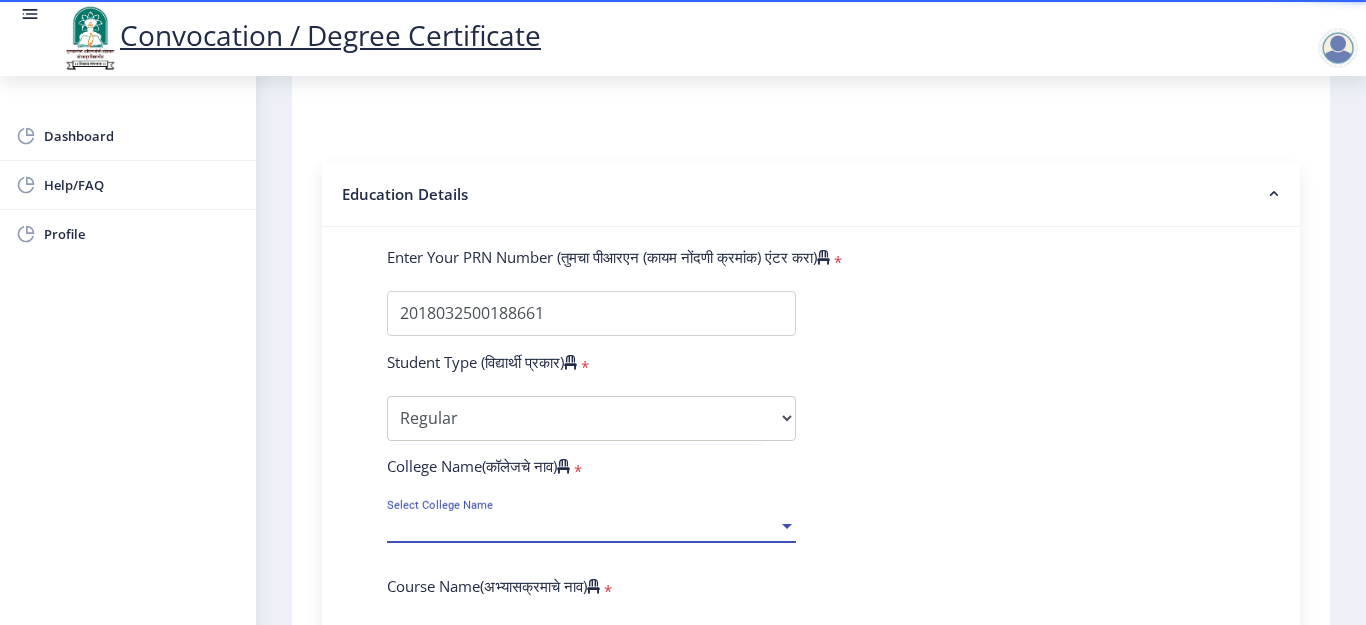 click on "Select College Name" at bounding box center (582, 526) 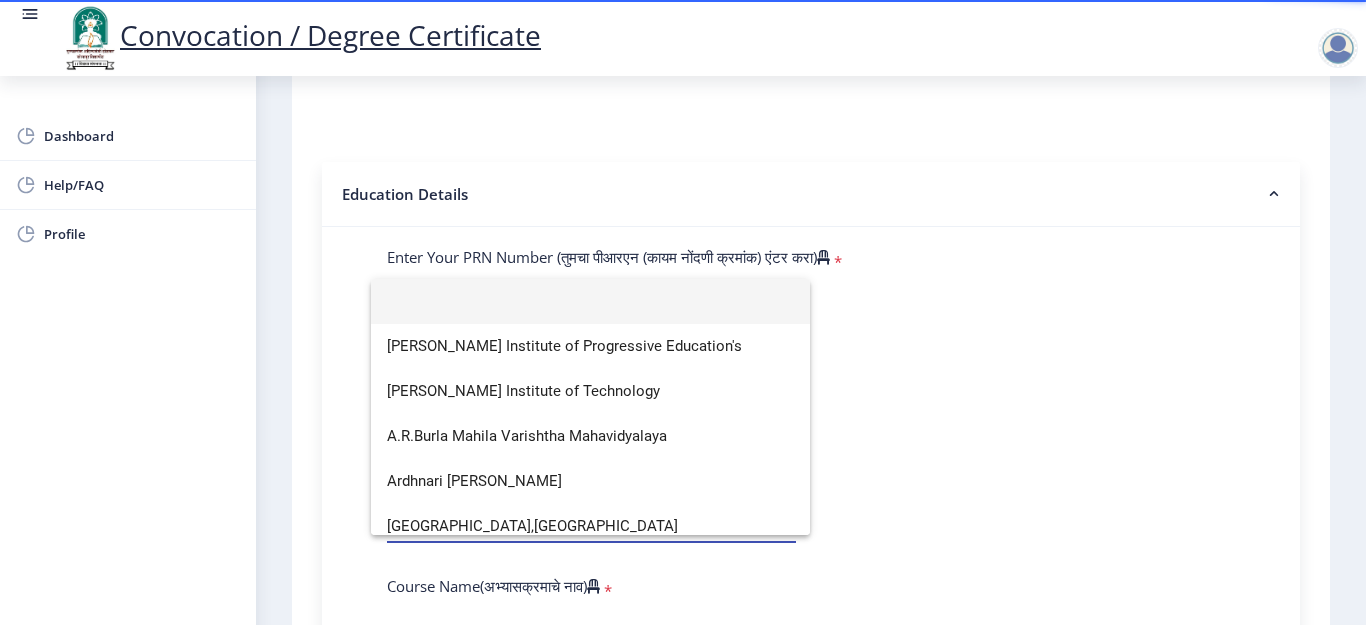 click at bounding box center [590, 301] 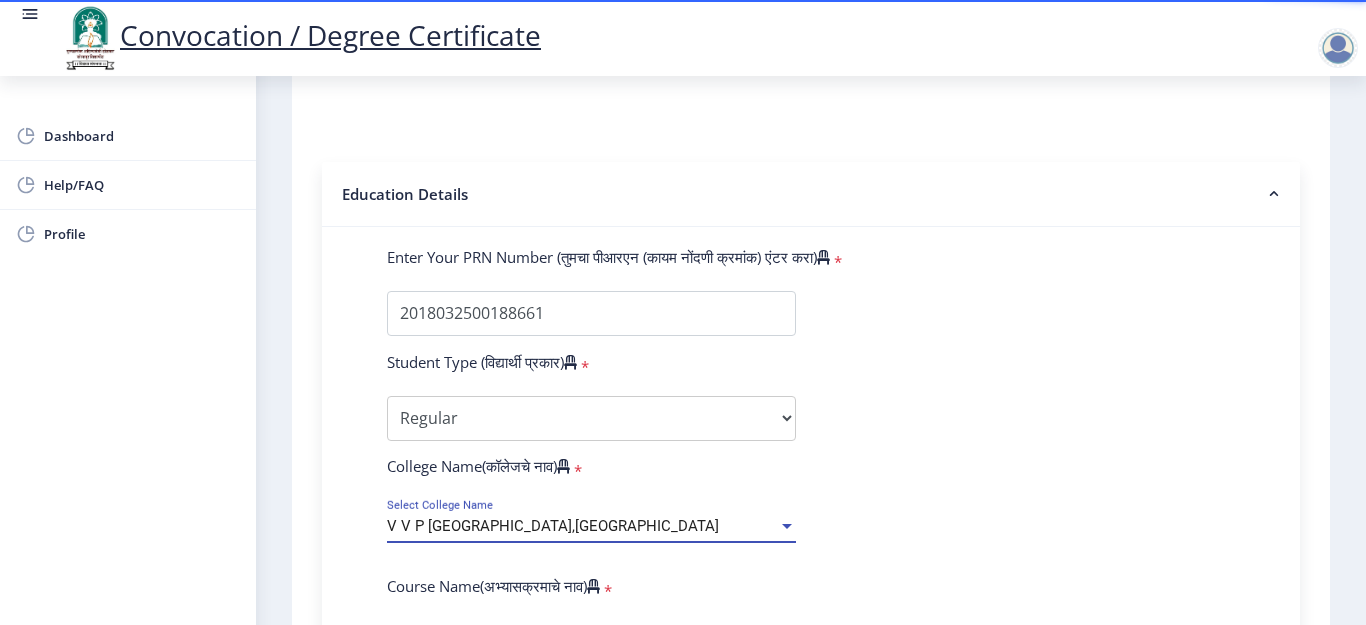 click on "V V P [GEOGRAPHIC_DATA],[GEOGRAPHIC_DATA]" at bounding box center [553, 526] 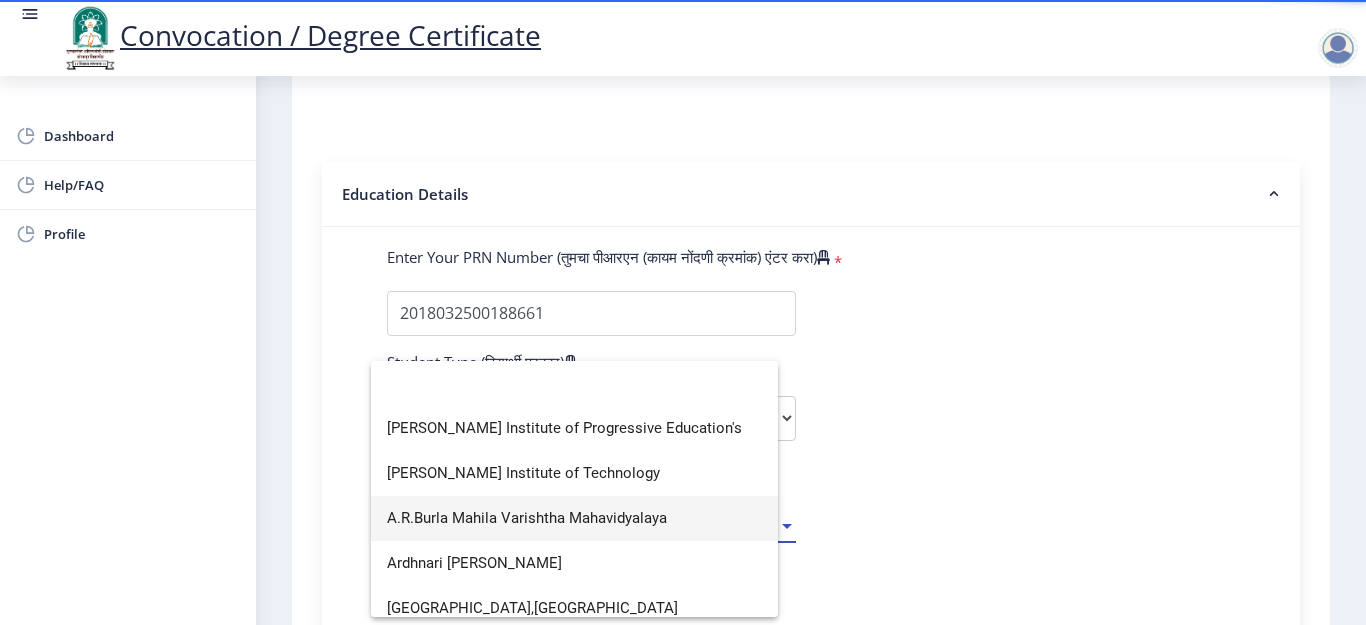 scroll, scrollTop: 0, scrollLeft: 0, axis: both 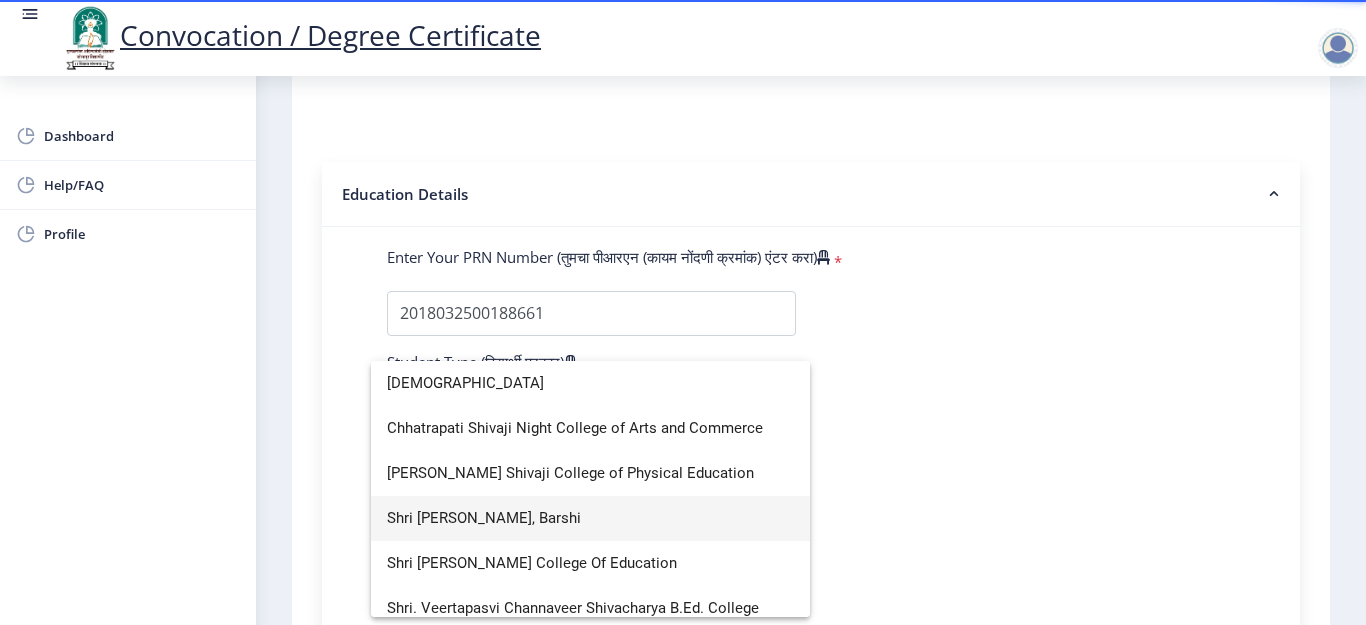 type on "[DEMOGRAPHIC_DATA]" 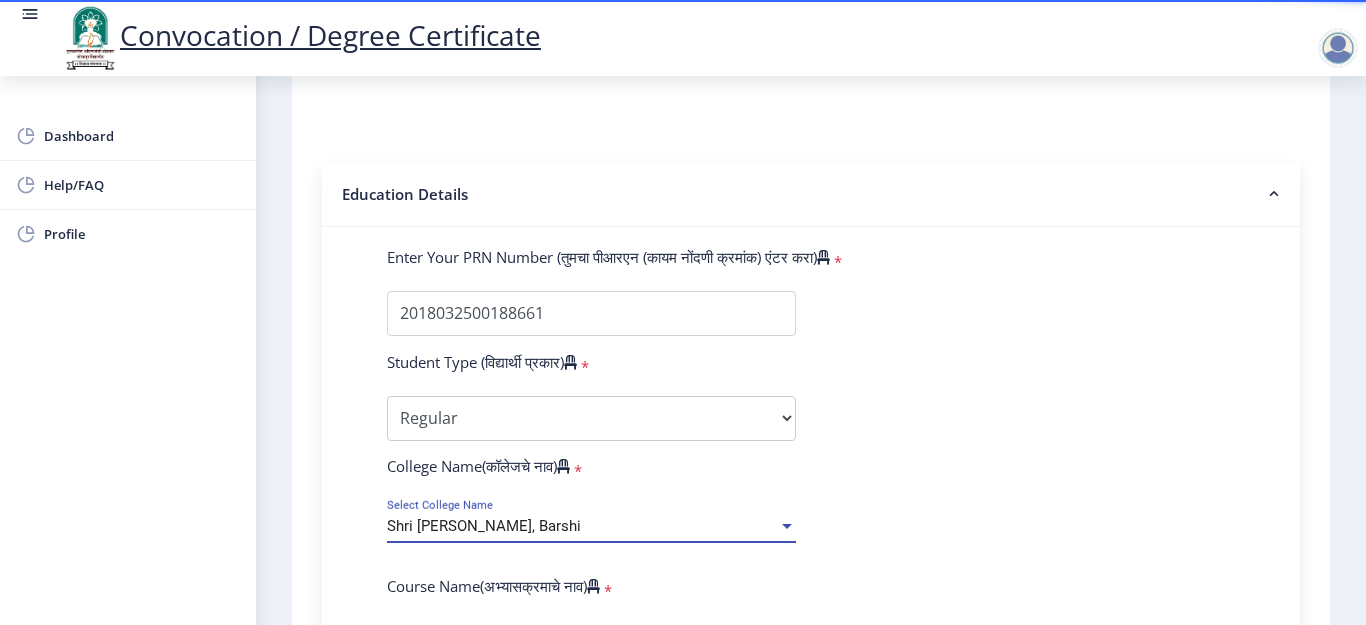 click on "Enter Your PRN Number (तुमचा पीआरएन (कायम नोंदणी क्रमांक) एंटर करा)   * Student Type (विद्यार्थी प्रकार)    * Select Student Type Regular External College Name(कॉलेजचे नाव)   * Shri [PERSON_NAME], Barshi Select College Name Course Name(अभ्यासक्रमाचे नाव)   * Select Course Name Select Course Name Enter passing Year(उत्तीर्ण वर्ष प्रविष्ट करा)   *  2025   2024   2023   2022   2021   2020   2019   2018   2017   2016   2015   2014   2013   2012   2011   2010   2009   2008   2007   2006   2005   2004   2003   2002   2001   2000   1999   1998   1997   1996   1995   1994   1993   1992   1991   1990   1989   1988   1987   1986   1985   1984   1983   1982   1981   1980   1979   1978   1977   1976  Enter Passing Month(उत्तीर्ण महिना प्रविष्ट करा)   * May" 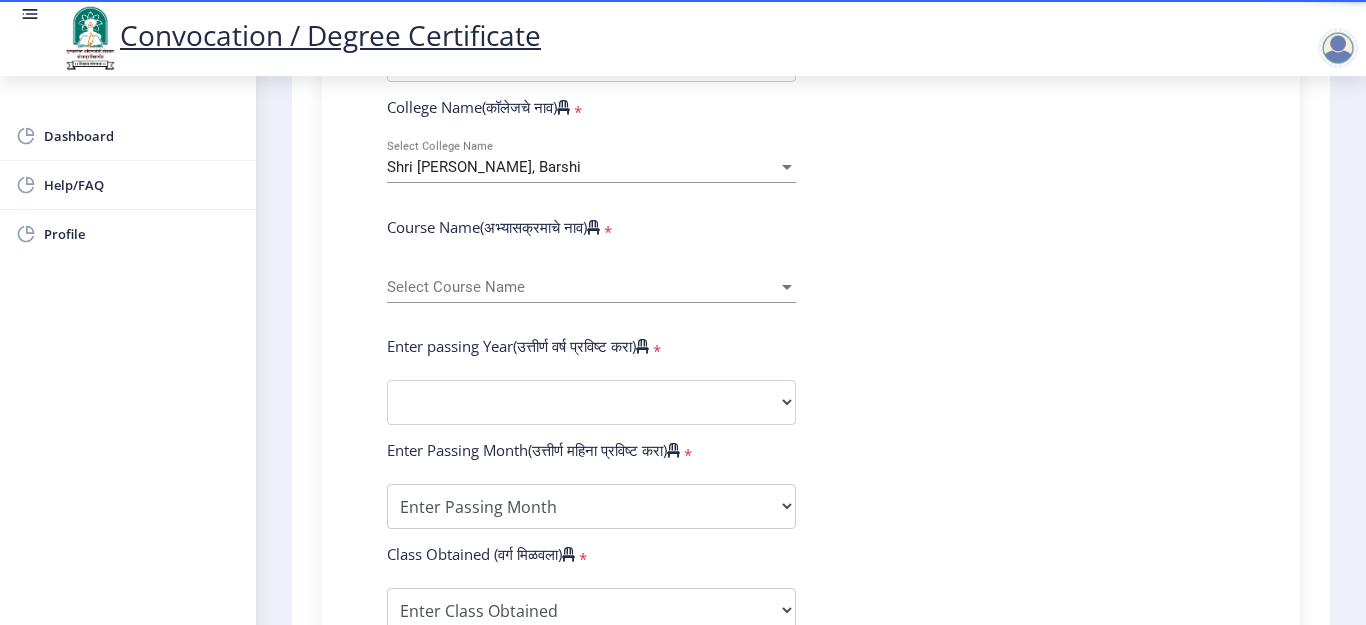 scroll, scrollTop: 788, scrollLeft: 0, axis: vertical 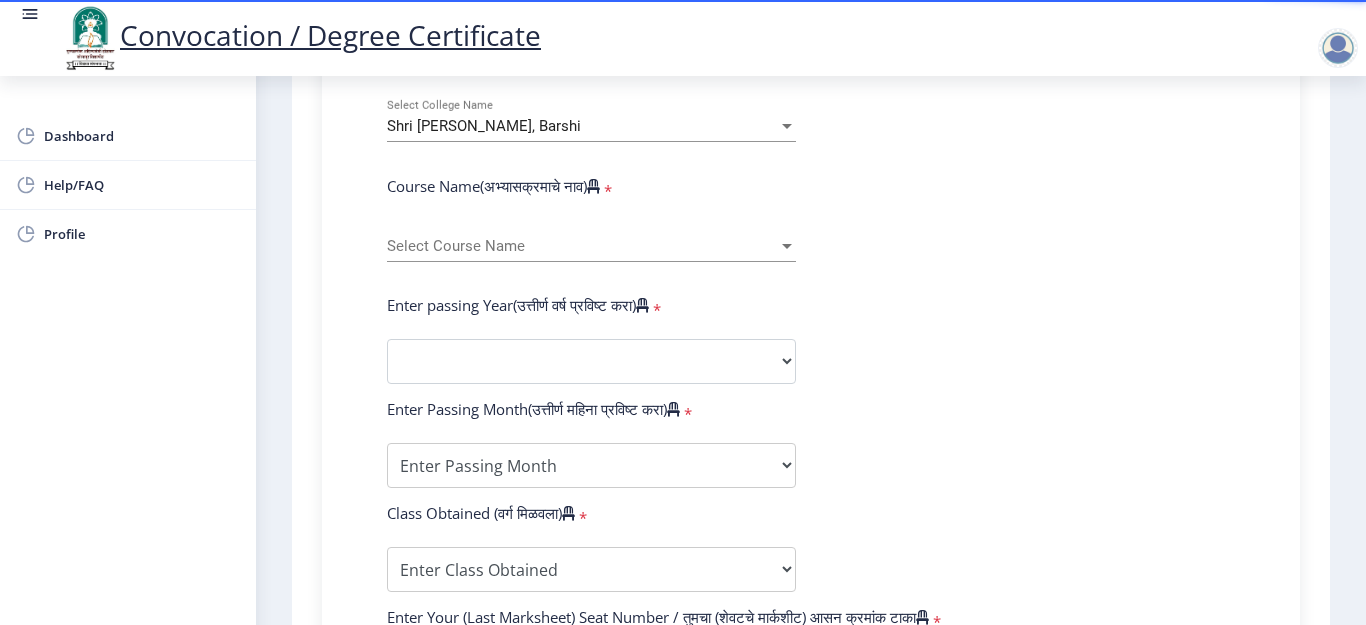 click on "Select Course Name Select Course Name" 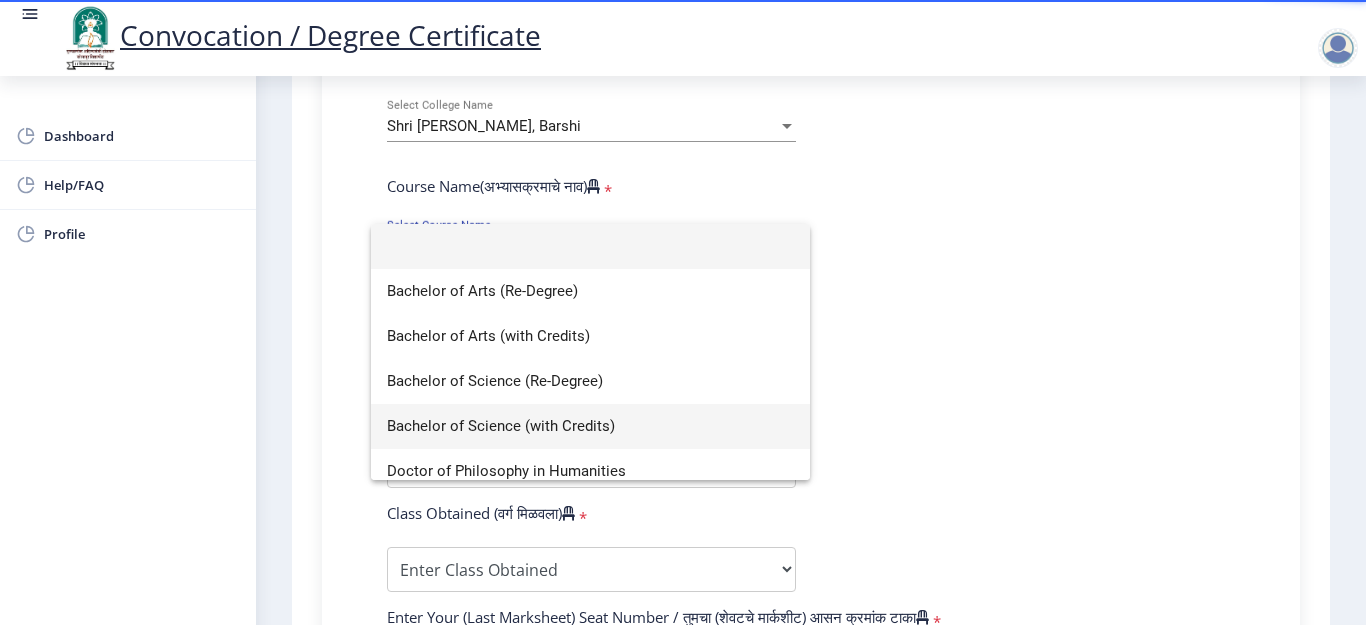 click on "Bachelor of Science (with Credits)" at bounding box center [590, 426] 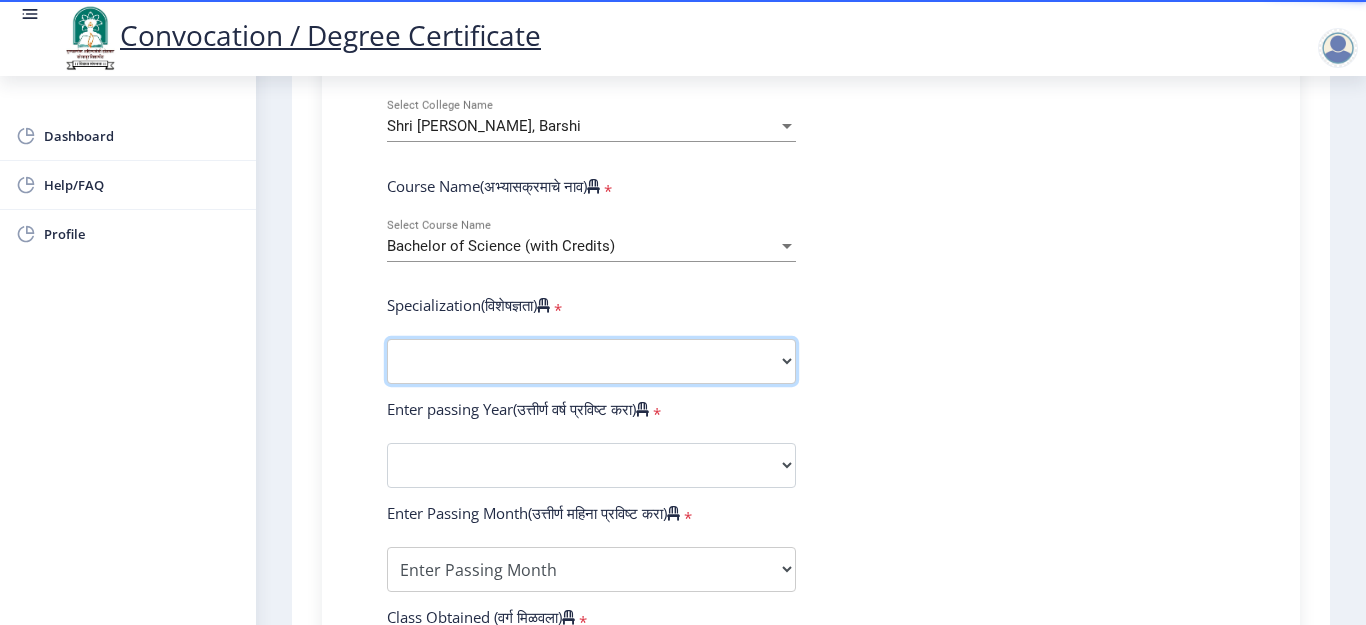 click on "Specialization Botany Chemistry Computer Science Electronics Geology Mathematics Microbiology Physics Statistics Zoology Other" at bounding box center (591, 361) 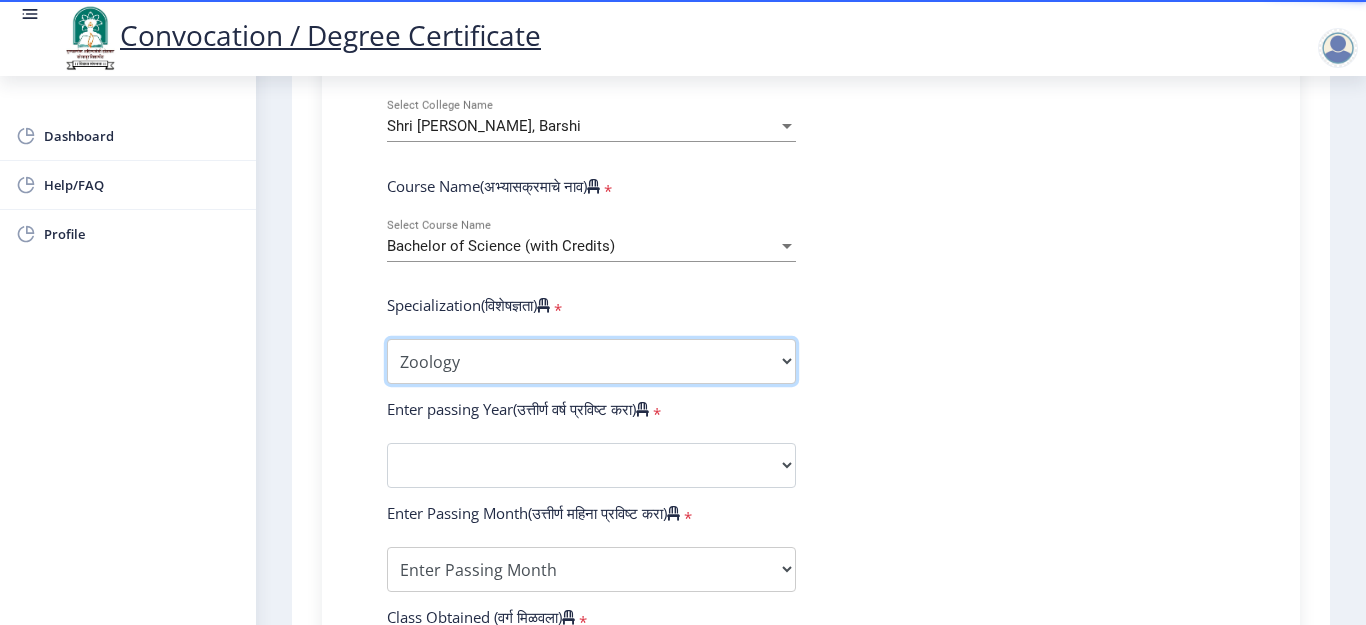 click on "Specialization Botany Chemistry Computer Science Electronics Geology Mathematics Microbiology Physics Statistics Zoology Other" at bounding box center [591, 361] 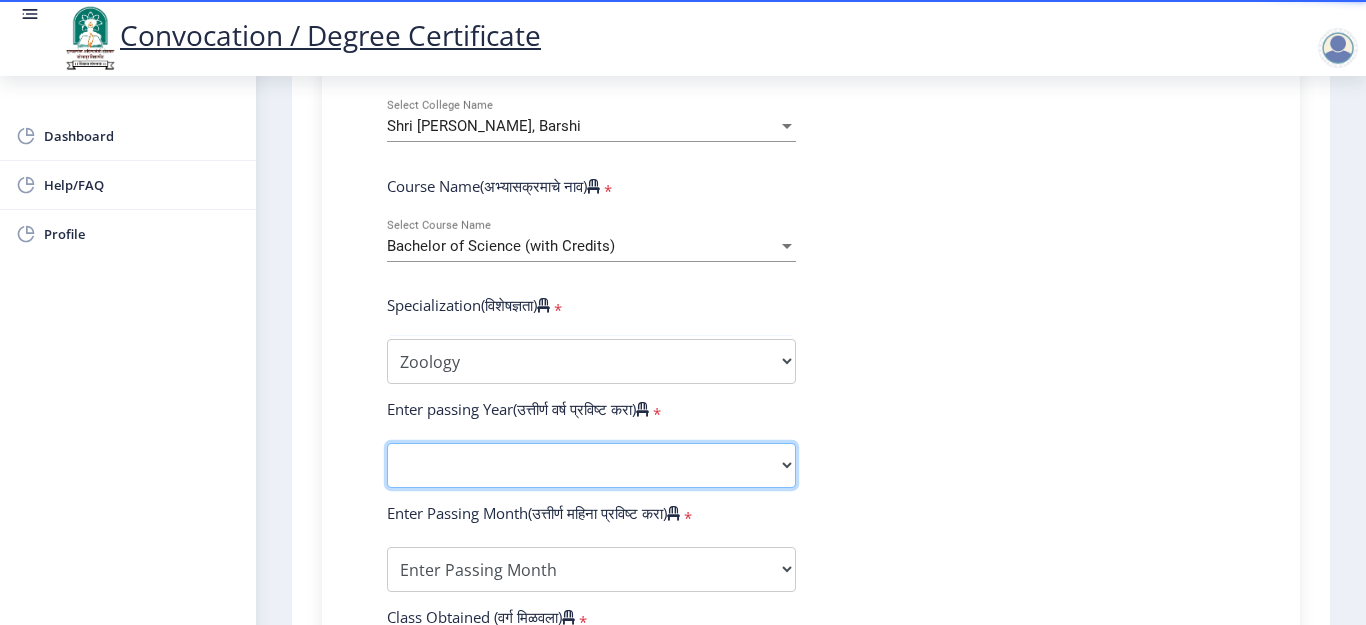click on "2025   2024   2023   2022   2021   2020   2019   2018   2017   2016   2015   2014   2013   2012   2011   2010   2009   2008   2007   2006   2005   2004   2003   2002   2001   2000   1999   1998   1997   1996   1995   1994   1993   1992   1991   1990   1989   1988   1987   1986   1985   1984   1983   1982   1981   1980   1979   1978   1977   1976" 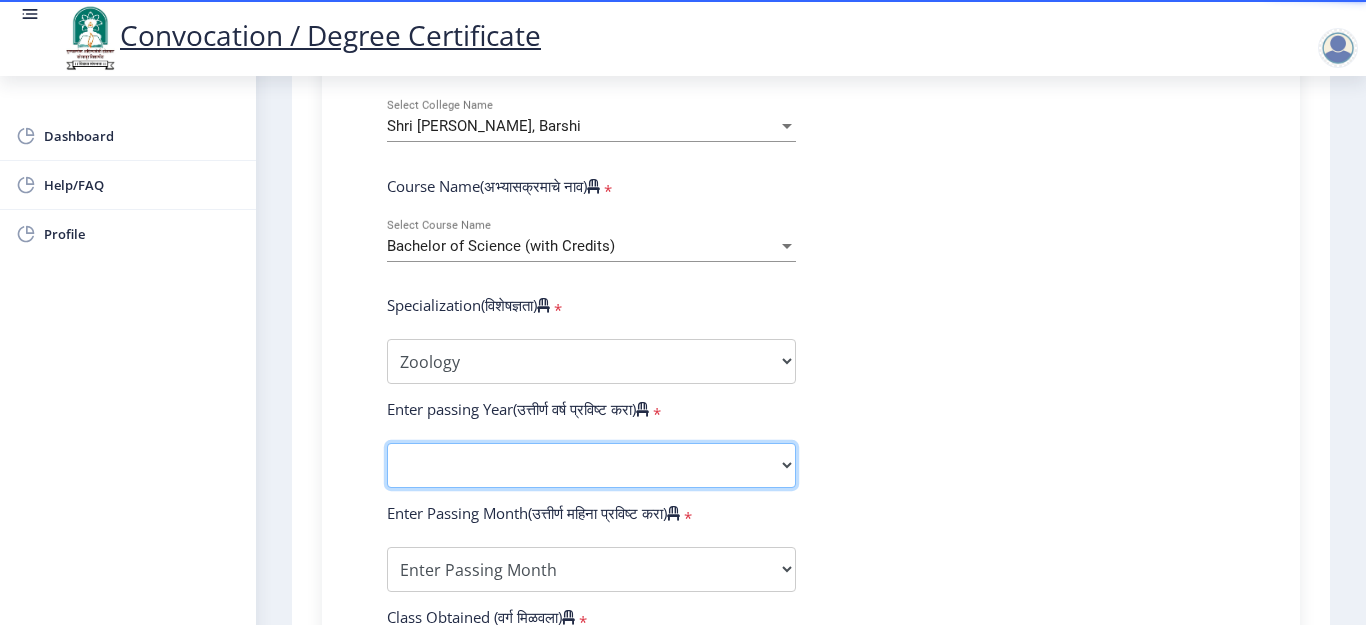 select on "2021" 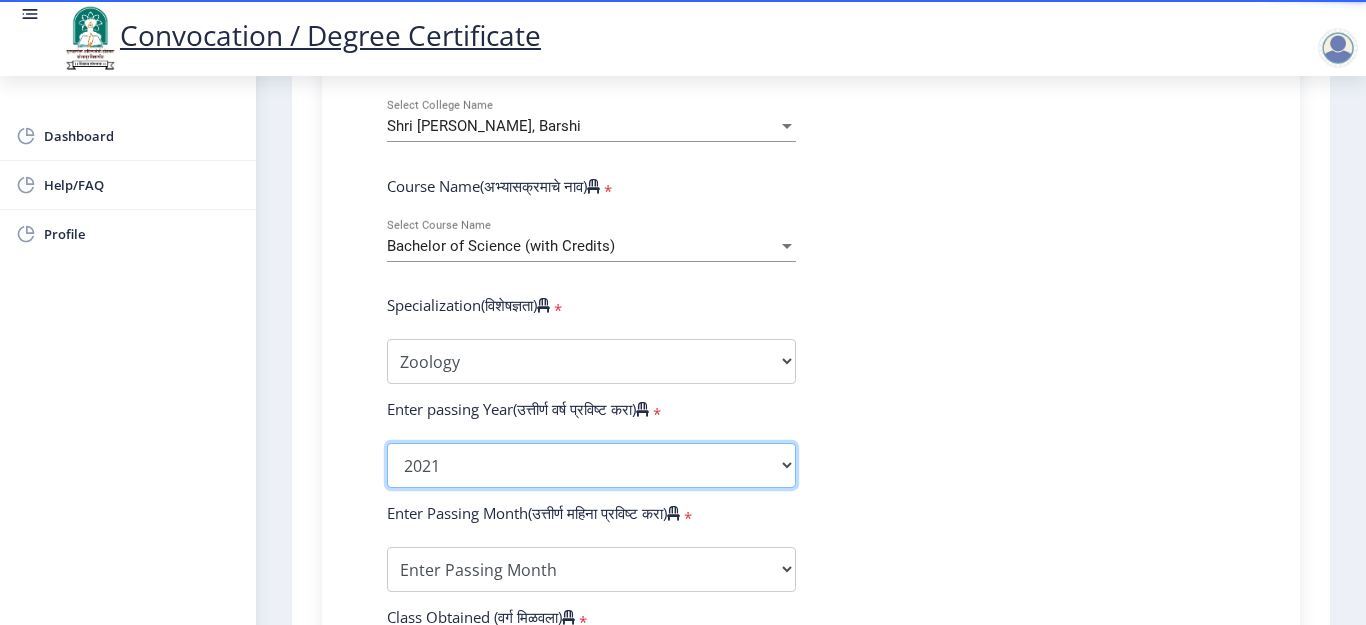 click on "2025   2024   2023   2022   2021   2020   2019   2018   2017   2016   2015   2014   2013   2012   2011   2010   2009   2008   2007   2006   2005   2004   2003   2002   2001   2000   1999   1998   1997   1996   1995   1994   1993   1992   1991   1990   1989   1988   1987   1986   1985   1984   1983   1982   1981   1980   1979   1978   1977   1976" 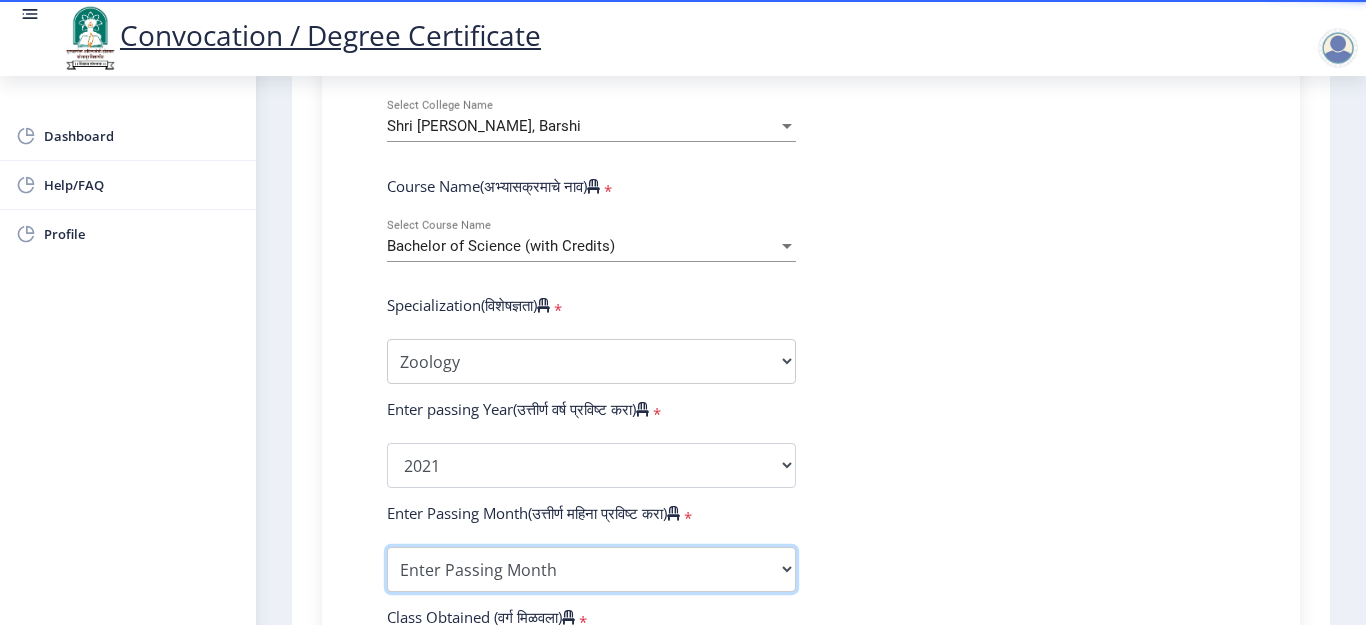 click on "Enter Passing Month March April May October November December" at bounding box center (591, 569) 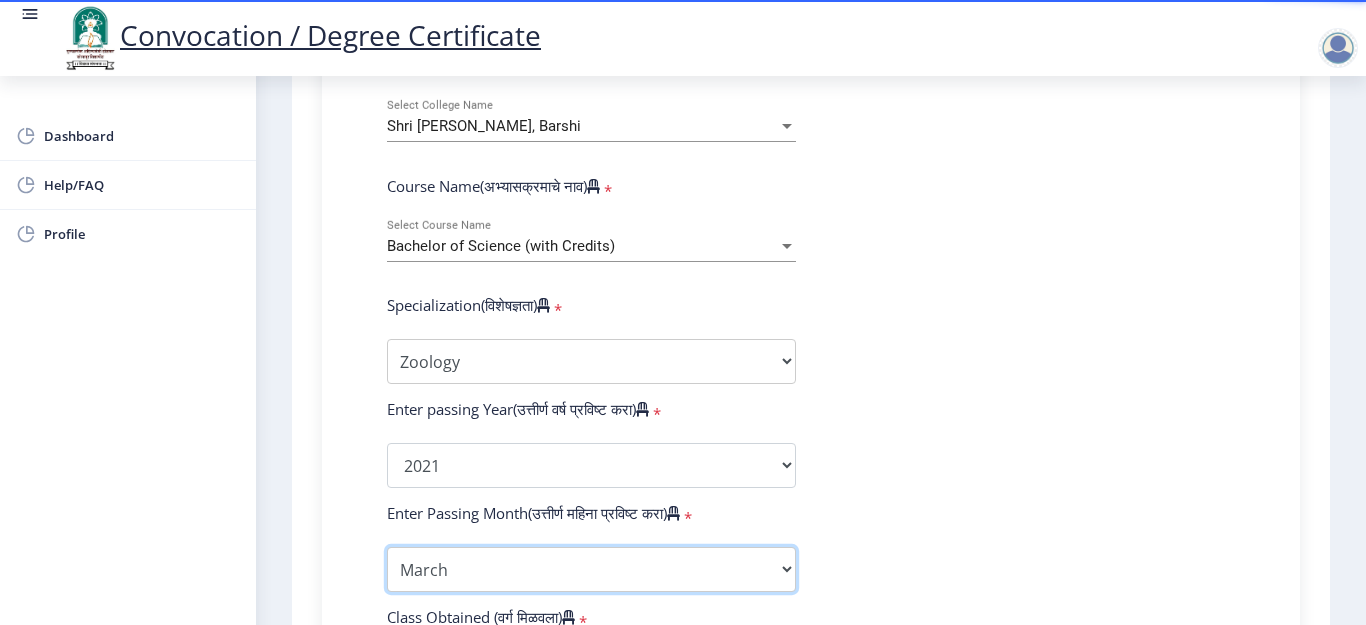 click on "Enter Passing Month March April May October November December" at bounding box center [591, 569] 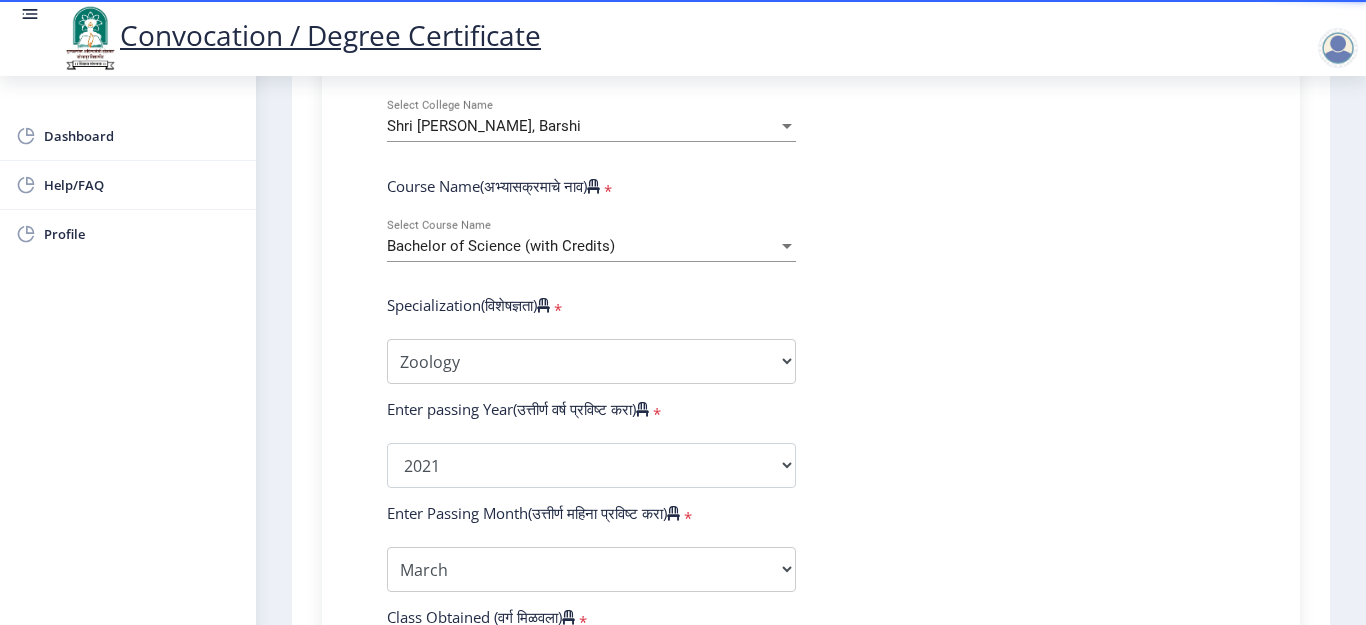 click on "Enter Your PRN Number (तुमचा पीआरएन (कायम नोंदणी क्रमांक) एंटर करा)   * Student Type (विद्यार्थी प्रकार)    * Select Student Type Regular External College Name(कॉलेजचे नाव)   * Shri [PERSON_NAME], Barshi Select College Name Course Name(अभ्यासक्रमाचे नाव)   * Bachelor of Science (with Credits) Select Course Name  Specialization(विशेषज्ञता)   * Specialization Botany Chemistry Computer Science Electronics Geology Mathematics Microbiology Physics Statistics Zoology Other Enter passing Year(उत्तीर्ण वर्ष प्रविष्ट करा)   *  2025   2024   2023   2022   2021   2020   2019   2018   2017   2016   2015   2014   2013   2012   2011   2010   2009   2008   2007   2006   2005   2004   2003   2002   2001   2000   1999   1998   1997   1996   1995   1994   1993   1992   1991   1990   1989  *" 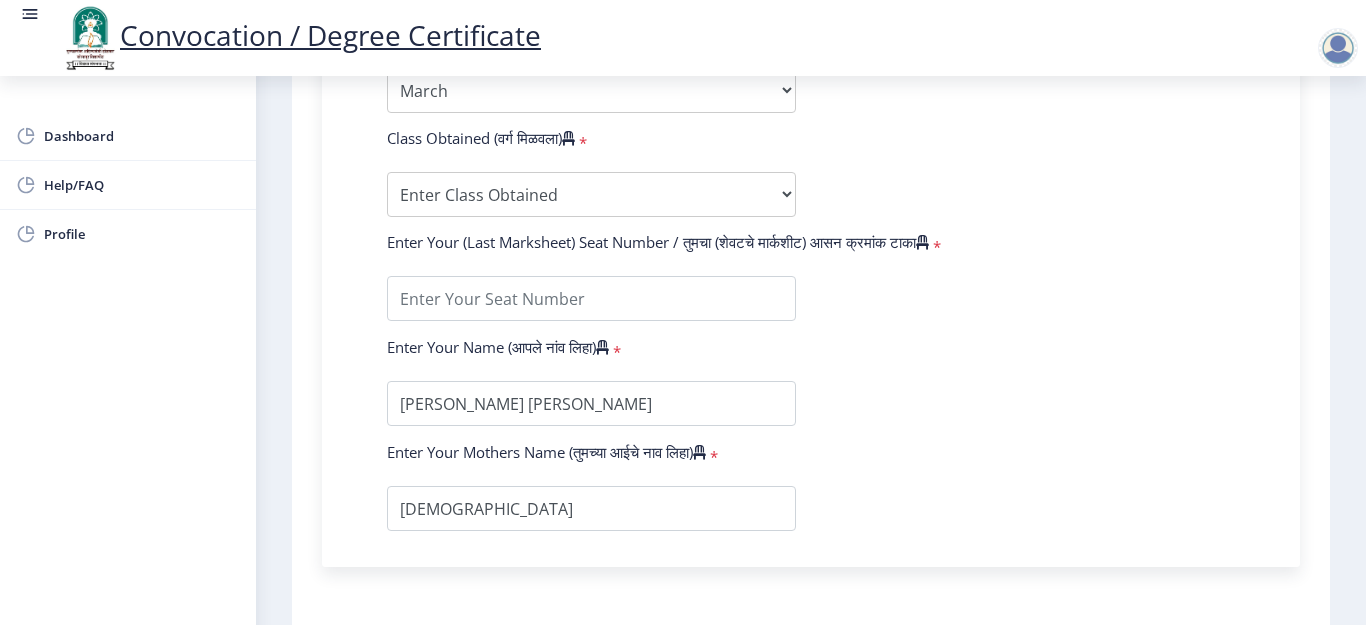 scroll, scrollTop: 1268, scrollLeft: 0, axis: vertical 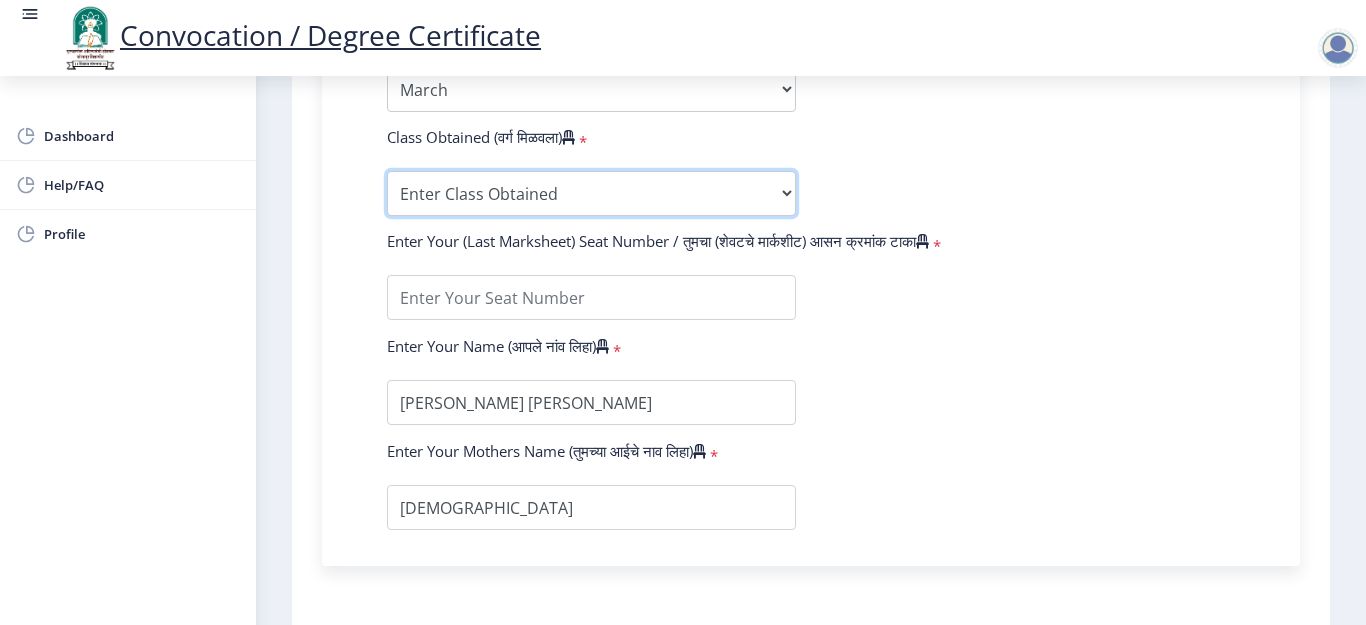 click on "Enter Class Obtained DISTINCTION FIRST CLASS HIGHER SECOND CLASS SECOND CLASS PASS CLASS OUTSTANDING - EXEMPLARY FIRST CLASS WITH DISTINCTION Grade O Grade A+ Grade A Grade B+ Grade B Grade C+ Grade C Grade D Grade E" at bounding box center [591, 193] 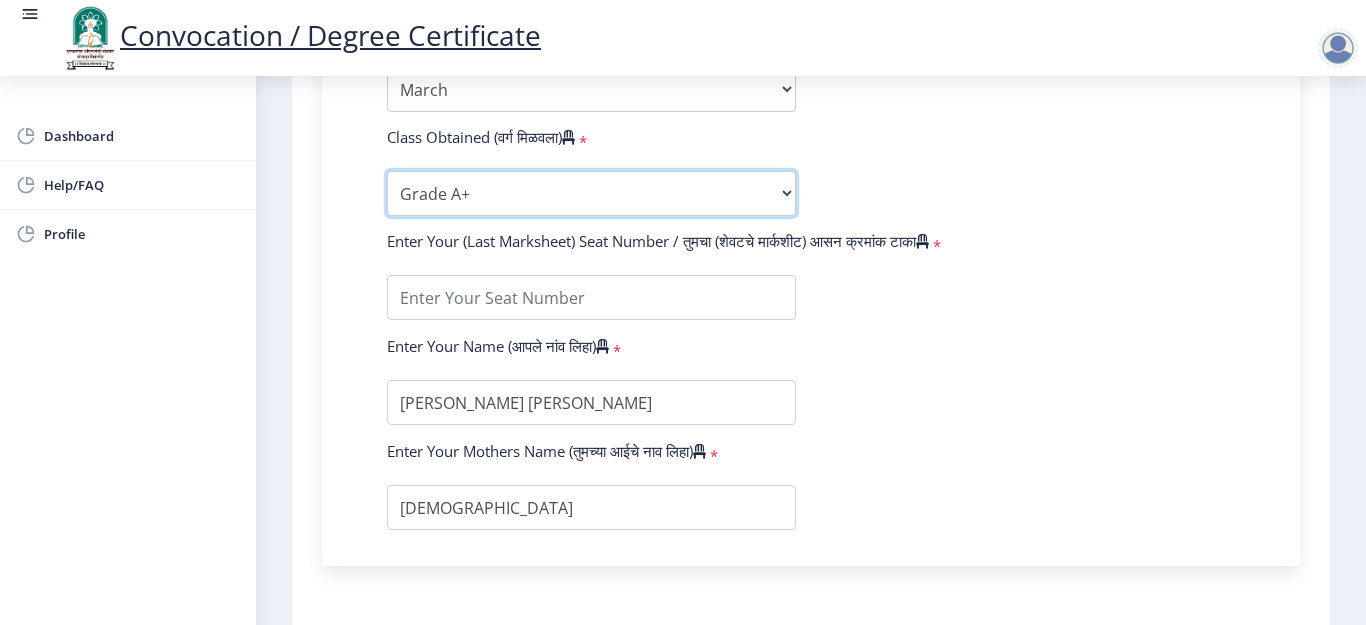 click on "Enter Class Obtained DISTINCTION FIRST CLASS HIGHER SECOND CLASS SECOND CLASS PASS CLASS OUTSTANDING - EXEMPLARY FIRST CLASS WITH DISTINCTION Grade O Grade A+ Grade A Grade B+ Grade B Grade C+ Grade C Grade D Grade E" at bounding box center [591, 193] 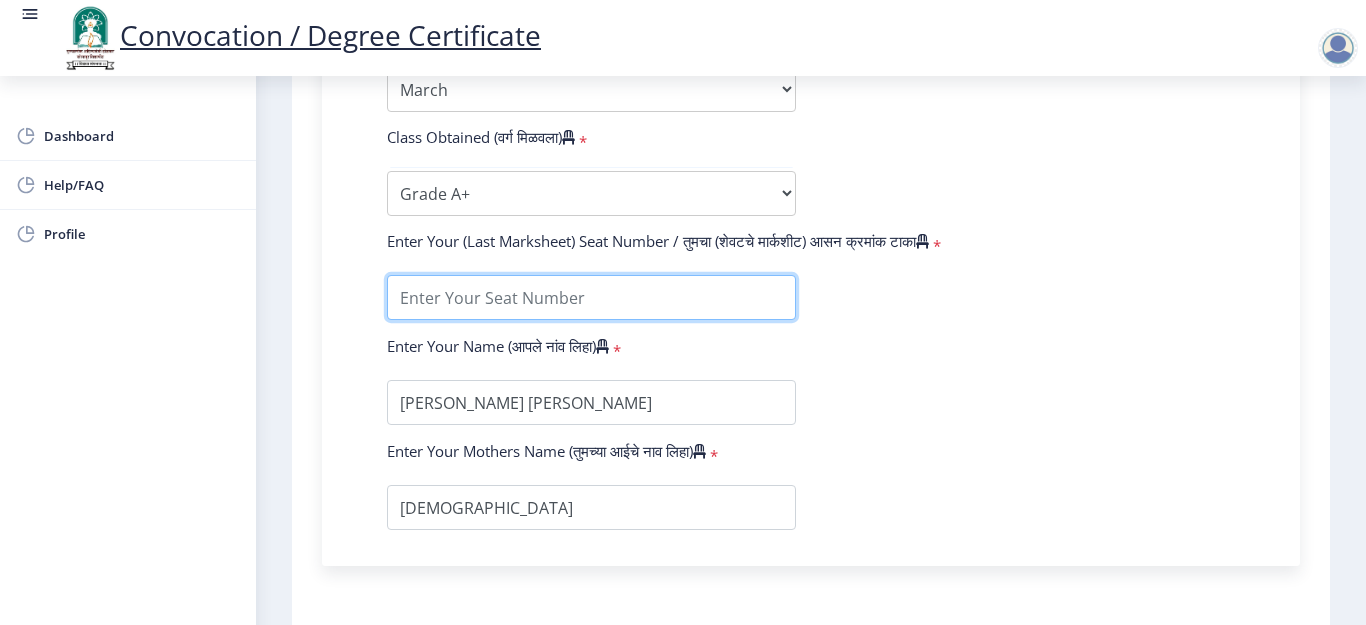 click at bounding box center (591, 297) 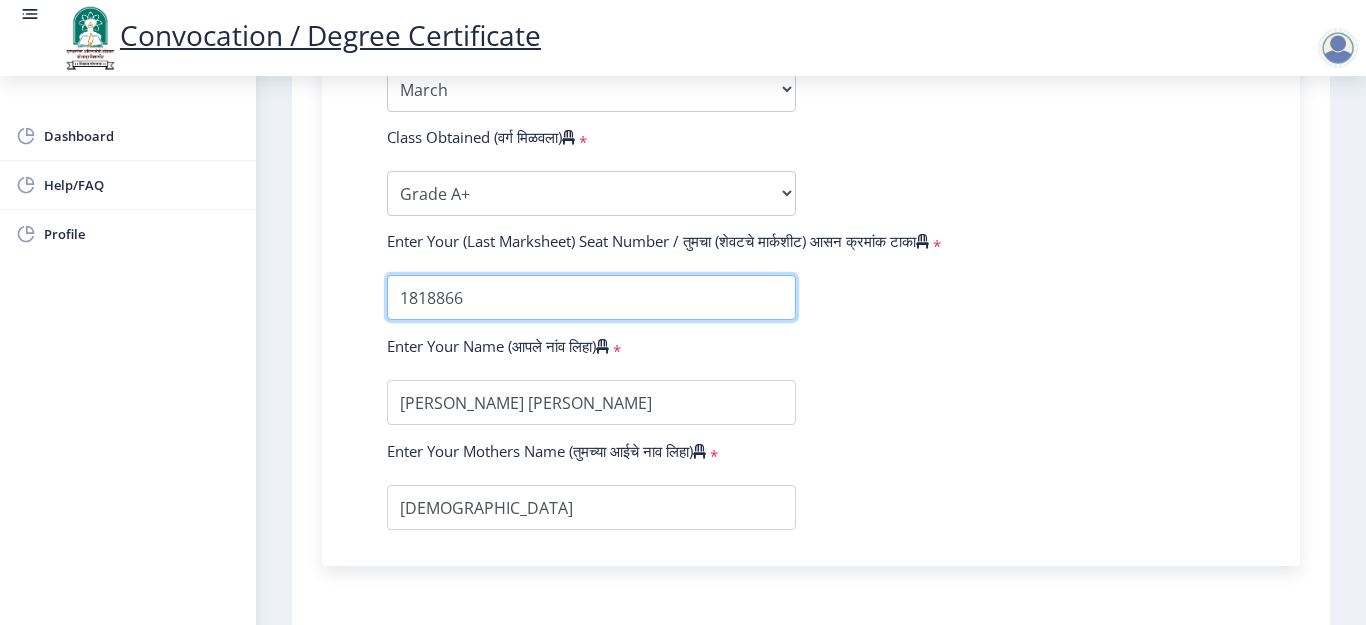 type on "1818866" 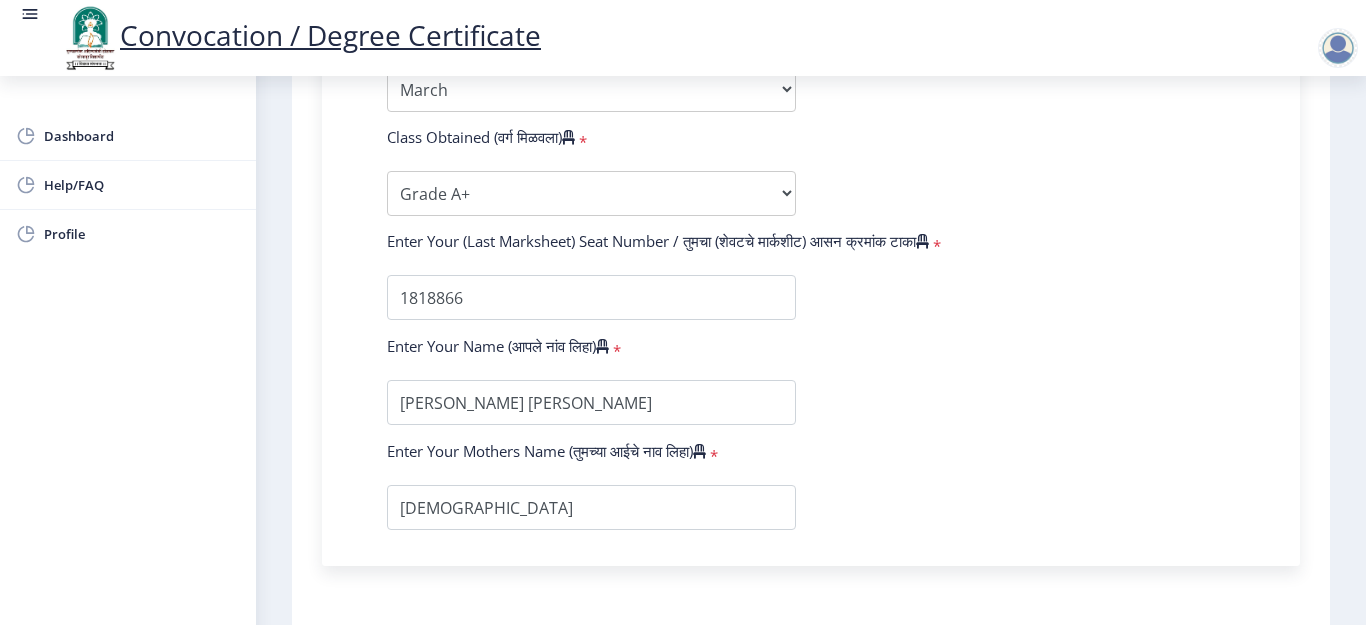 scroll, scrollTop: 1430, scrollLeft: 0, axis: vertical 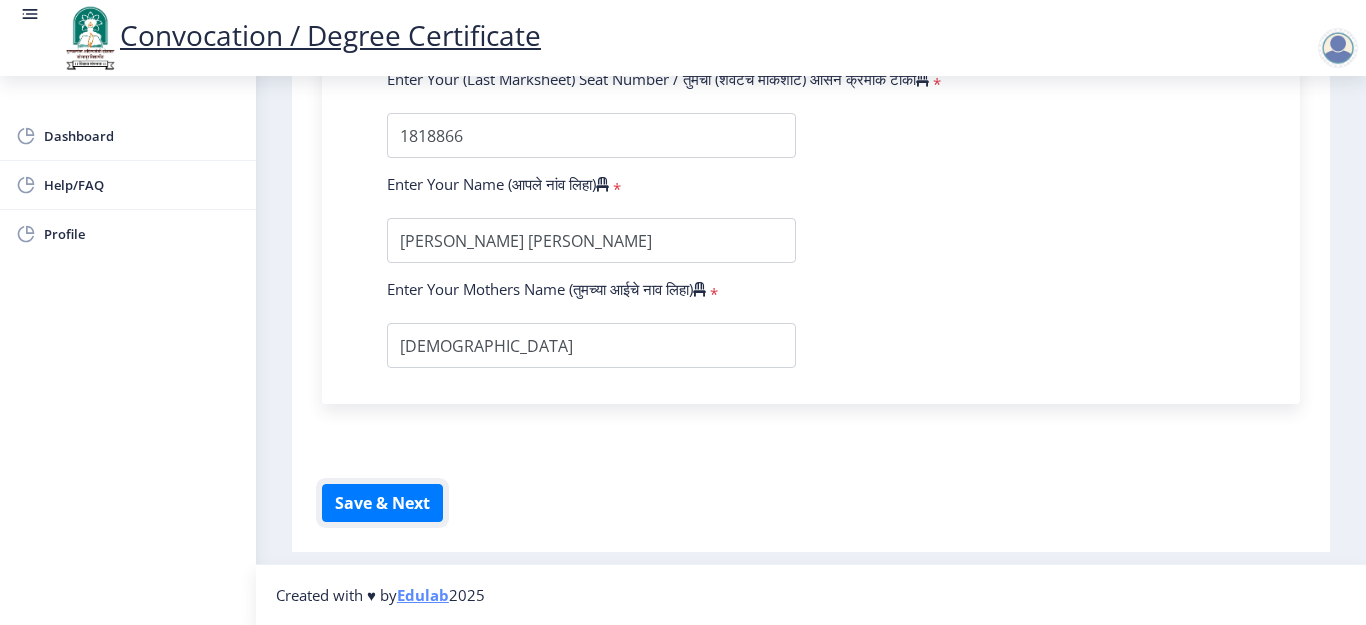 type 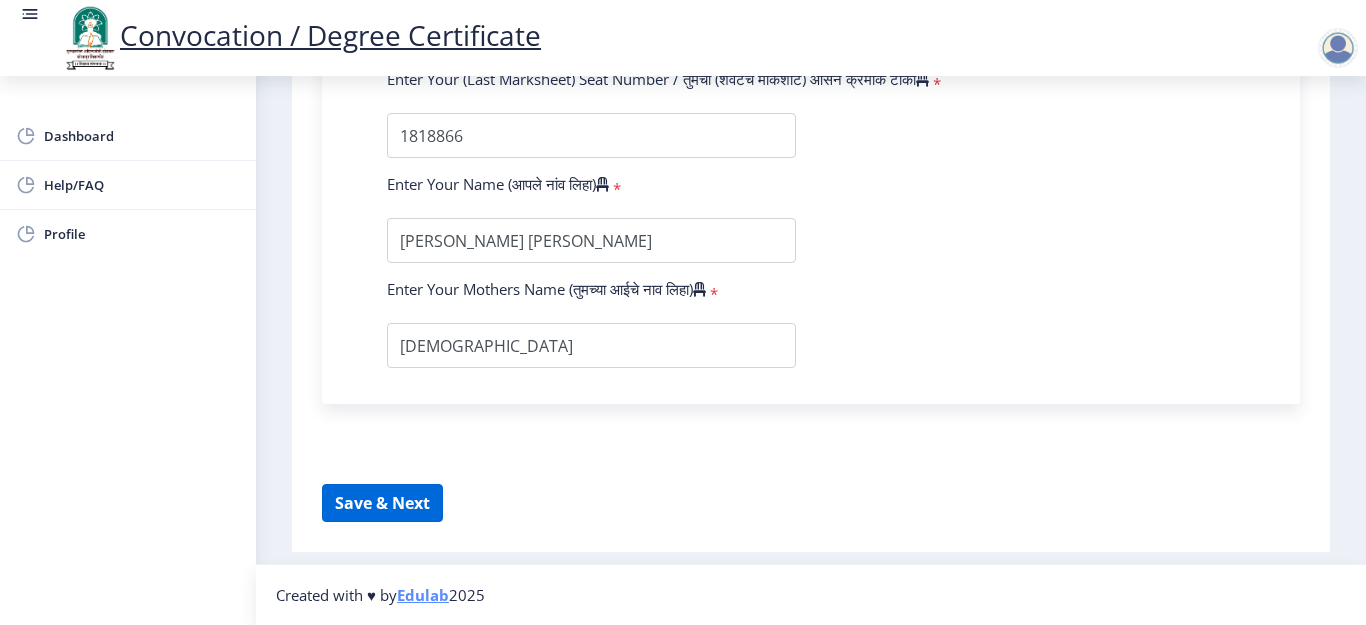 click on "Instructions (सूचना) 1. पदवी प्रमाणपत्रासाठी शैक्षणिक तपशील चरणावर, तुम्हाला तुमच्या अंतिम पदवी दीक्षांत प्रमाणपत्रासाठी तुमचे तपशील सबमिट करणे आवश्यक आहे.   2. तुम्ही ज्या कोर्ससाठी पदवी प्रमाणपत्रासाठी अर्ज करत आहात त्या अभ्यासक्रमाच्या नवीनतम जारी केलेल्या मार्कशीटवर आधारित तुमचे सर्व तपशील भरणे आवश्यक आहे.  Email Us on   [EMAIL_ADDRESS][DOMAIN_NAME] Education Details   Enter Your PRN Number (तुमचा पीआरएन (कायम नोंदणी क्रमांक) एंटर करा)   * * Regular * *" 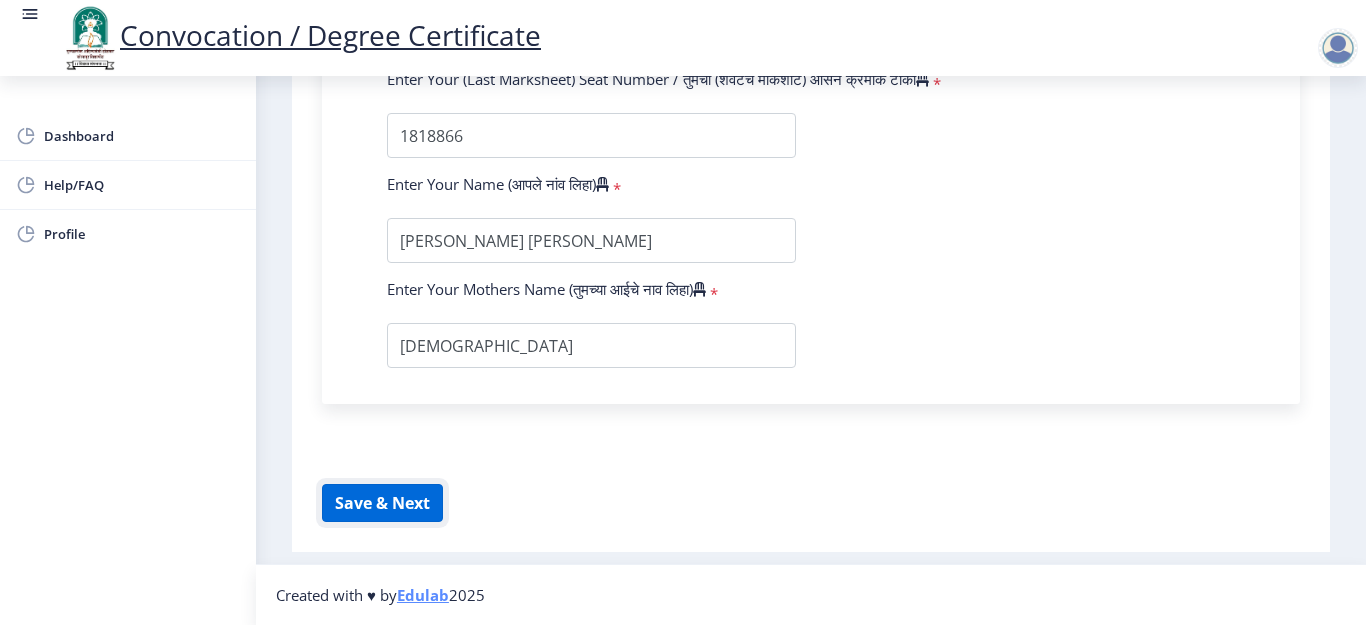 click on "Save & Next" 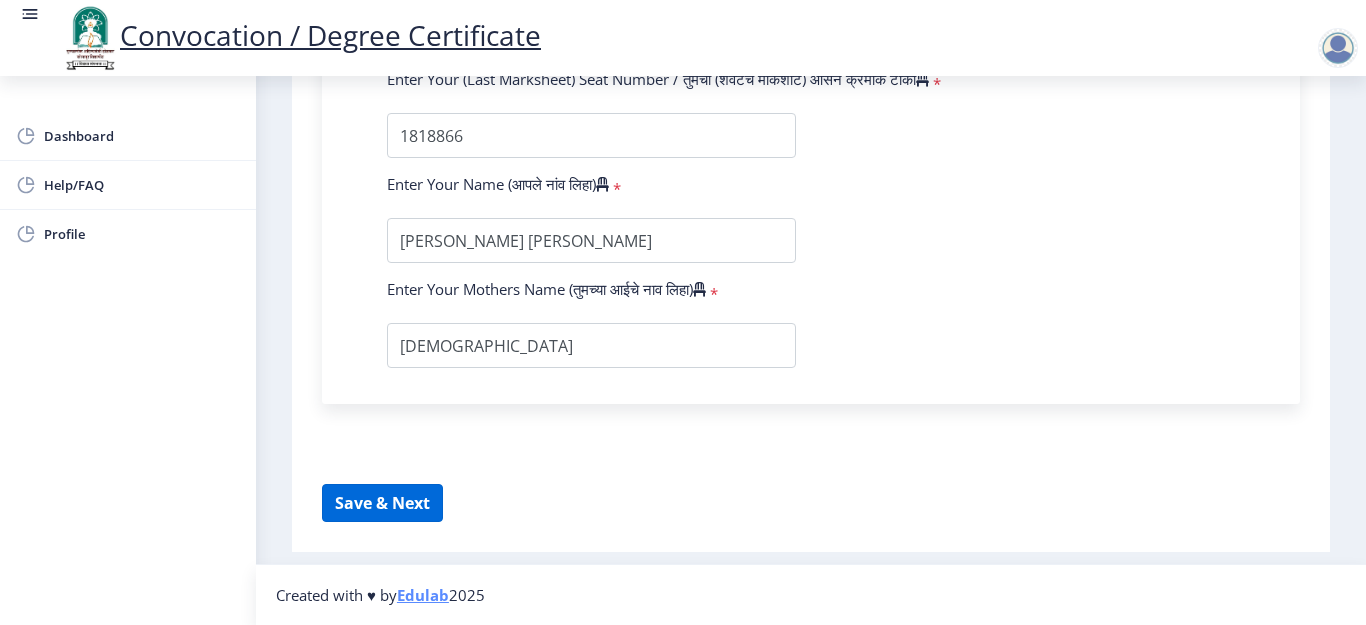 select 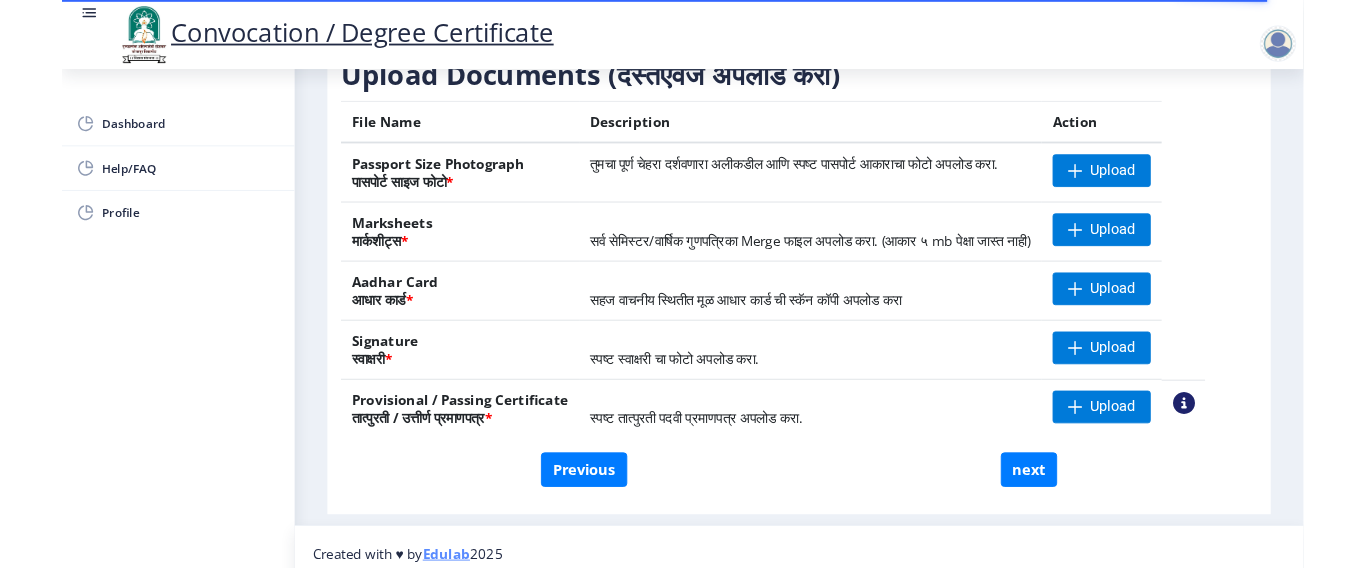 scroll, scrollTop: 365, scrollLeft: 0, axis: vertical 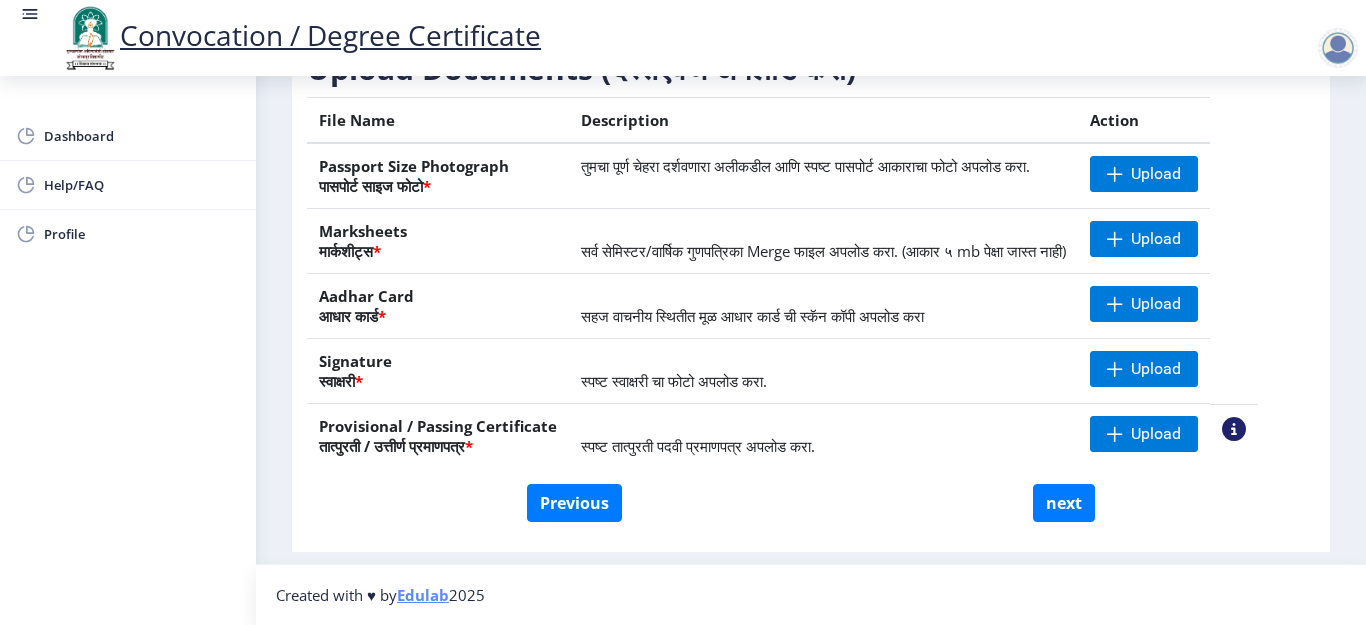 click on "स्पष्ट तात्पुरती पदवी प्रमाणपत्र अपलोड करा." 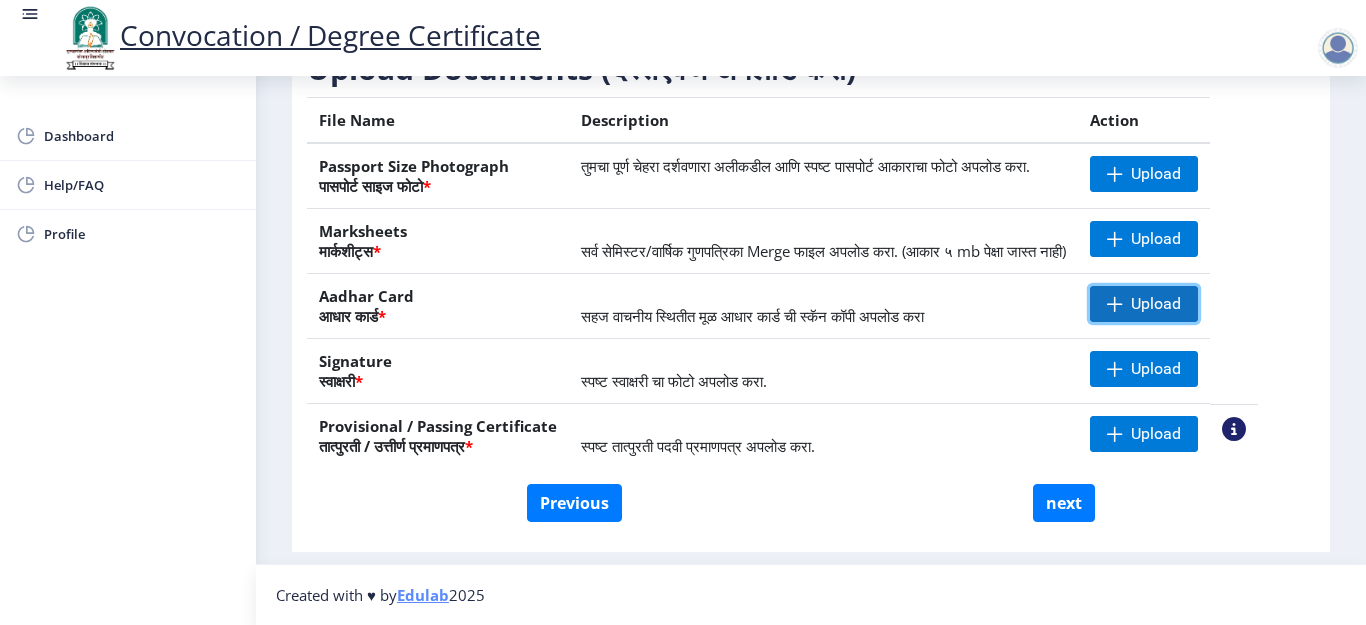 click on "Upload" 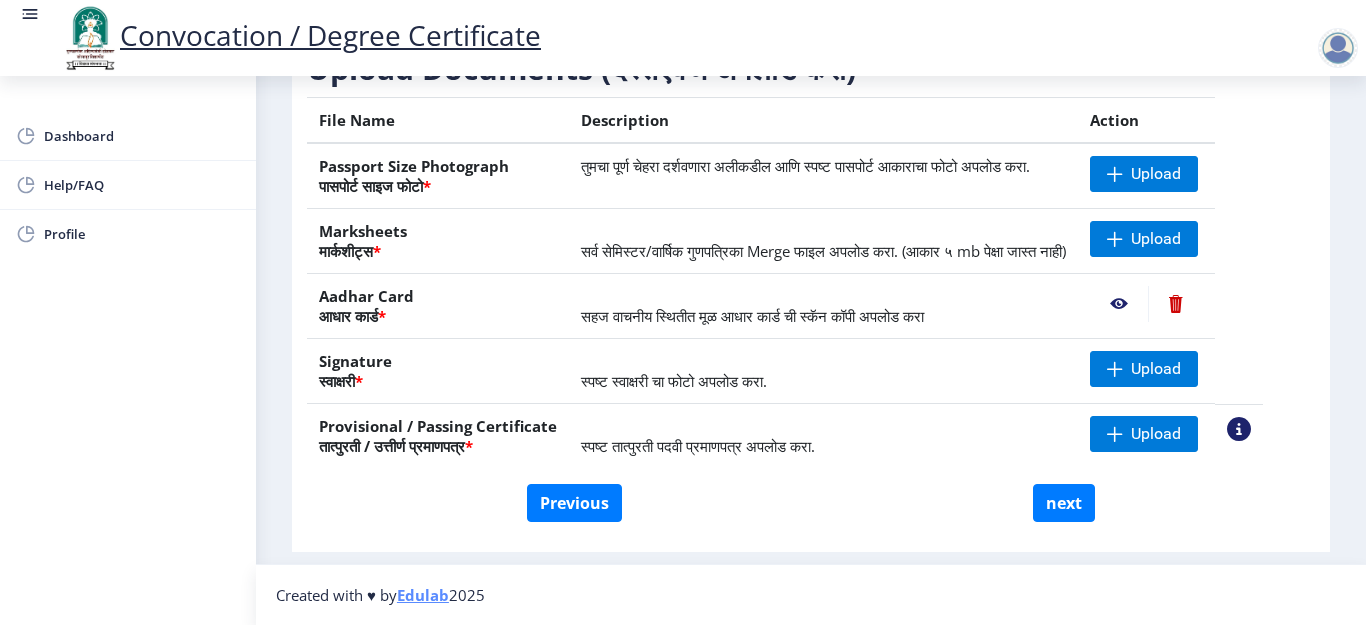 click on "File Name Description Action Passport Size Photograph  पासपोर्ट साइज फोटो  * तुमचा पूर्ण चेहरा दर्शवणारा अलीकडील आणि स्पष्ट पासपोर्ट आकाराचा फोटो अपलोड करा.  Upload Marksheets   मार्कशीट्स  * सर्व सेमिस्टर/वार्षिक गुणपत्रिका Merge फाइल अपलोड करा. (आकार ५ mb पेक्षा जास्त नाही)  Upload Aadhar Card  आधार कार्ड  * सहज वाचनीय स्थितीत मूळ आधार कार्ड ची स्कॅन कॉपी अपलोड करा  Signature  स्वाक्षरी  * स्पष्ट स्वाक्षरी चा फोटो अपलोड करा. Upload Provisional / Passing Certificate  * Upload View Sample PDC" 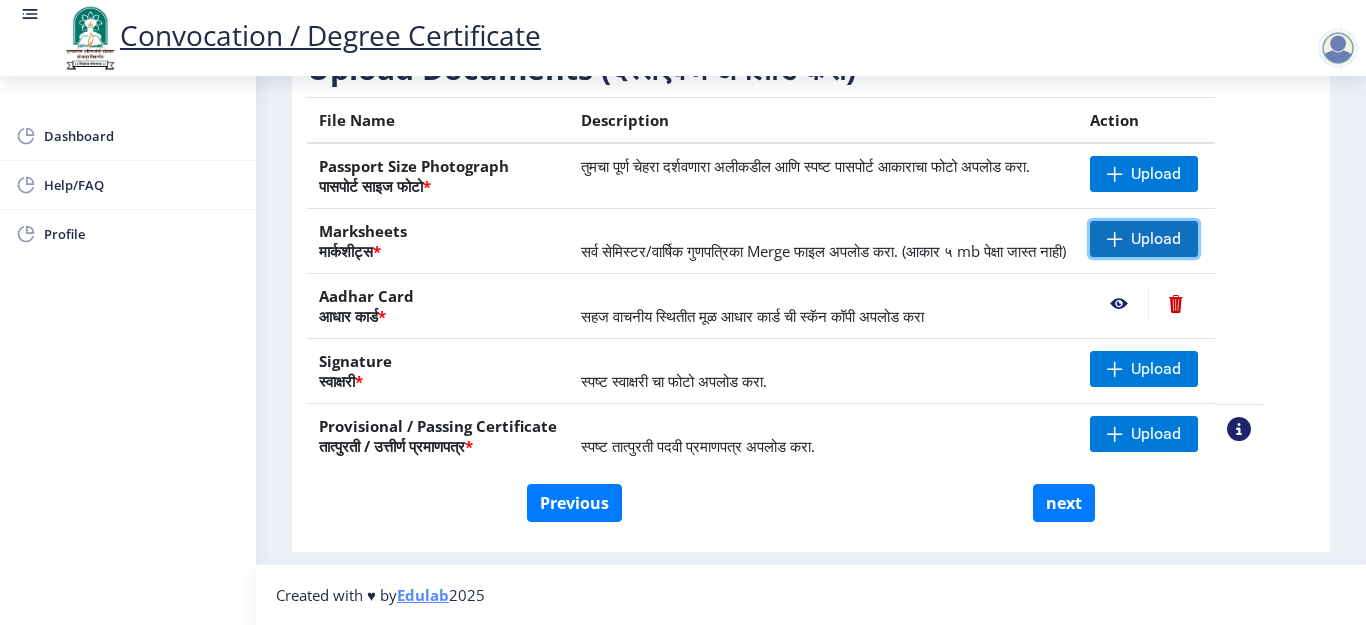 click on "Upload" 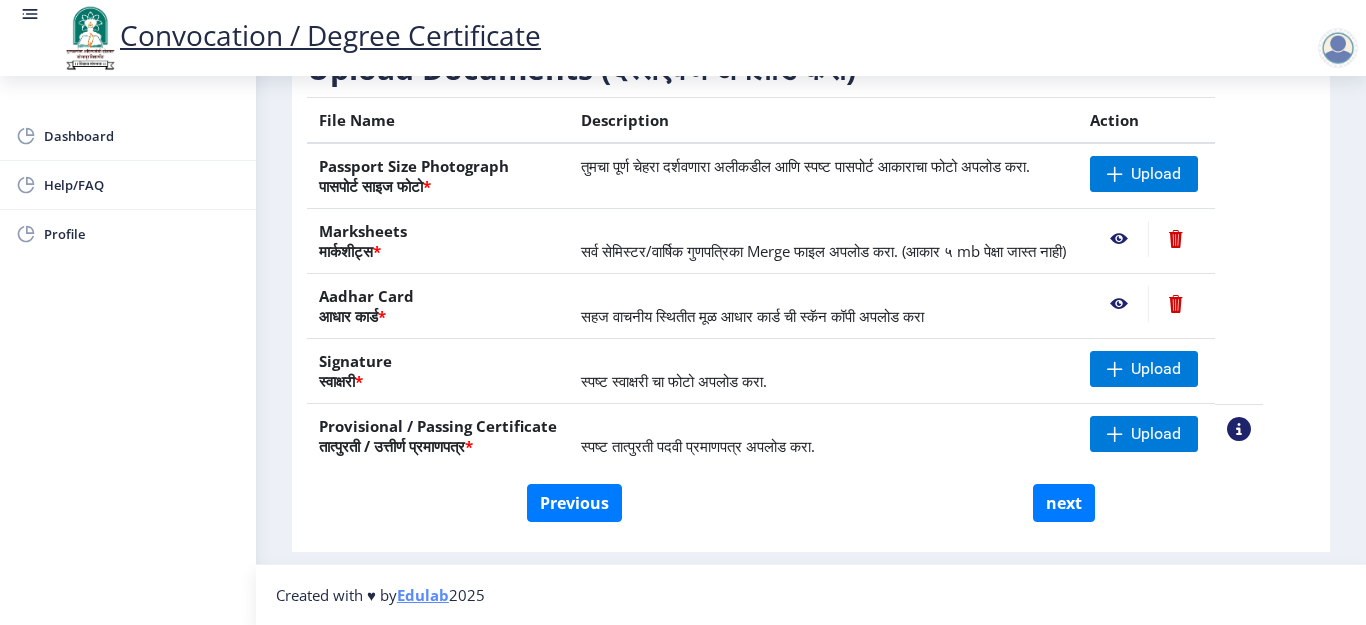 click on "File Name Description Action Passport Size Photograph  पासपोर्ट साइज फोटो  * तुमचा पूर्ण चेहरा दर्शवणारा अलीकडील आणि स्पष्ट पासपोर्ट आकाराचा फोटो अपलोड करा.  Upload Marksheets   मार्कशीट्स  * सर्व सेमिस्टर/वार्षिक गुणपत्रिका Merge फाइल अपलोड करा. (आकार ५ mb पेक्षा जास्त नाही)  Aadhar Card  आधार कार्ड  * सहज वाचनीय स्थितीत मूळ आधार कार्ड ची स्कॅन कॉपी अपलोड करा  Signature  स्वाक्षरी  * स्पष्ट स्वाक्षरी चा फोटो अपलोड करा. Upload Provisional / Passing Certificate  * Upload View Sample PDC" 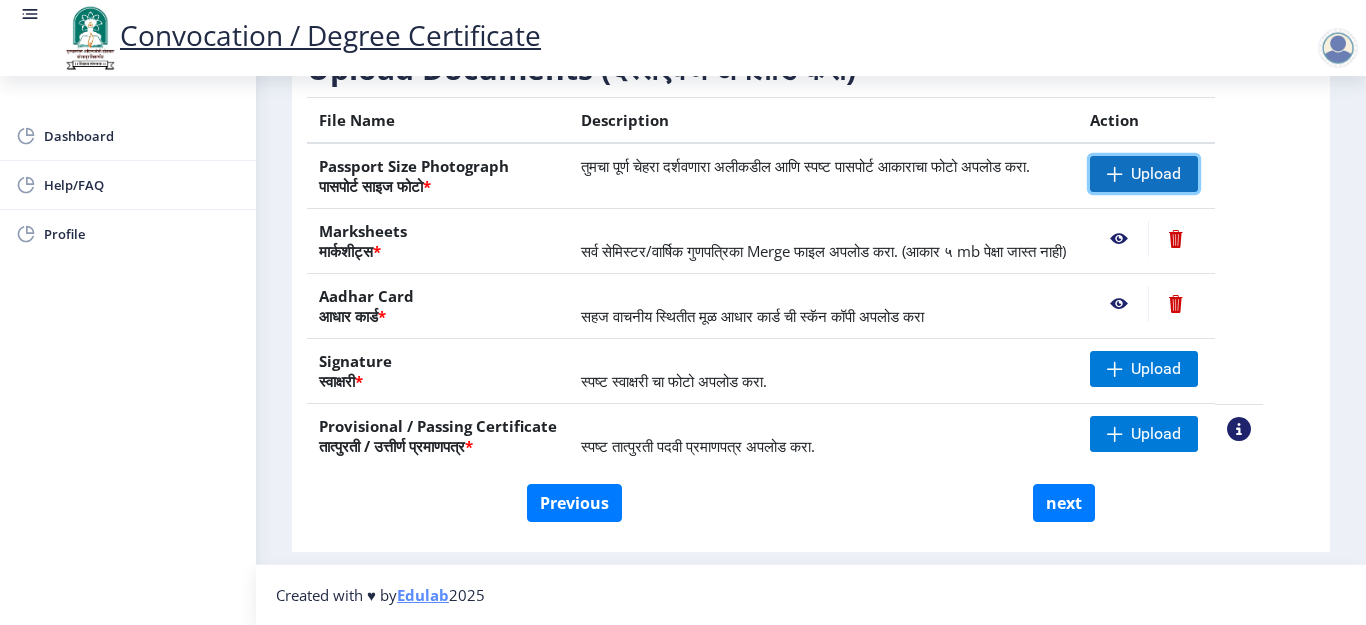 click 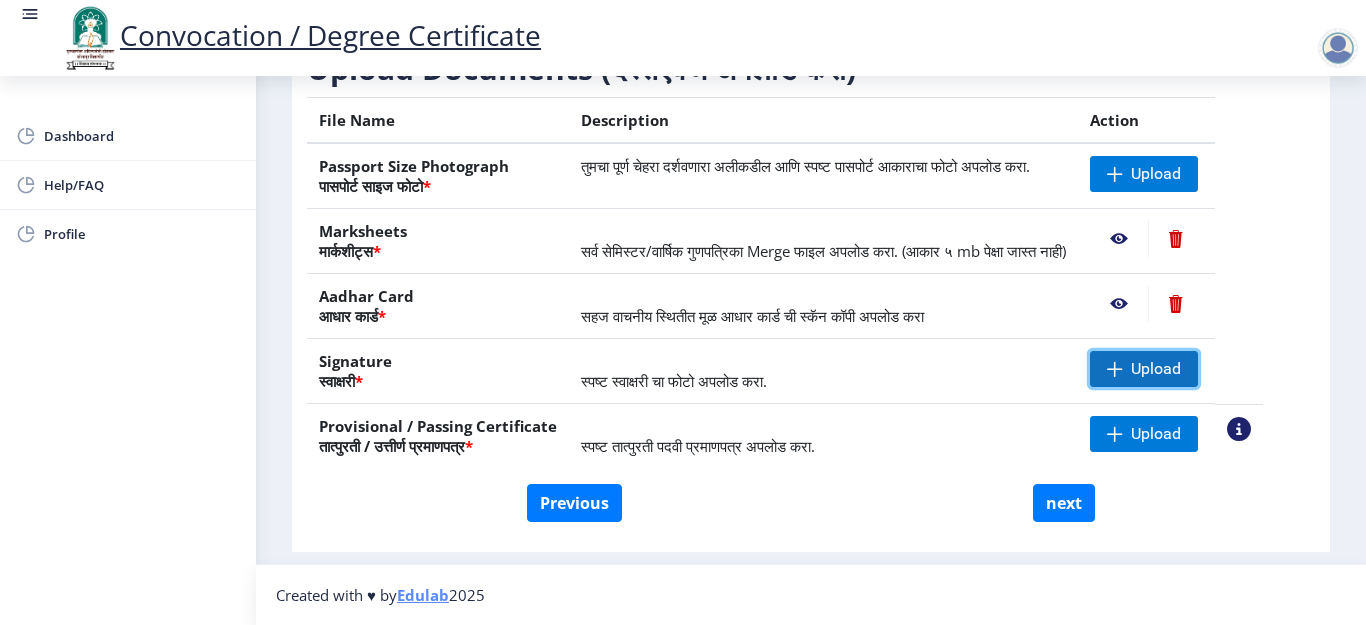 click on "Upload" 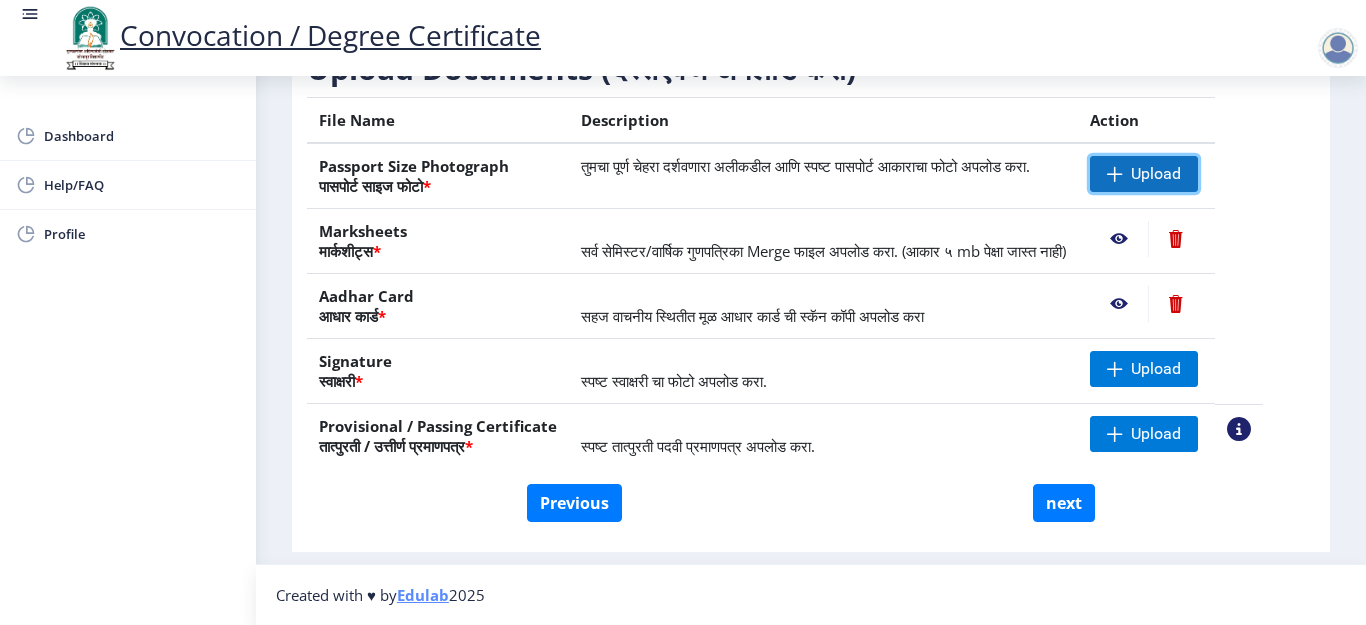 click on "Upload" 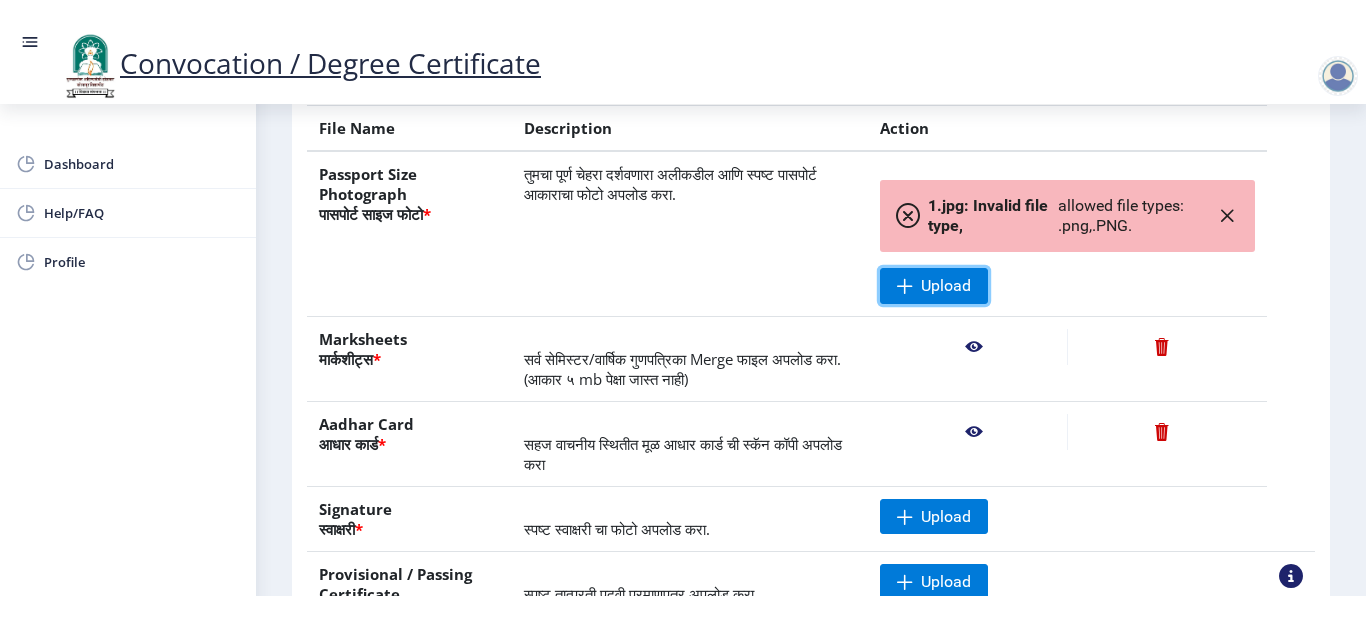 scroll, scrollTop: 435, scrollLeft: 0, axis: vertical 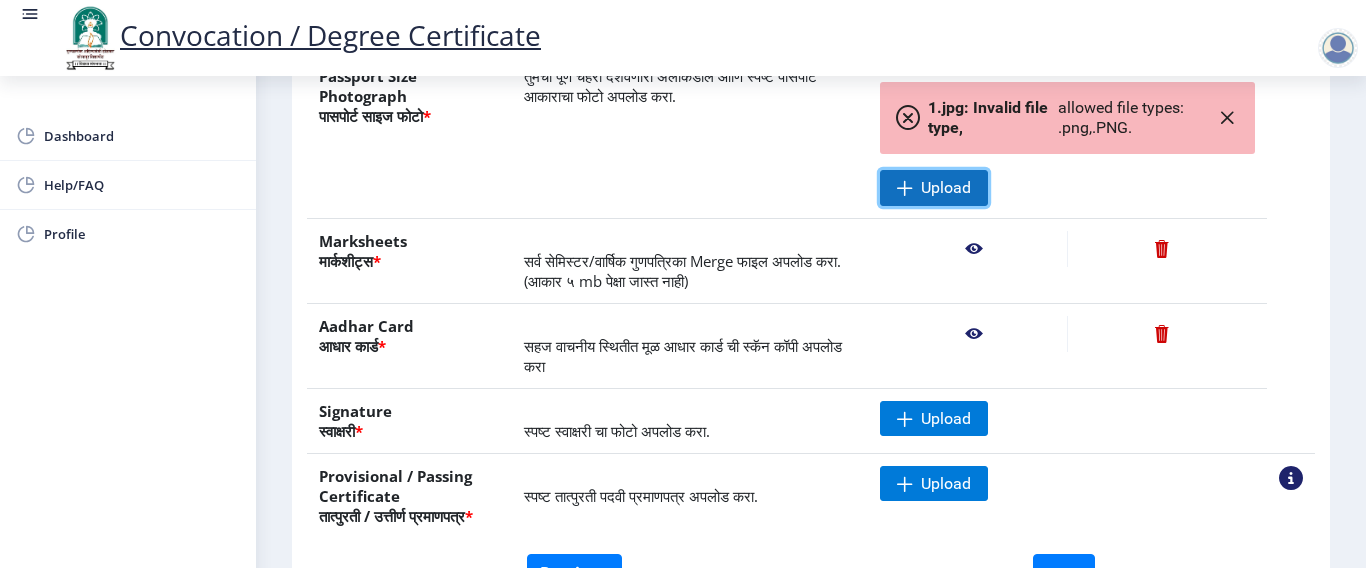 click on "Upload" 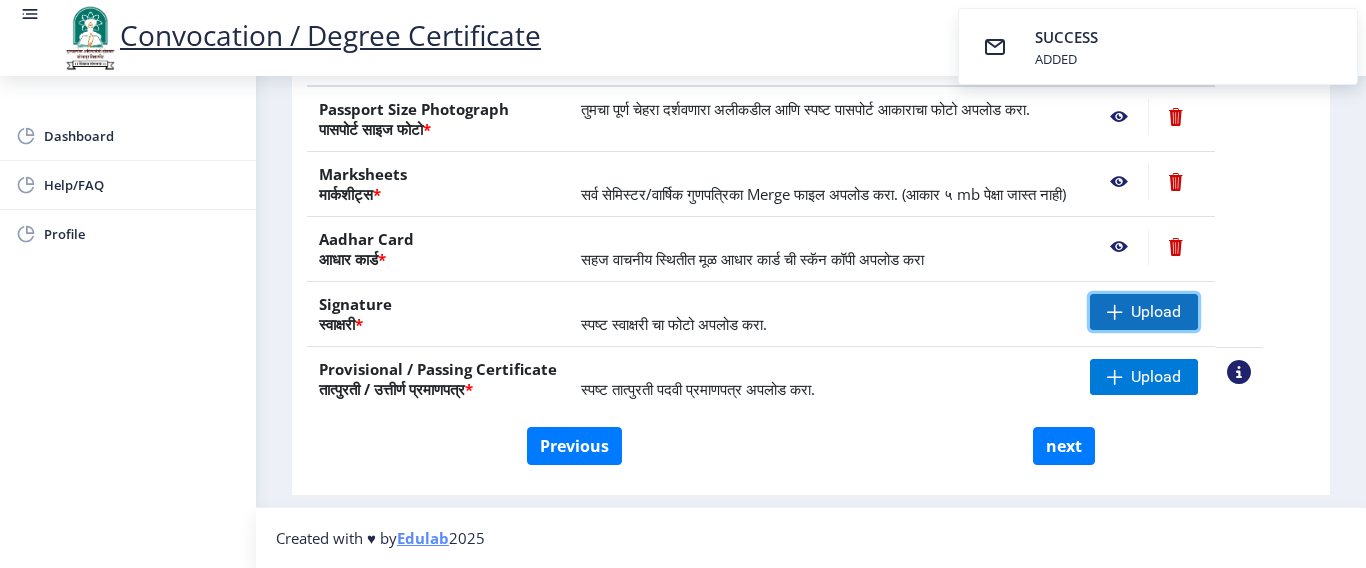 click on "Upload" 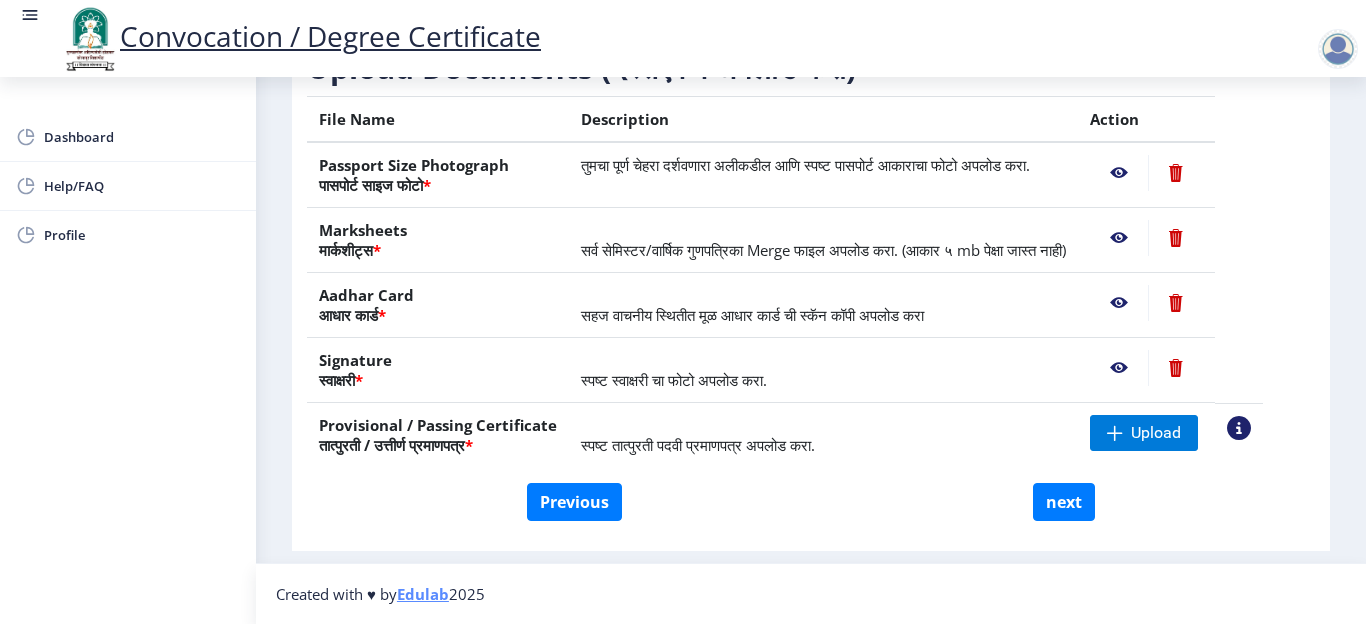 scroll, scrollTop: 405, scrollLeft: 0, axis: vertical 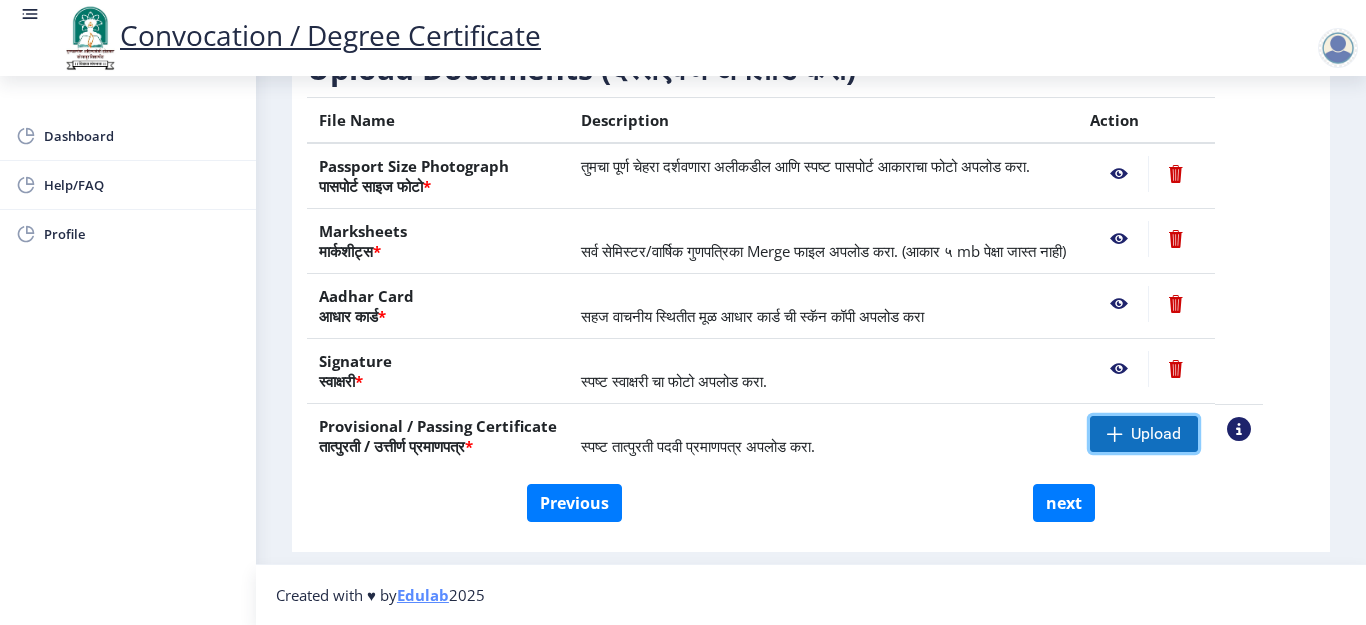 click on "Upload" 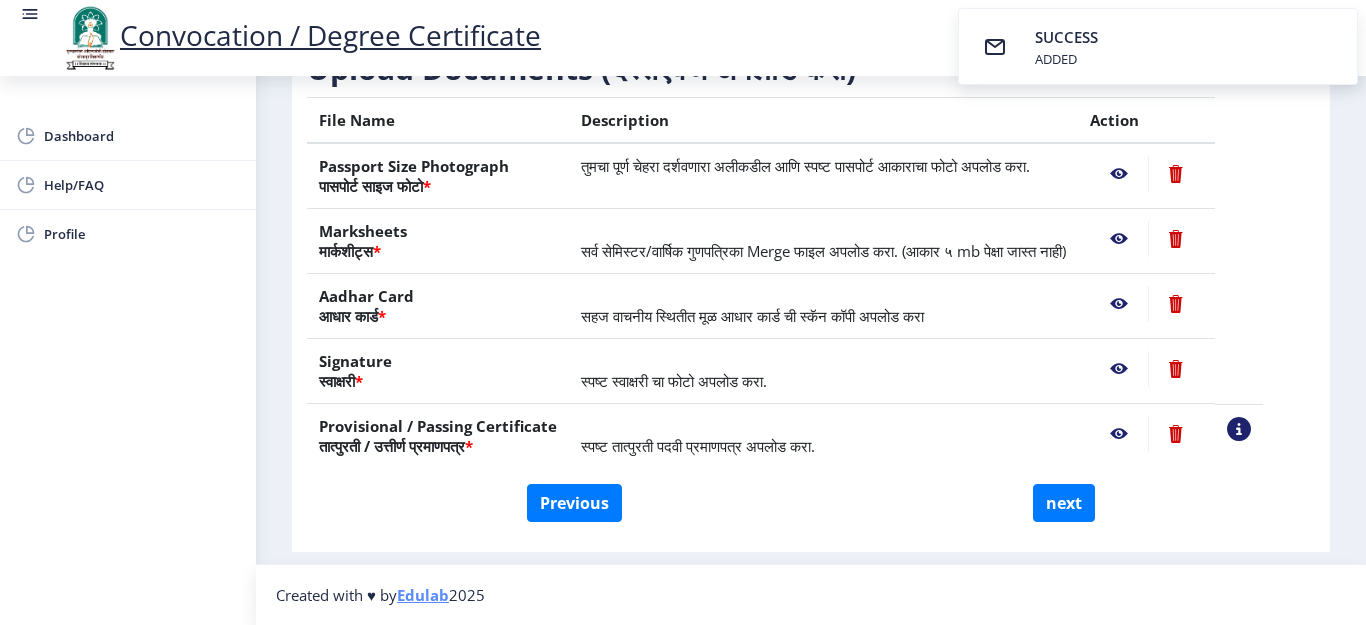 scroll, scrollTop: 305, scrollLeft: 0, axis: vertical 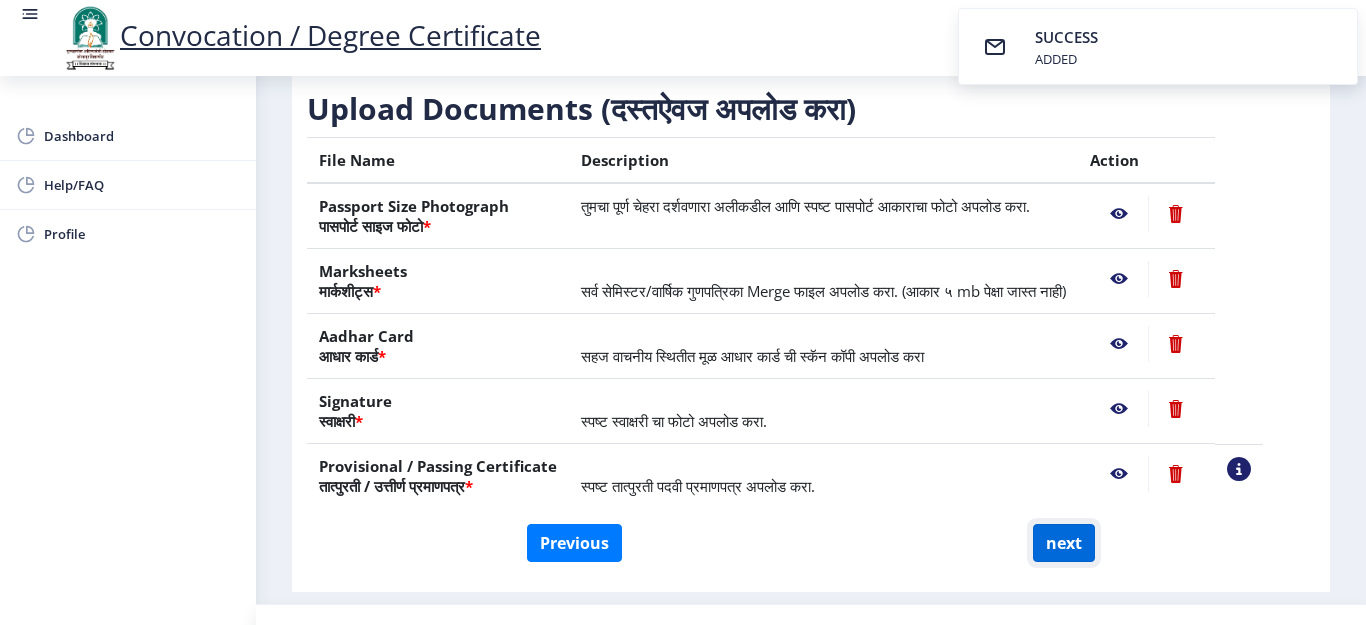 click on "next" 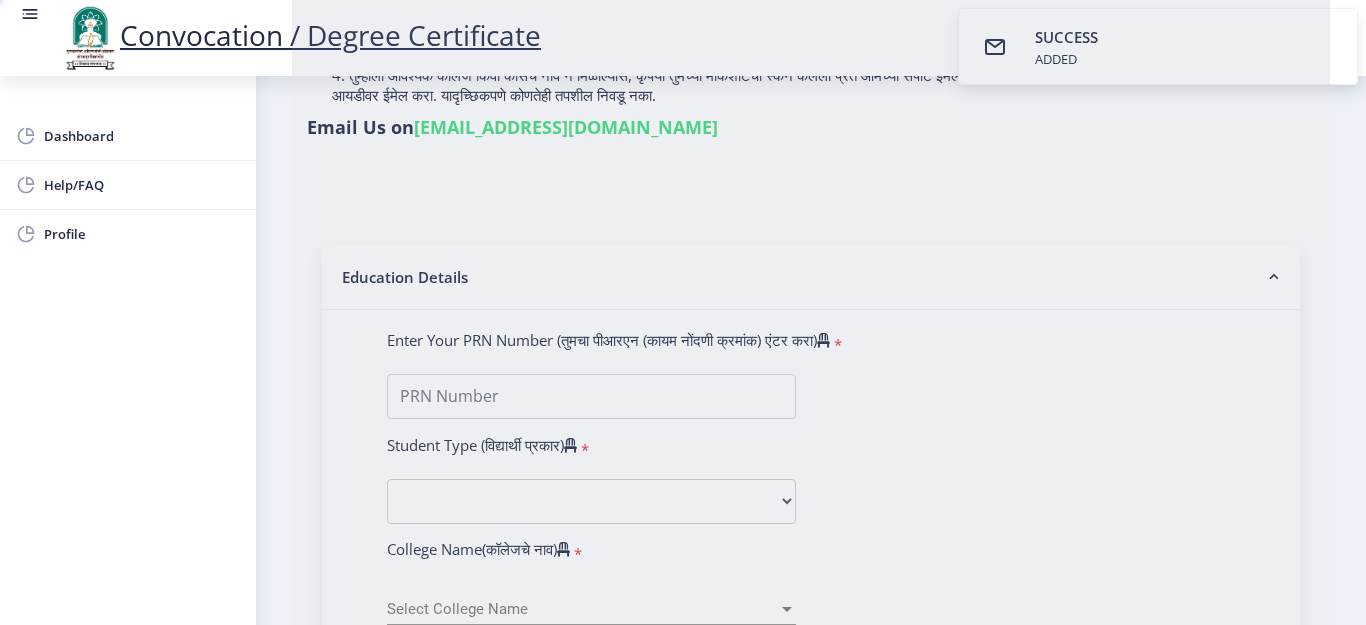 select 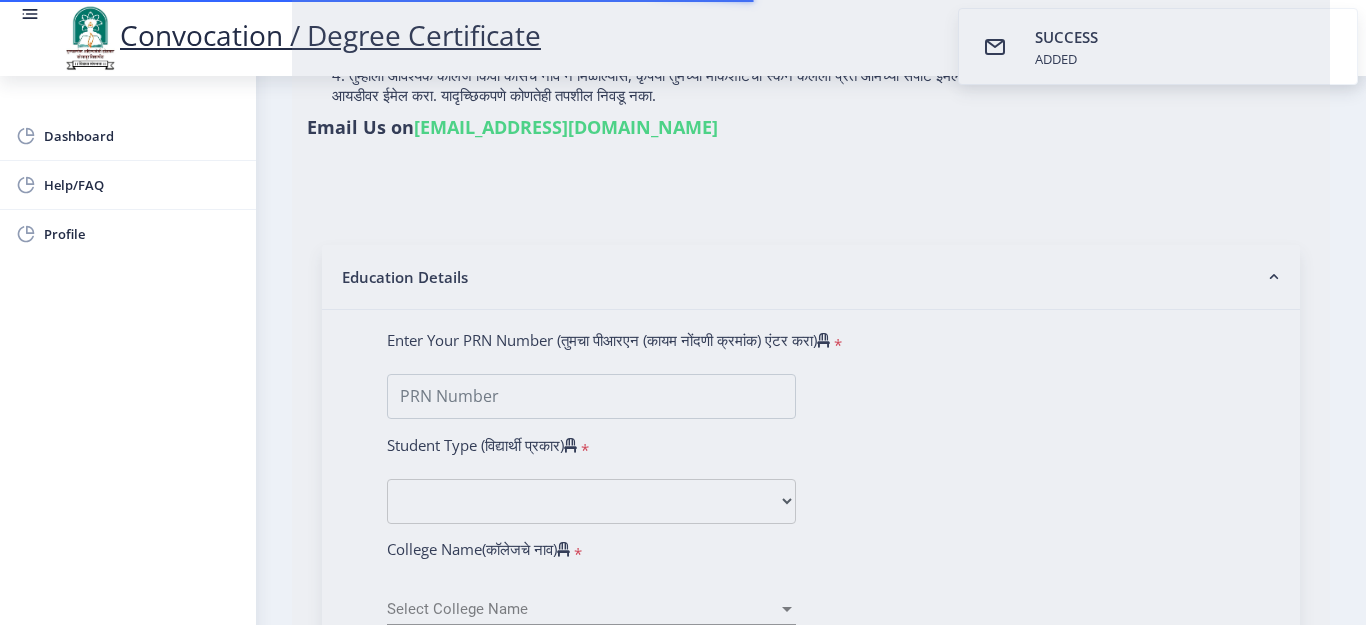 scroll, scrollTop: 0, scrollLeft: 0, axis: both 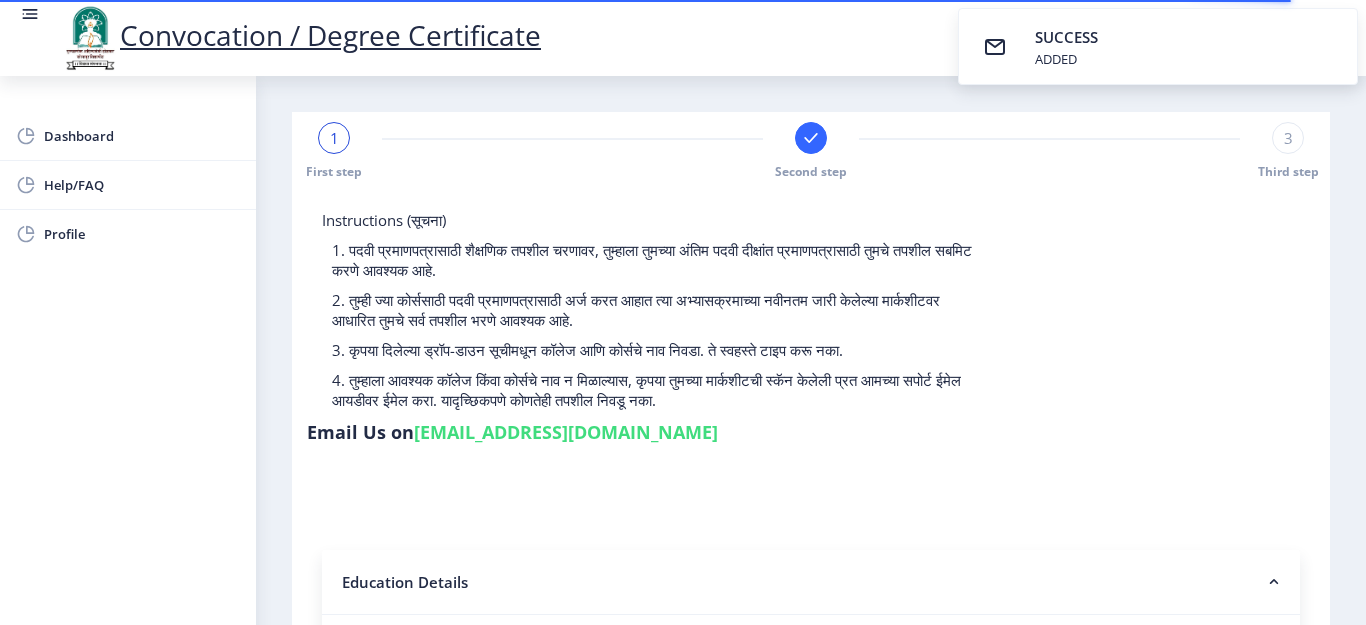 select 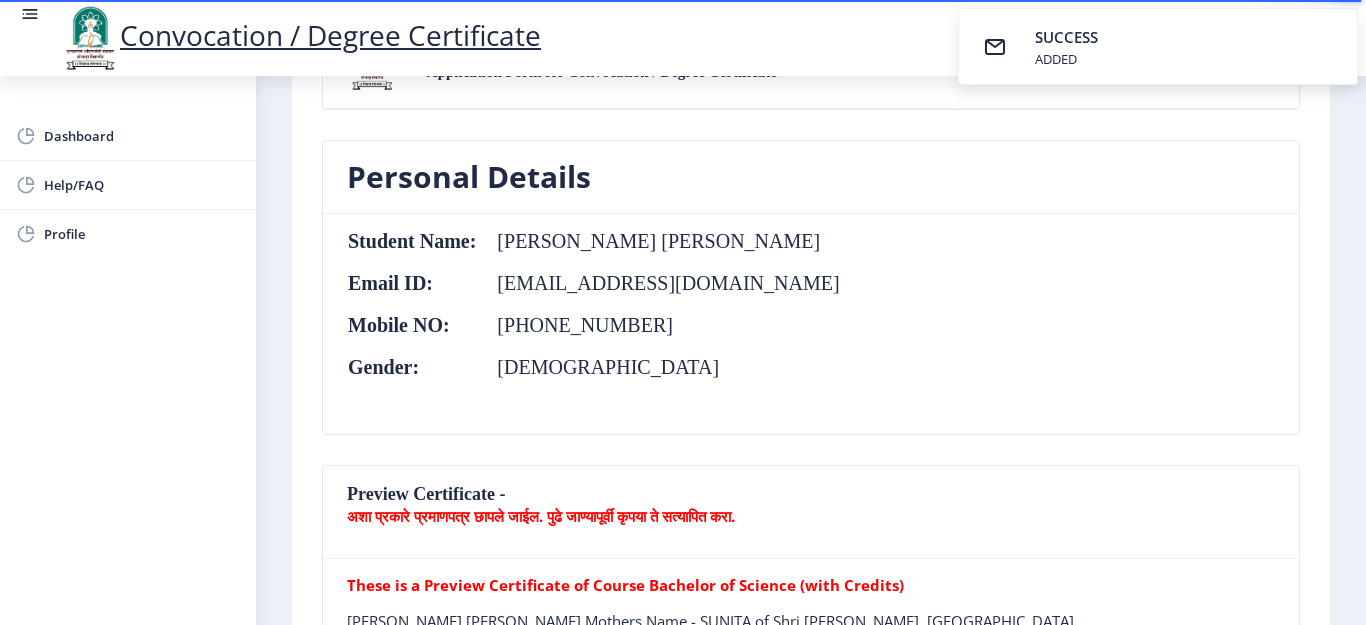 scroll, scrollTop: 200, scrollLeft: 0, axis: vertical 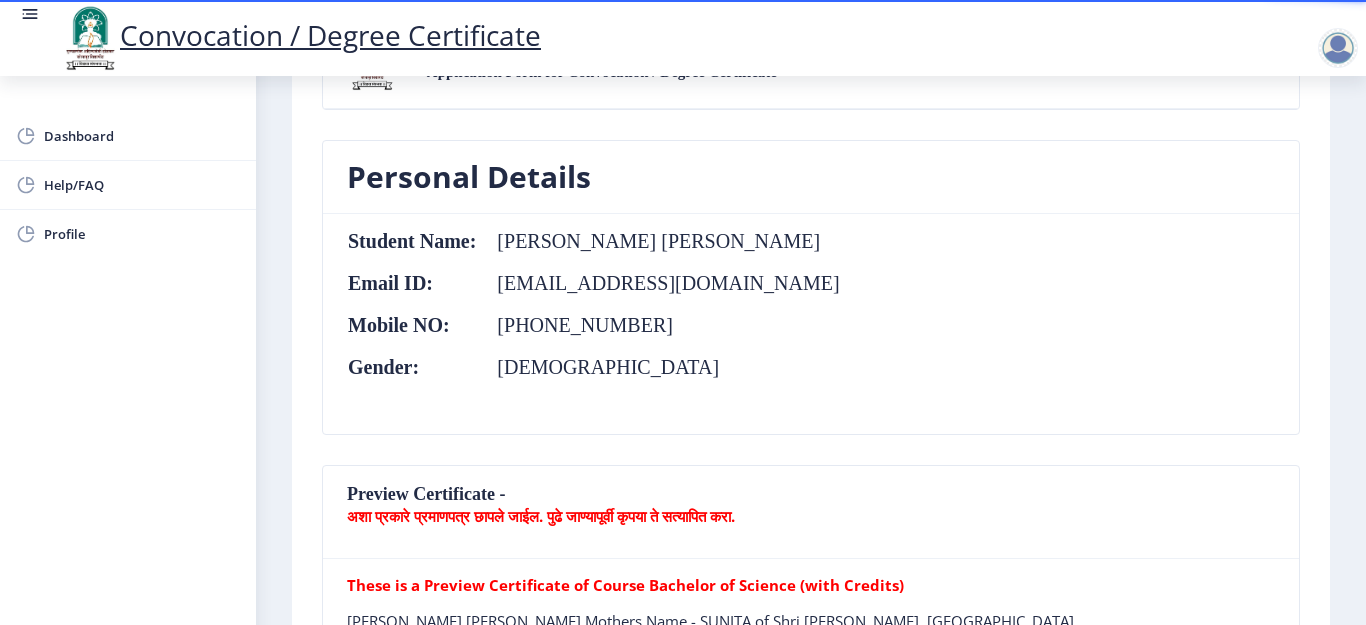 click on "Student Name:  [PERSON_NAME] [PERSON_NAME] Email ID:  [EMAIL_ADDRESS][DOMAIN_NAME] Mobile NO:  [PHONE_NUMBER] Gender:  [DEMOGRAPHIC_DATA]" 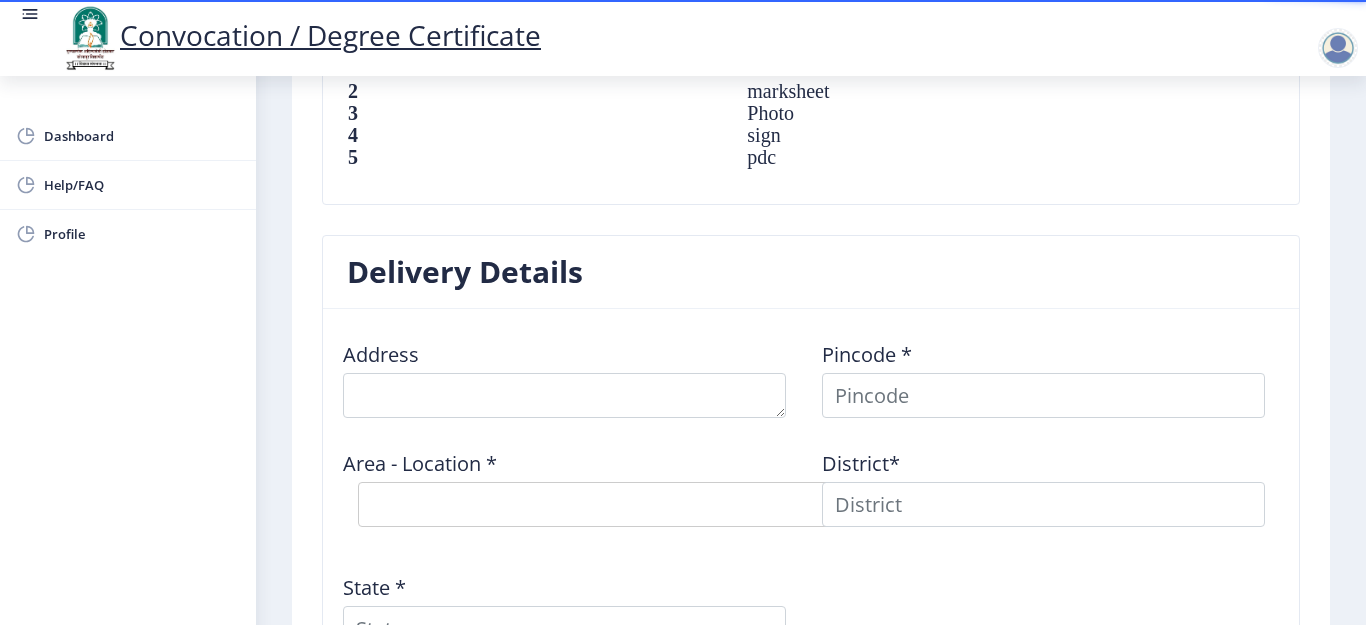scroll, scrollTop: 1640, scrollLeft: 0, axis: vertical 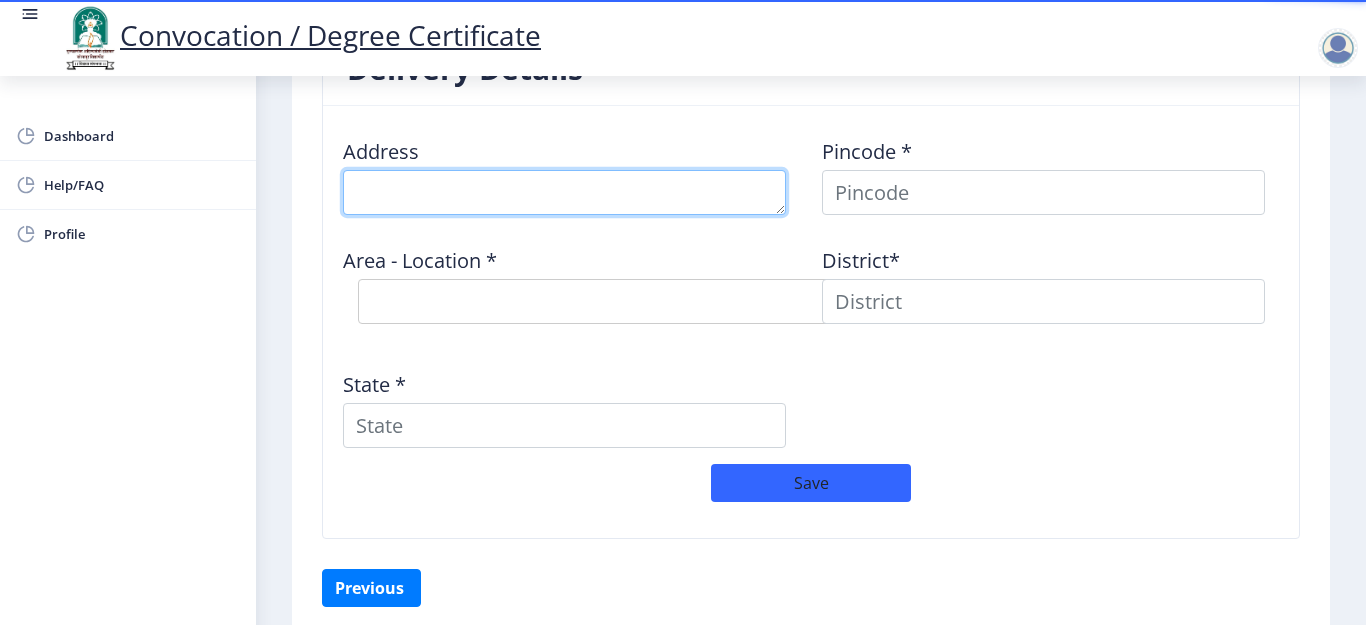 click at bounding box center [564, 192] 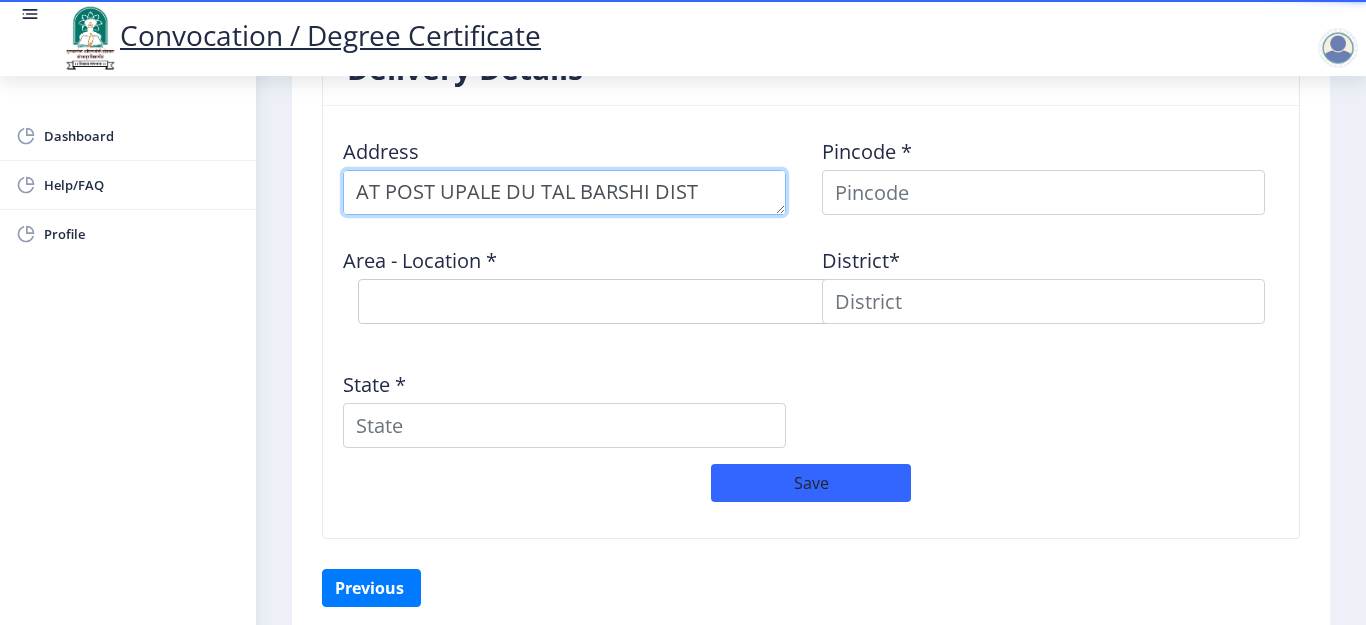 scroll, scrollTop: 21, scrollLeft: 0, axis: vertical 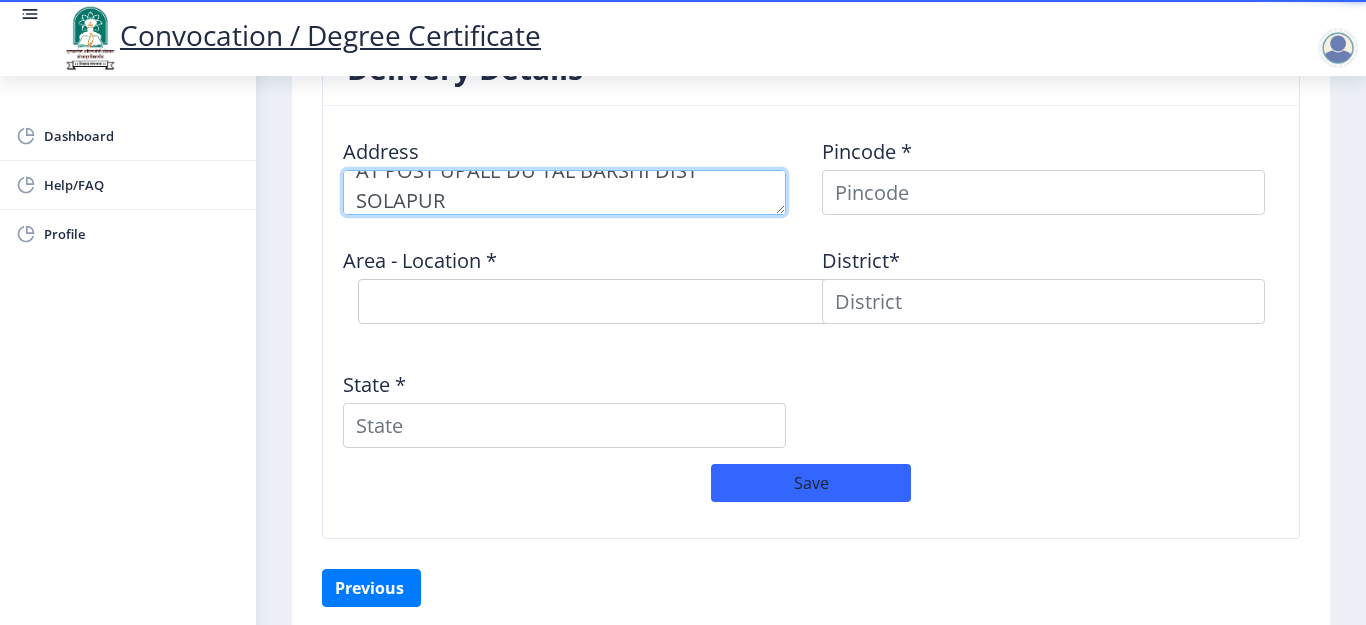 type on "AT POST UPALE DU TAL BARSHI DIST SOLAPUR" 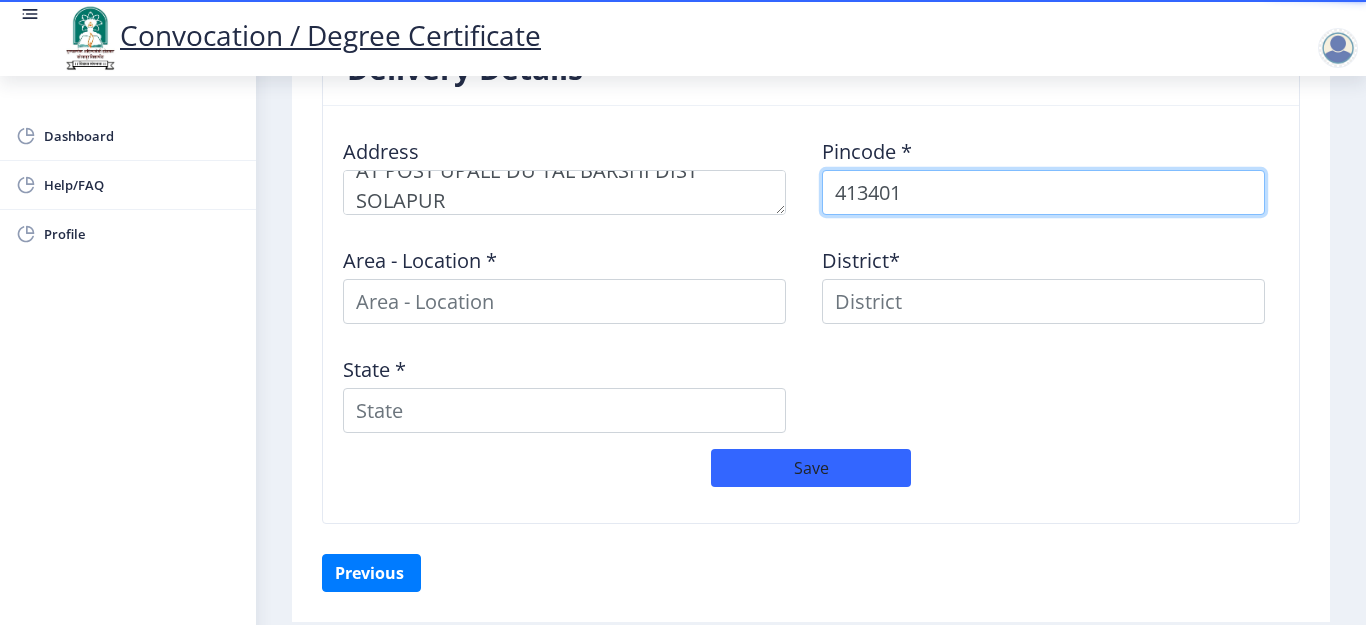 type on "413401" 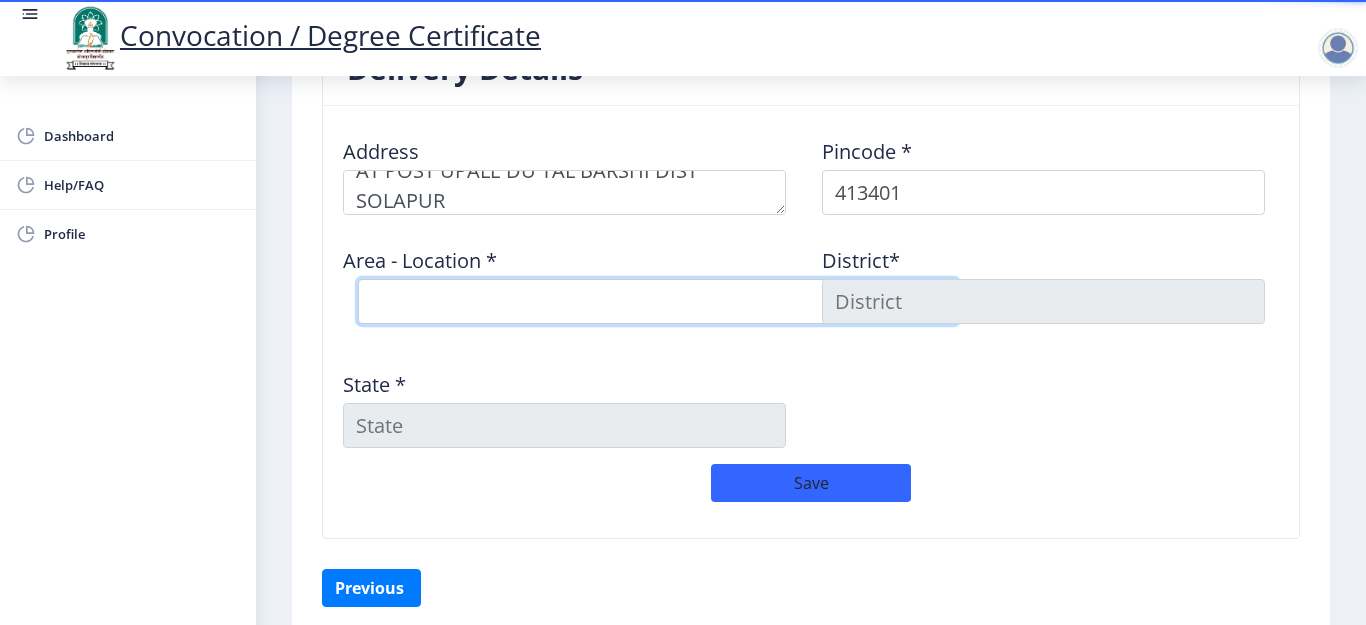 click on "Select Area Location Barshi S.O [PERSON_NAME] Deogaon B.O Gadegaon B.O Gulpoli B.O Halduge B.O [GEOGRAPHIC_DATA]  ([GEOGRAPHIC_DATA]) B.O [GEOGRAPHIC_DATA]  ([GEOGRAPHIC_DATA]) B.O Kavhe B.O Khamgaon B.O Khandvi B.O Korphale B.O Kuslumb B.O Malegaon [PERSON_NAME] B.O Market Yard Barshi S.O Pimpalgaon B.O Shendri B.O Shripat Pimpari B.O Sondare B.O Subhash Nagar Barshi S.O [PERSON_NAME] Tadsoundane B.O Upalai  ( Thonge ) B.O Upale Dhumala B.O" at bounding box center [658, 301] 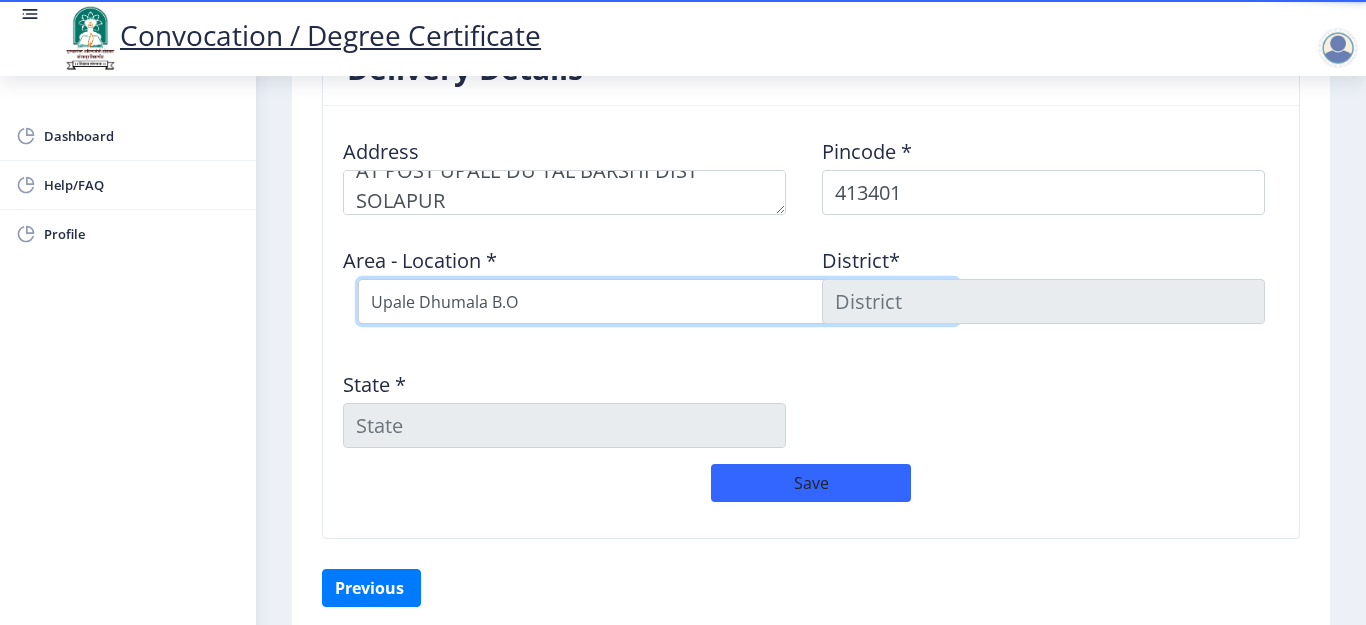 click on "Select Area Location Barshi S.O [PERSON_NAME] Deogaon B.O Gadegaon B.O Gulpoli B.O Halduge B.O [GEOGRAPHIC_DATA]  ([GEOGRAPHIC_DATA]) B.O [GEOGRAPHIC_DATA]  ([GEOGRAPHIC_DATA]) B.O Kavhe B.O Khamgaon B.O Khandvi B.O Korphale B.O Kuslumb B.O Malegaon [PERSON_NAME] B.O Market Yard Barshi S.O Pimpalgaon B.O Shendri B.O Shripat Pimpari B.O Sondare B.O Subhash Nagar Barshi S.O [PERSON_NAME] Tadsoundane B.O Upalai  ( Thonge ) B.O Upale Dhumala B.O" at bounding box center (658, 301) 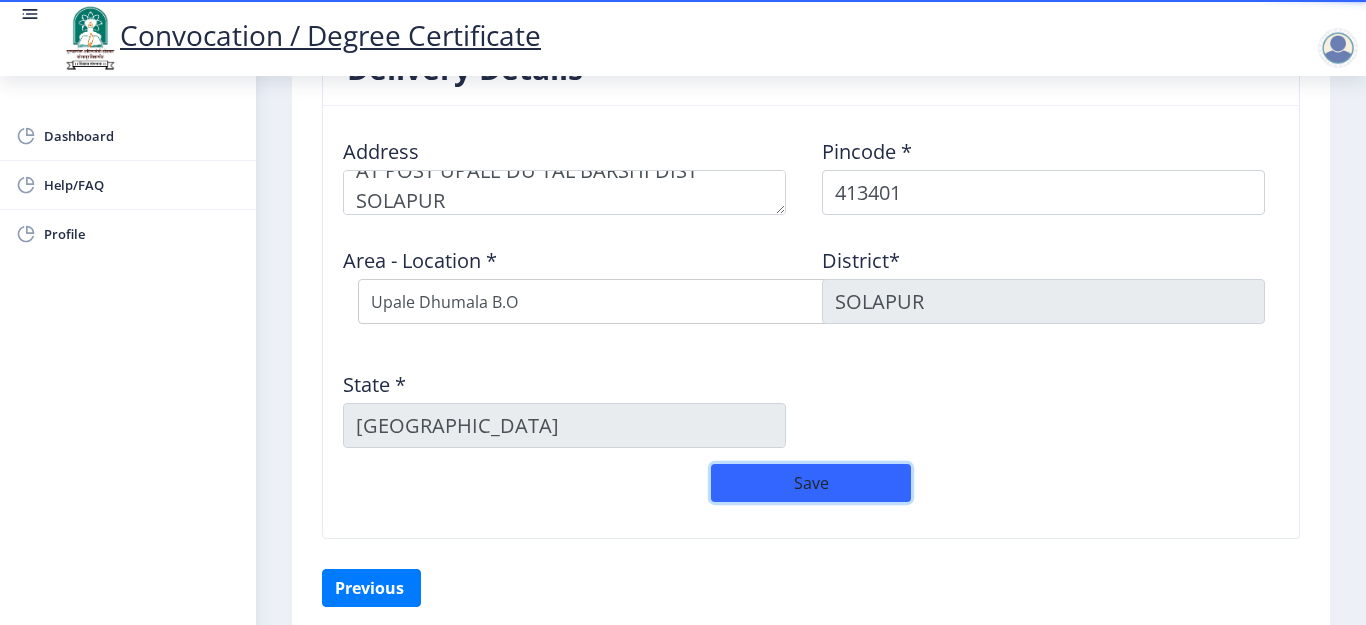 type 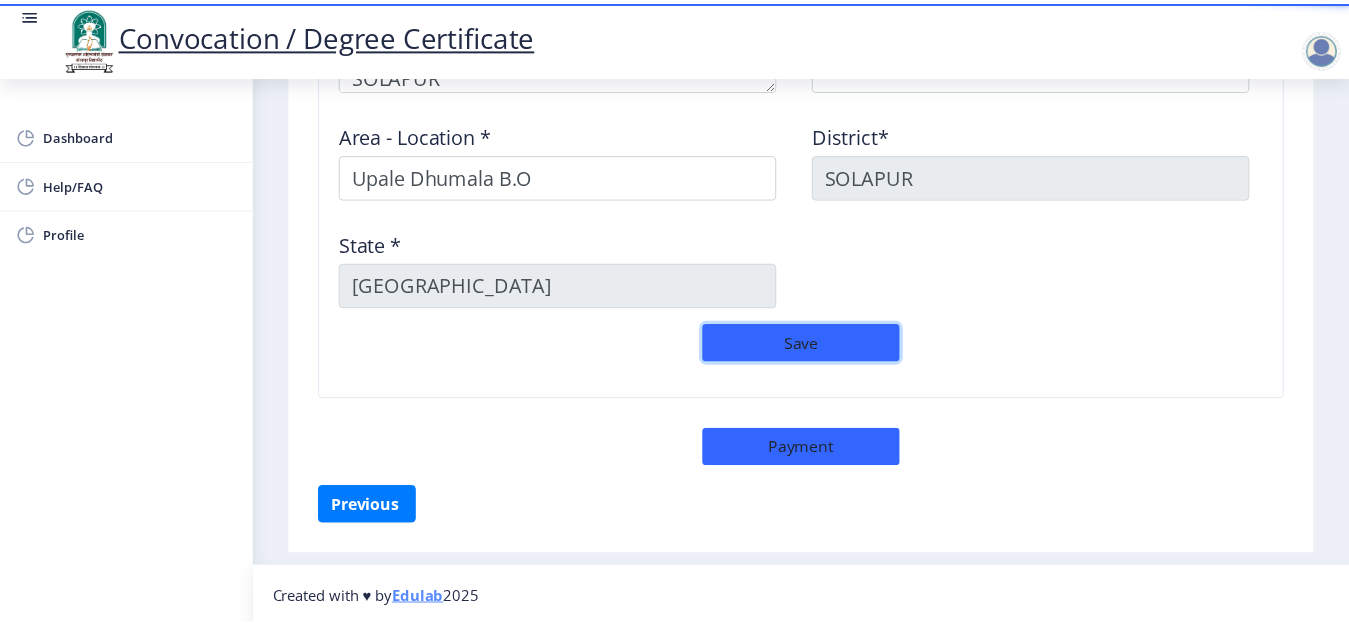 scroll, scrollTop: 1768, scrollLeft: 0, axis: vertical 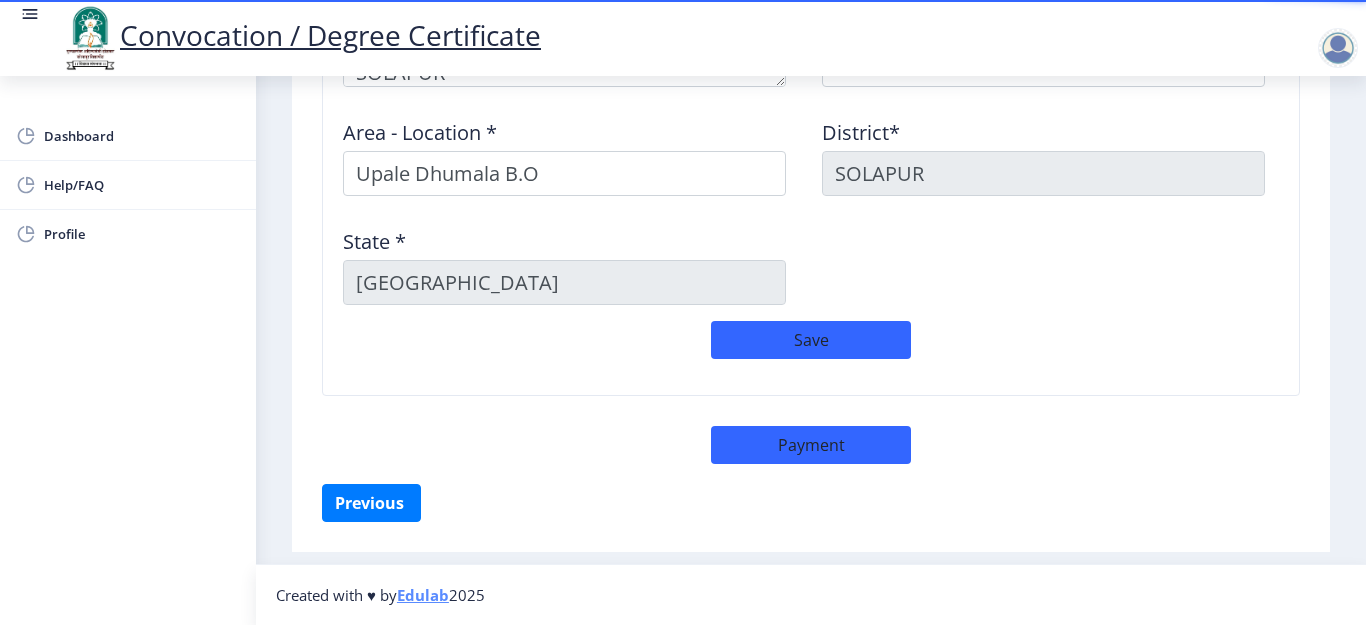 click on "Save" 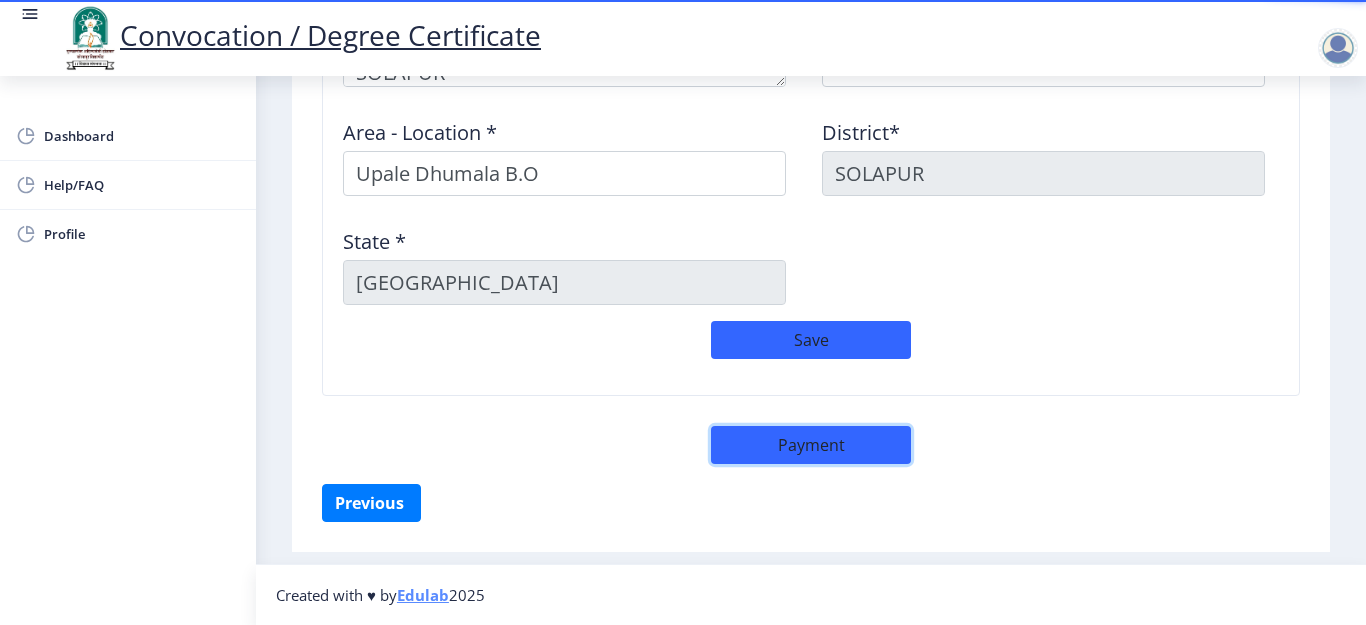 click on "Payment" 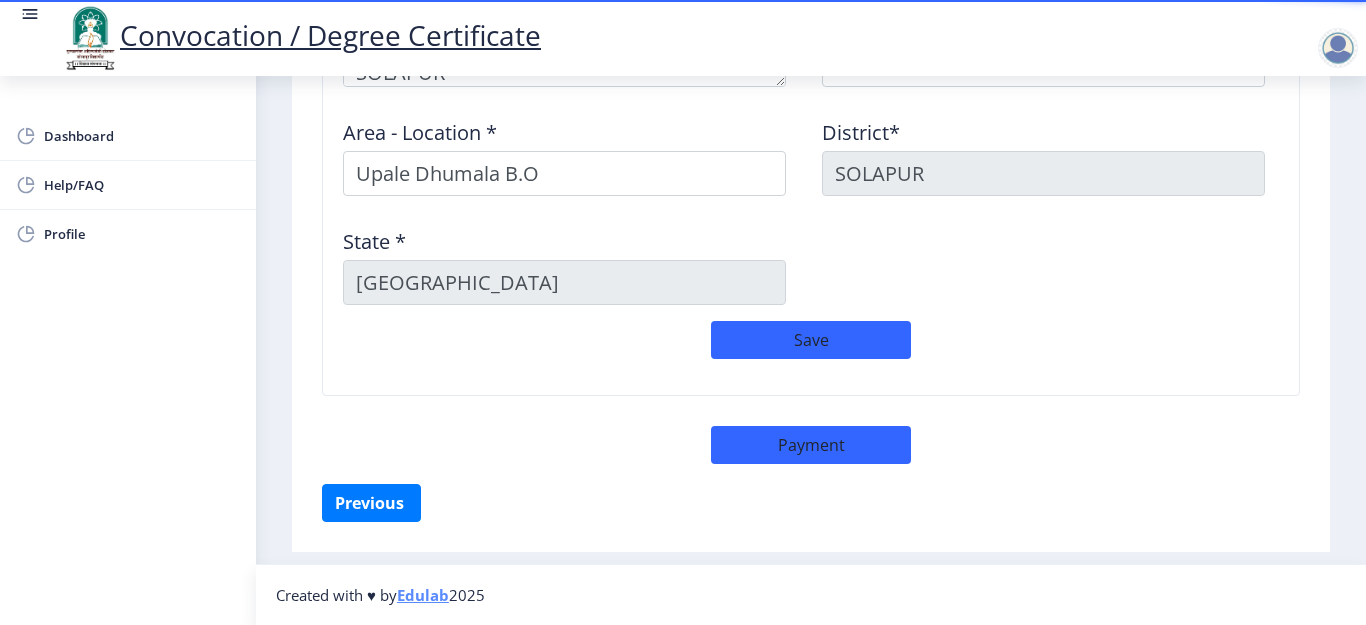 select on "sealed" 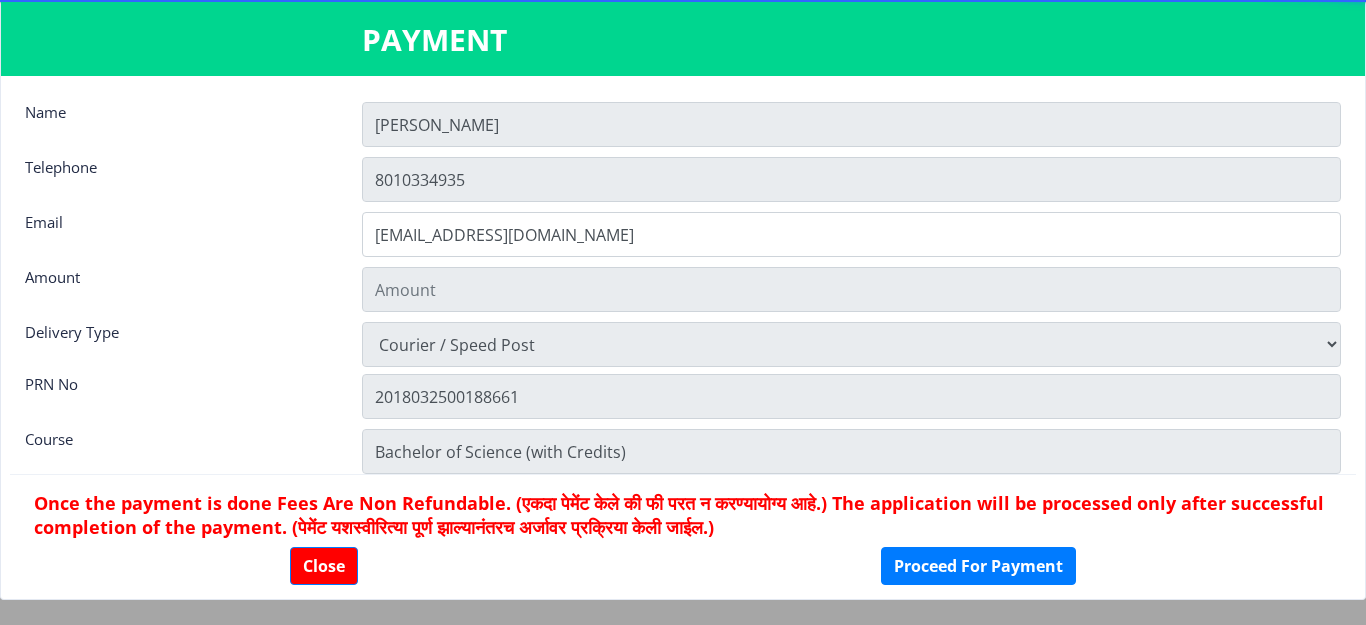 type on "600" 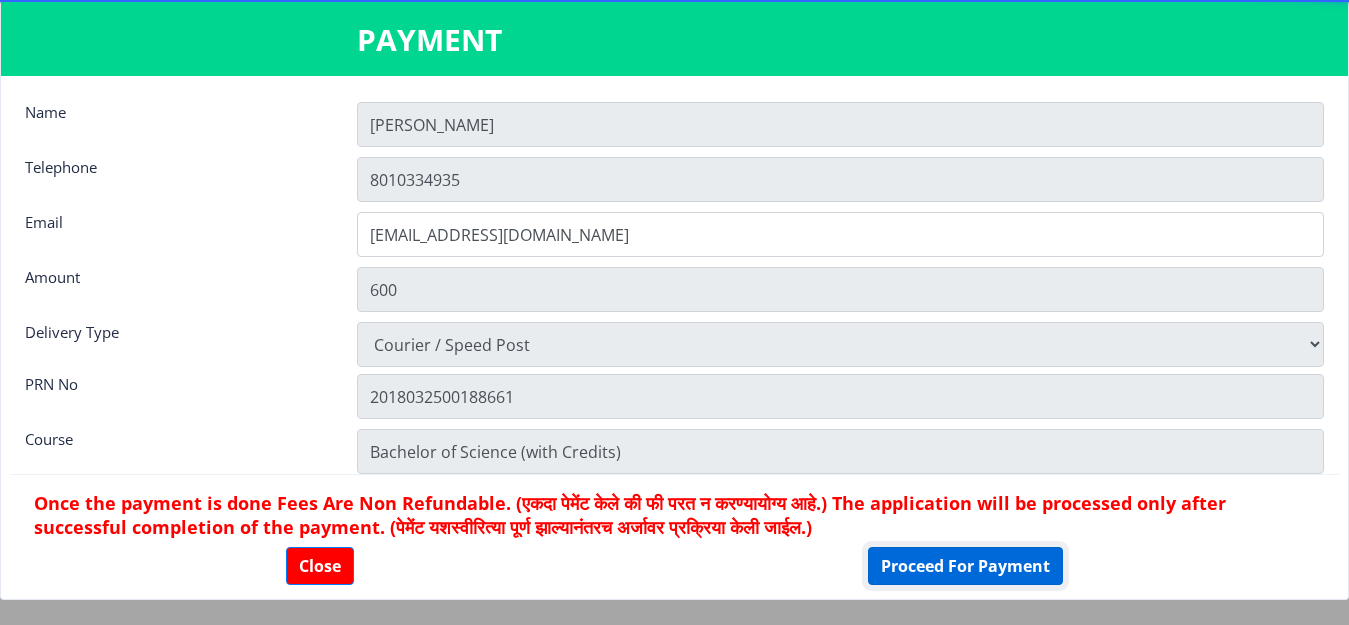 click on "Proceed For Payment" 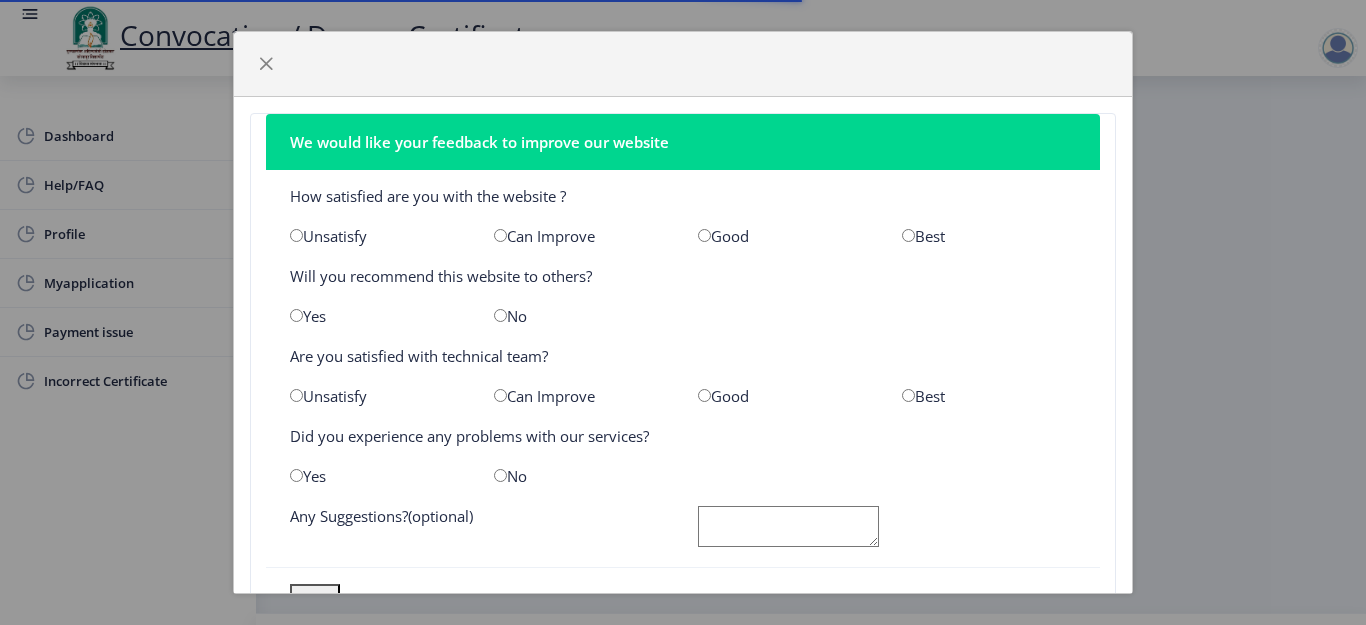 scroll, scrollTop: 0, scrollLeft: 0, axis: both 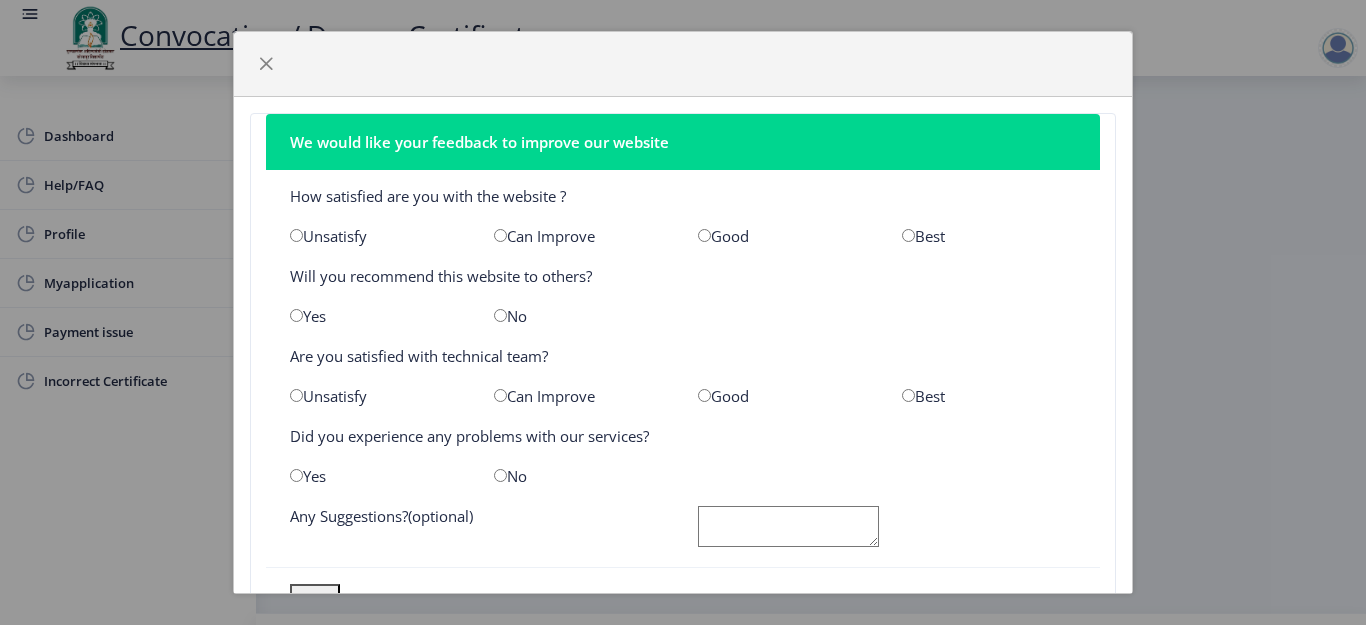 click at bounding box center [908, 235] 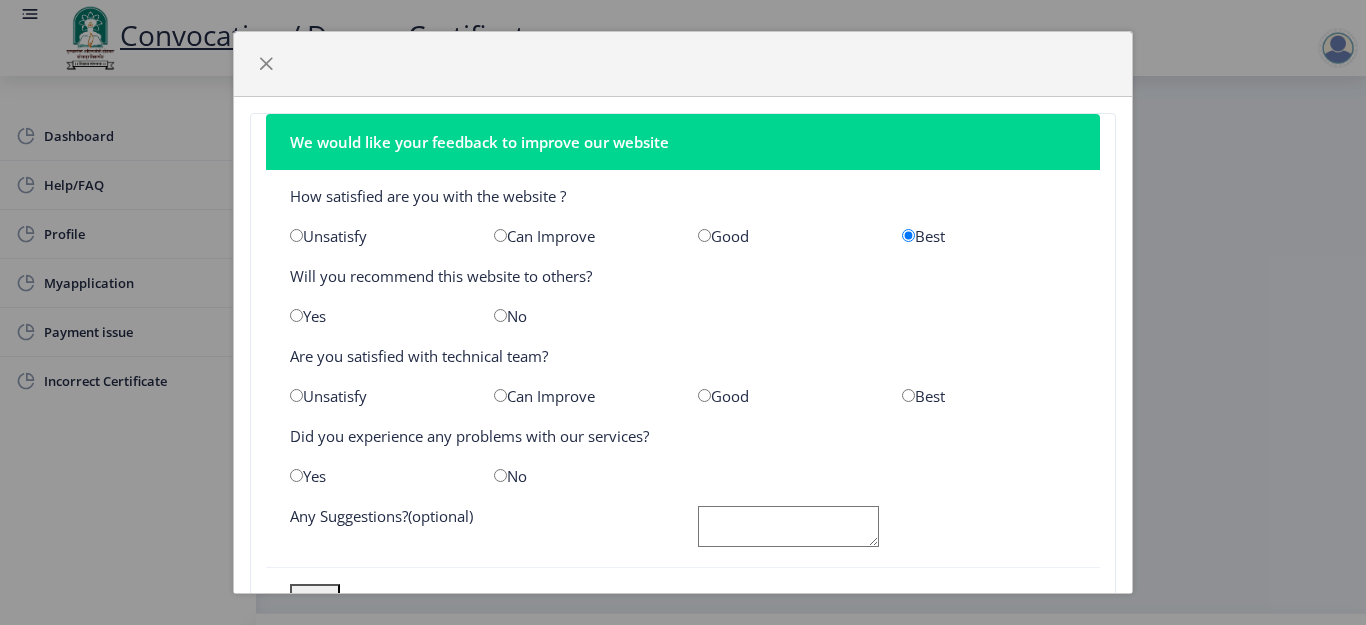 click on "How satisfied are you with the website ?   Unsatisfy   Can Improve   Good   Best   Will you recommend this website to others?   Yes   No   Are you satisfied with technical team?   Unsatisfy   Can Improve   Good   Best   Did you experience any problems with our services?   Yes   No   Any Suggestions?(optional)" 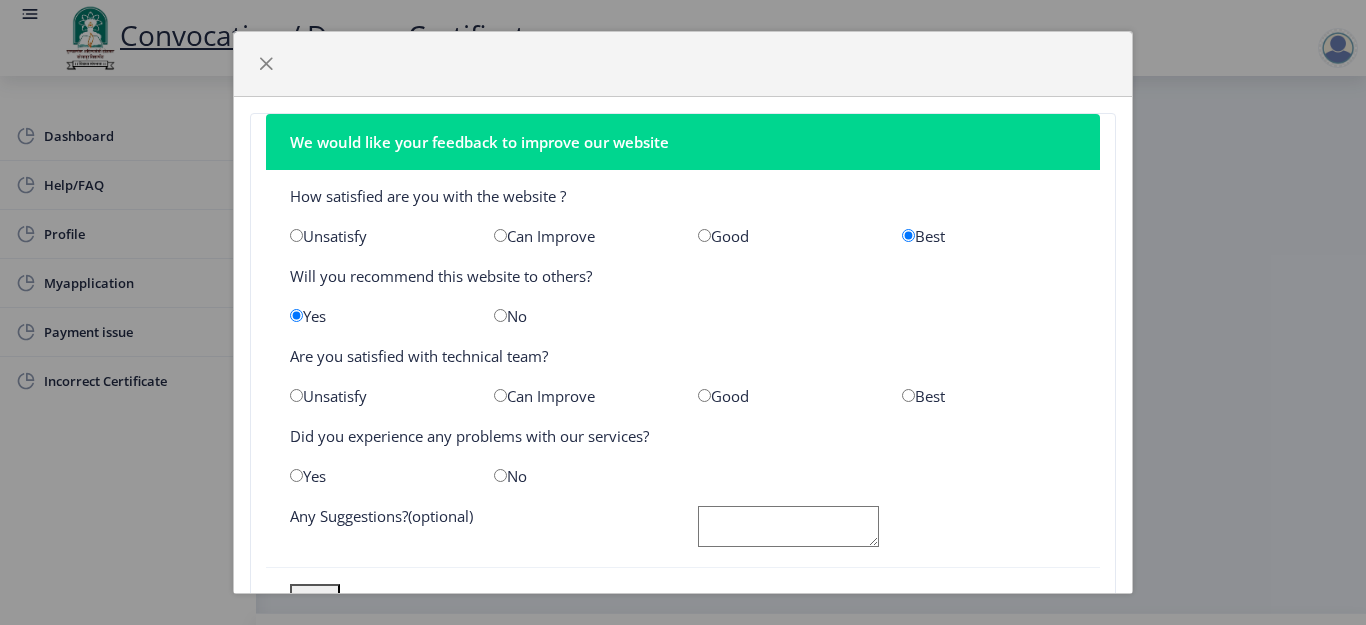 click at bounding box center [908, 395] 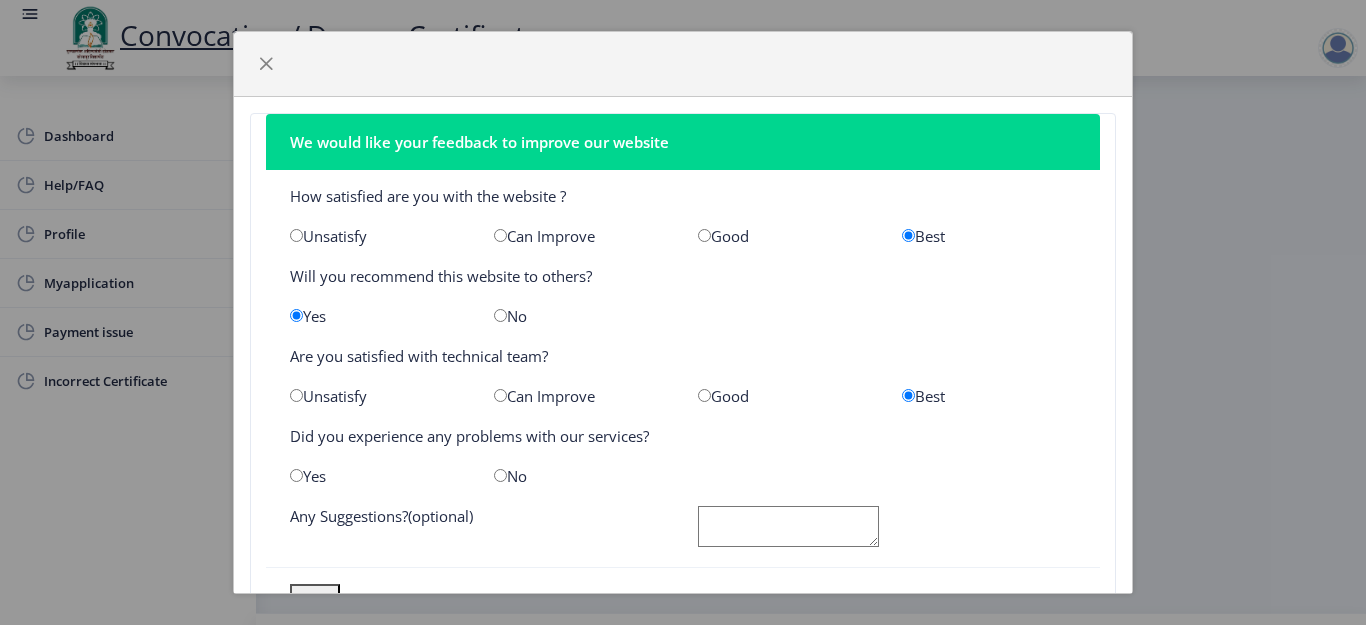 click on "Yes" 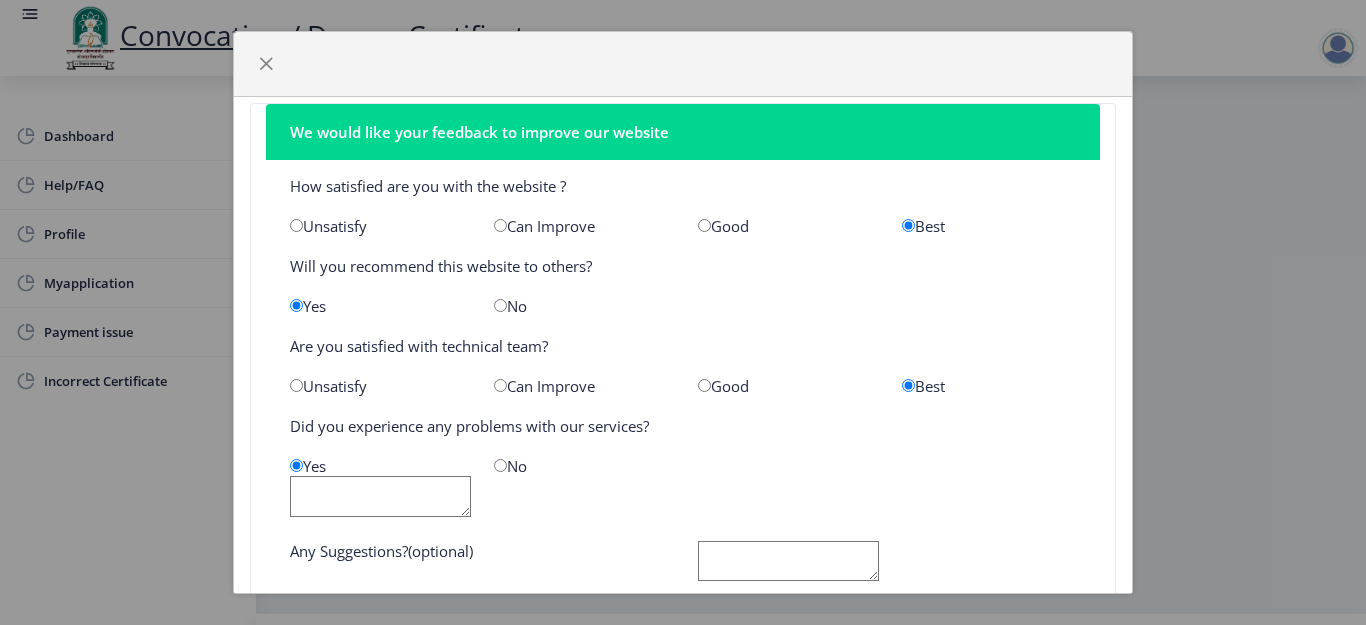 scroll, scrollTop: 0, scrollLeft: 0, axis: both 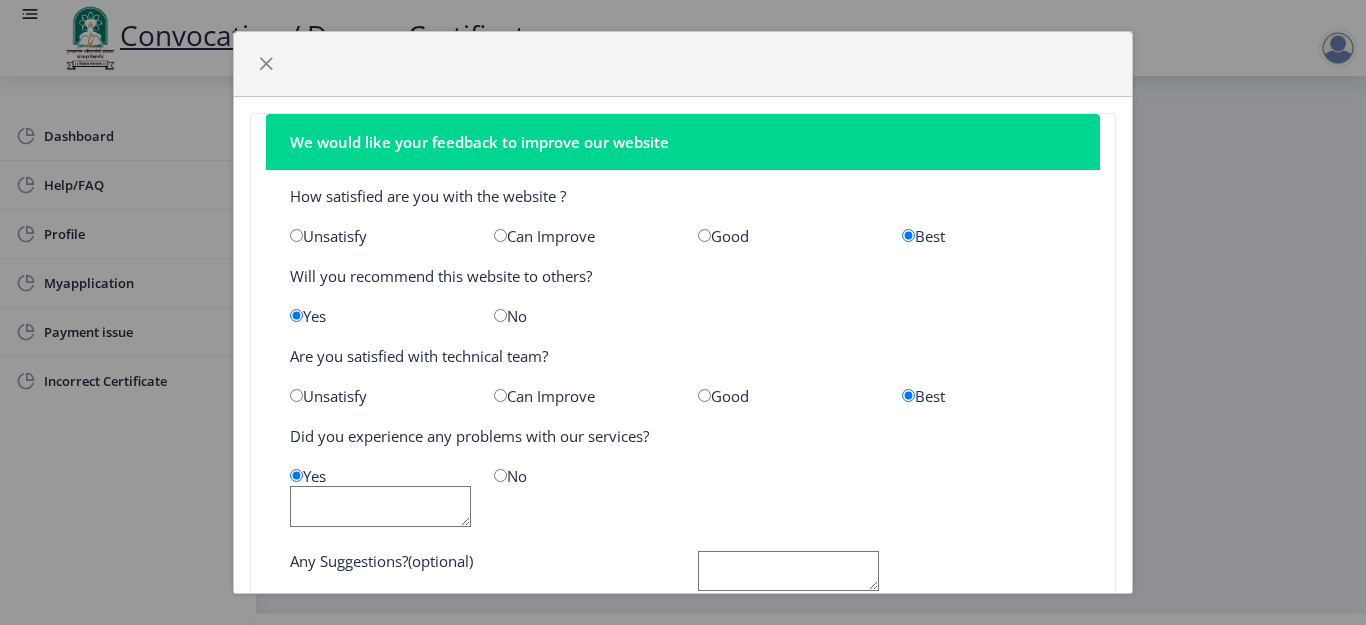 click on "No" 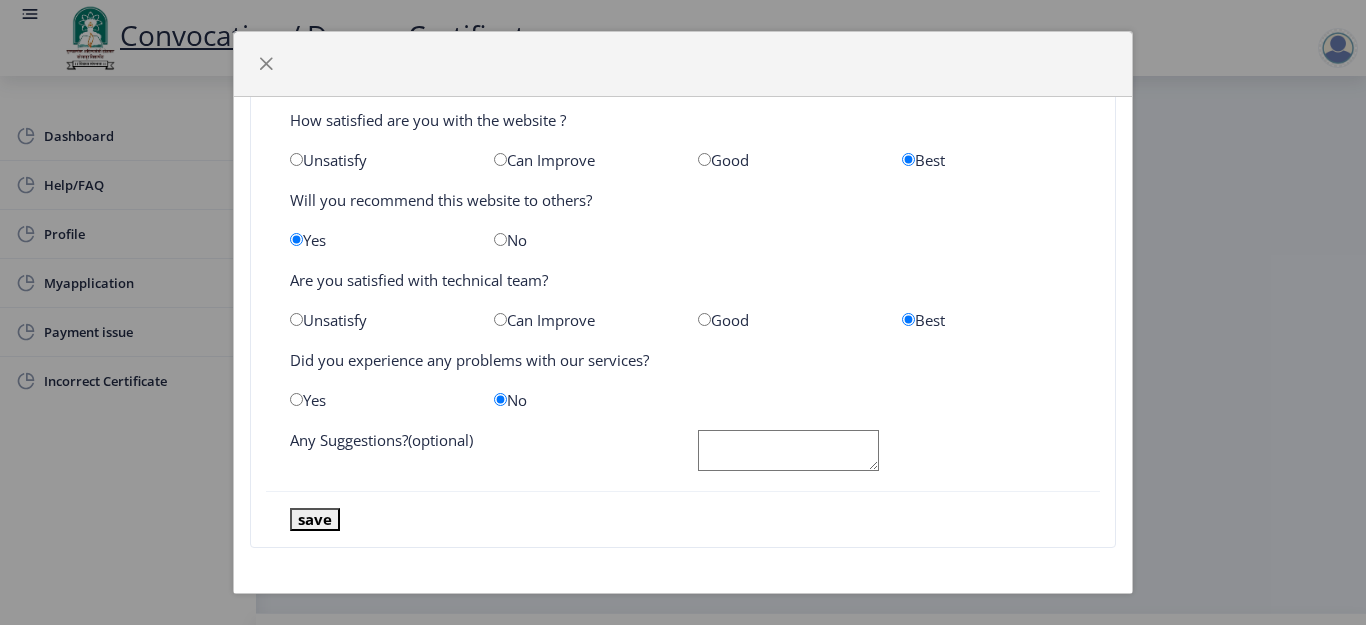 scroll, scrollTop: 77, scrollLeft: 0, axis: vertical 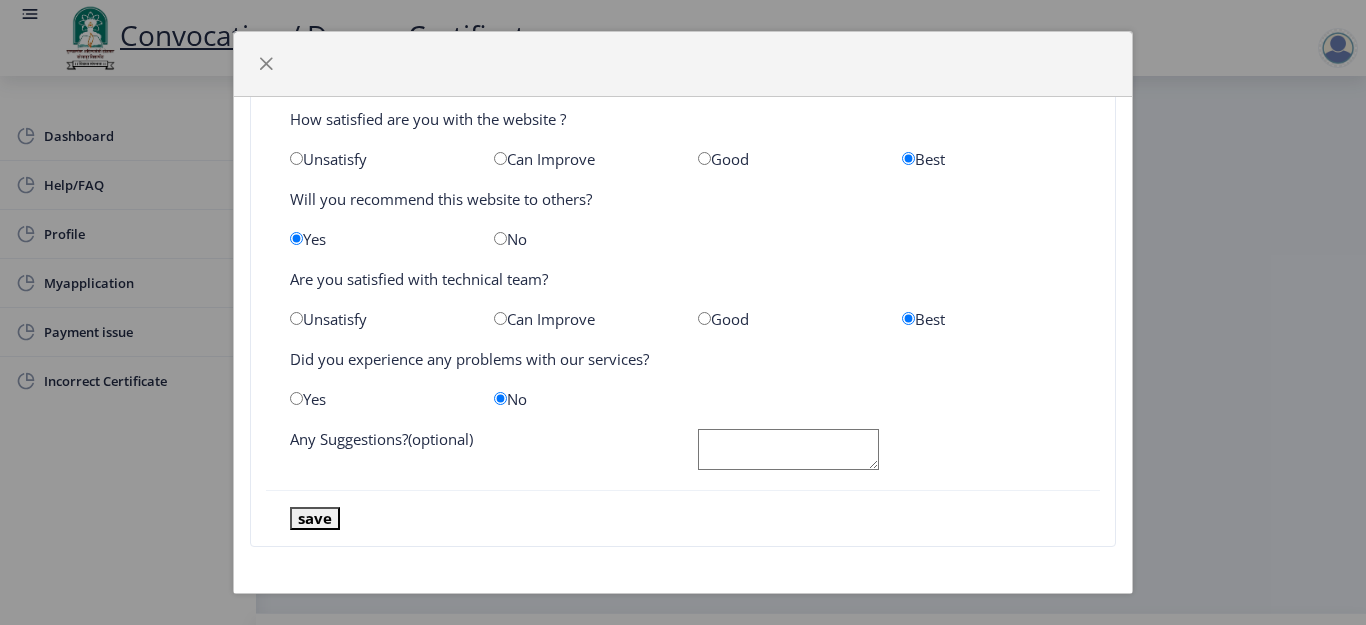 click on "Yes" 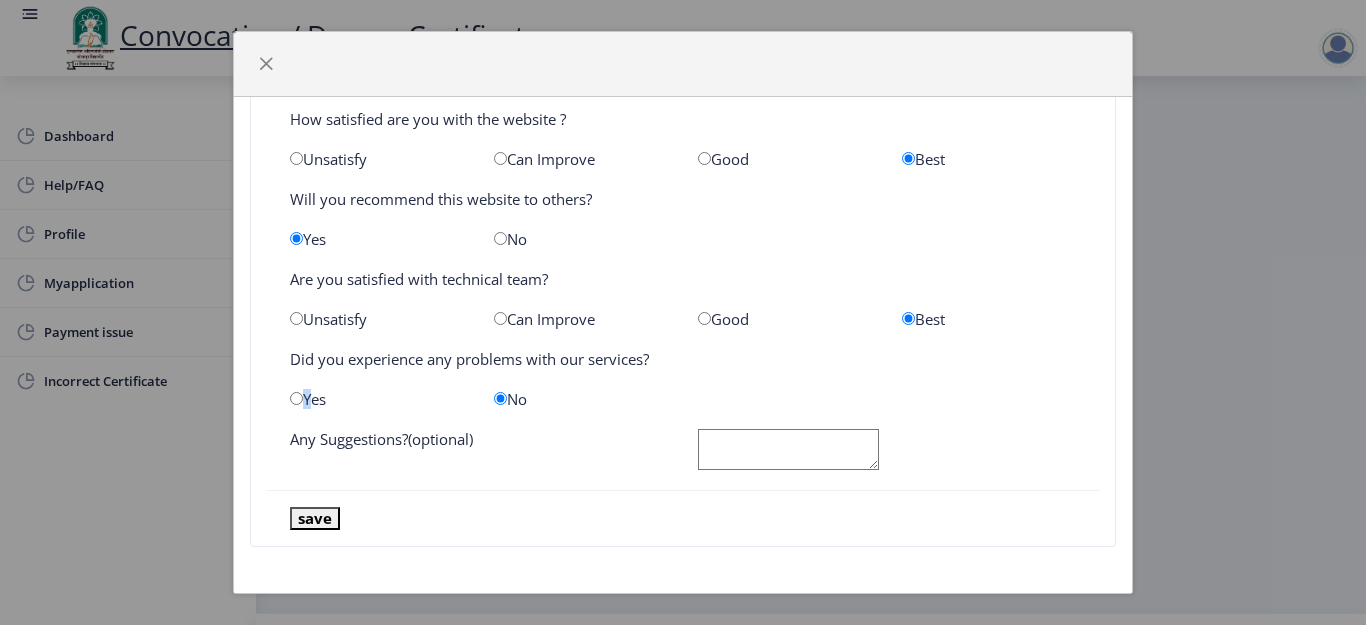 click on "Yes" 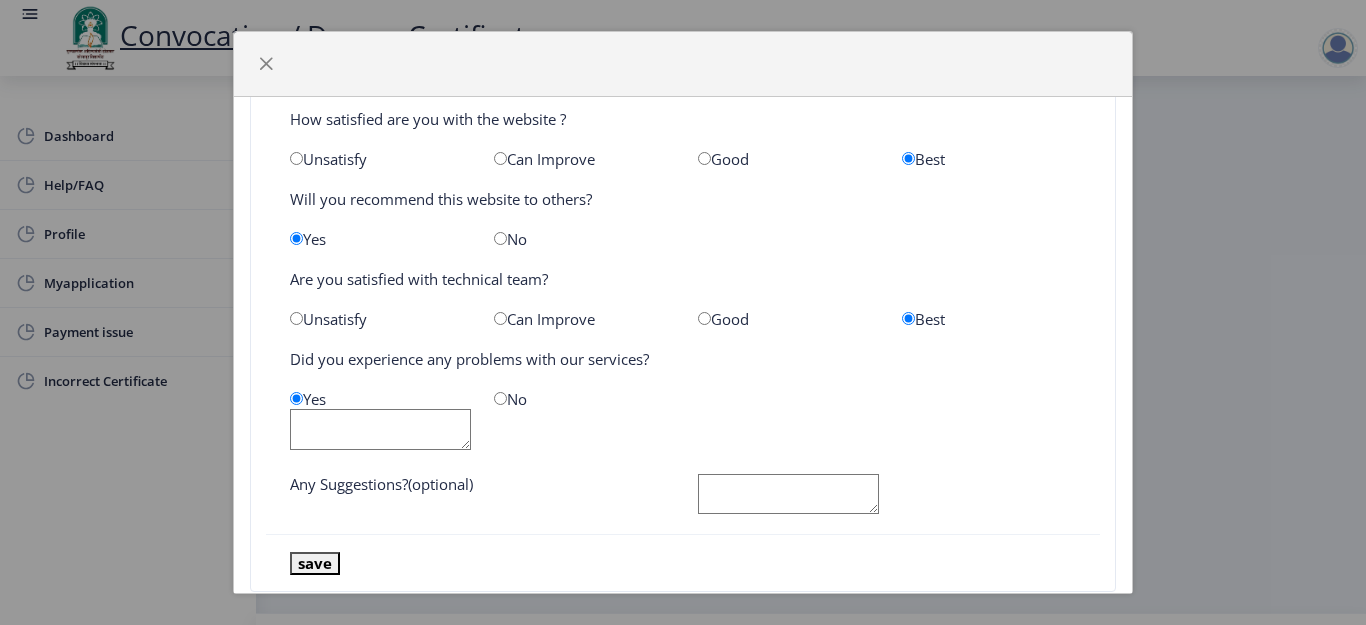 click 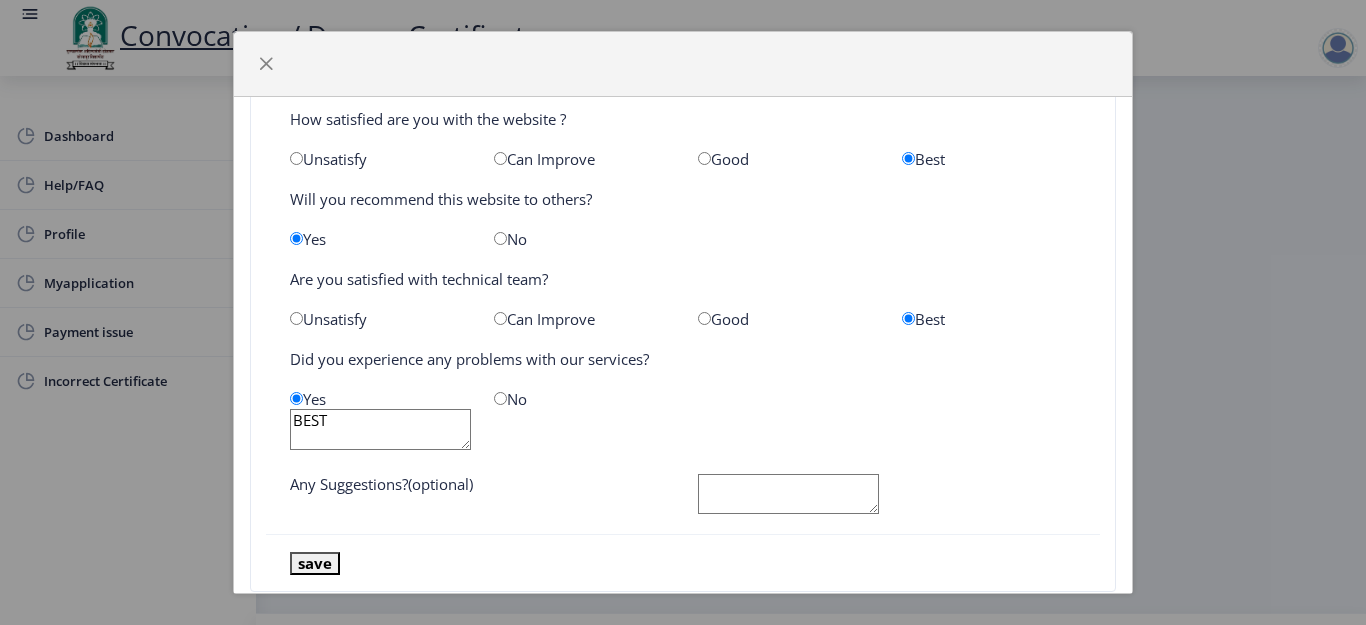 type on "BEST" 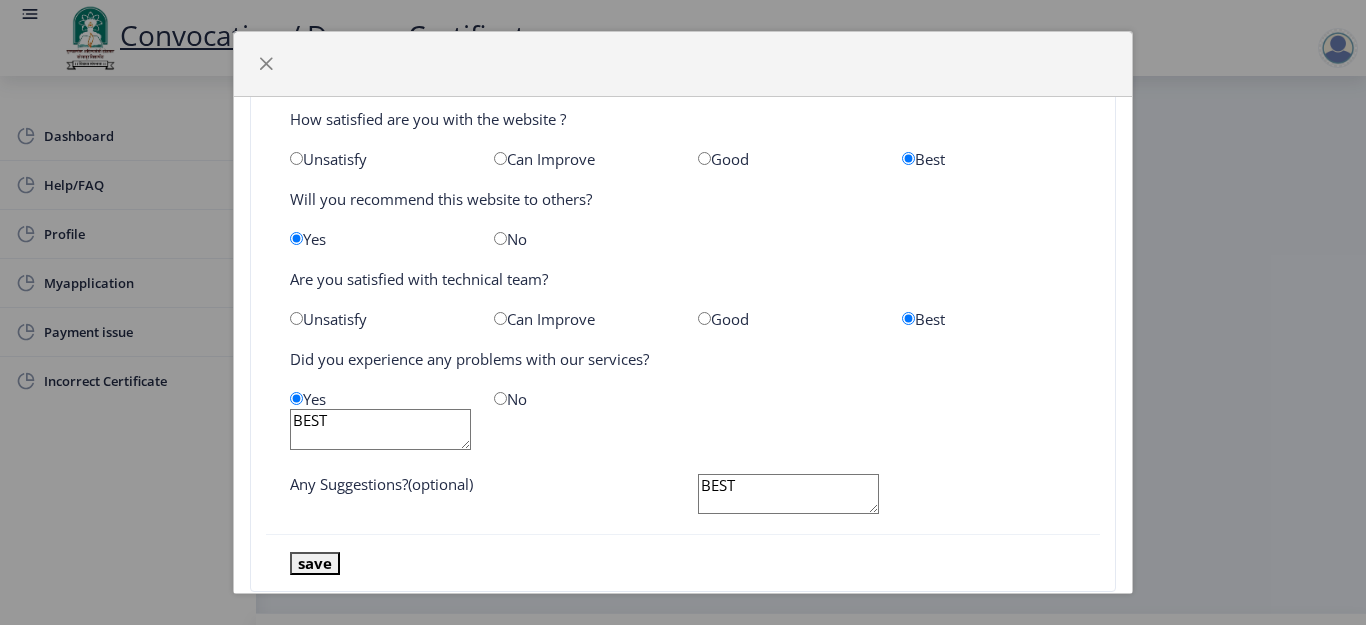 type on "BEST" 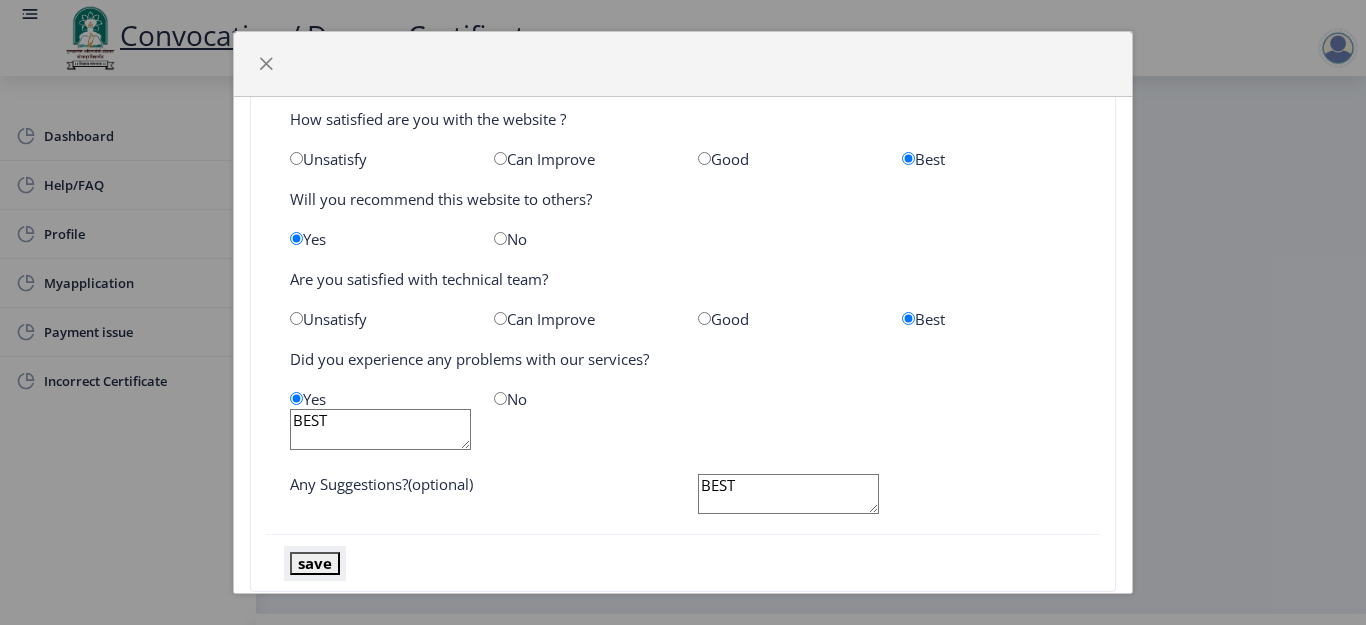 type 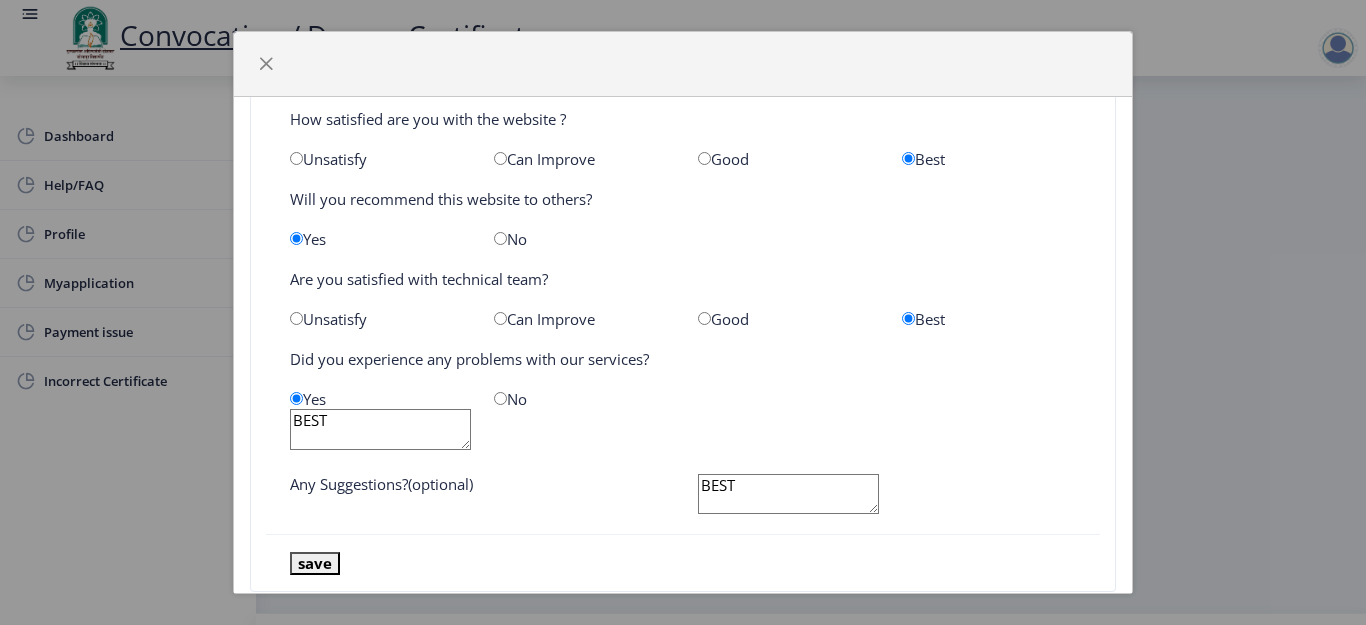 click on "save" 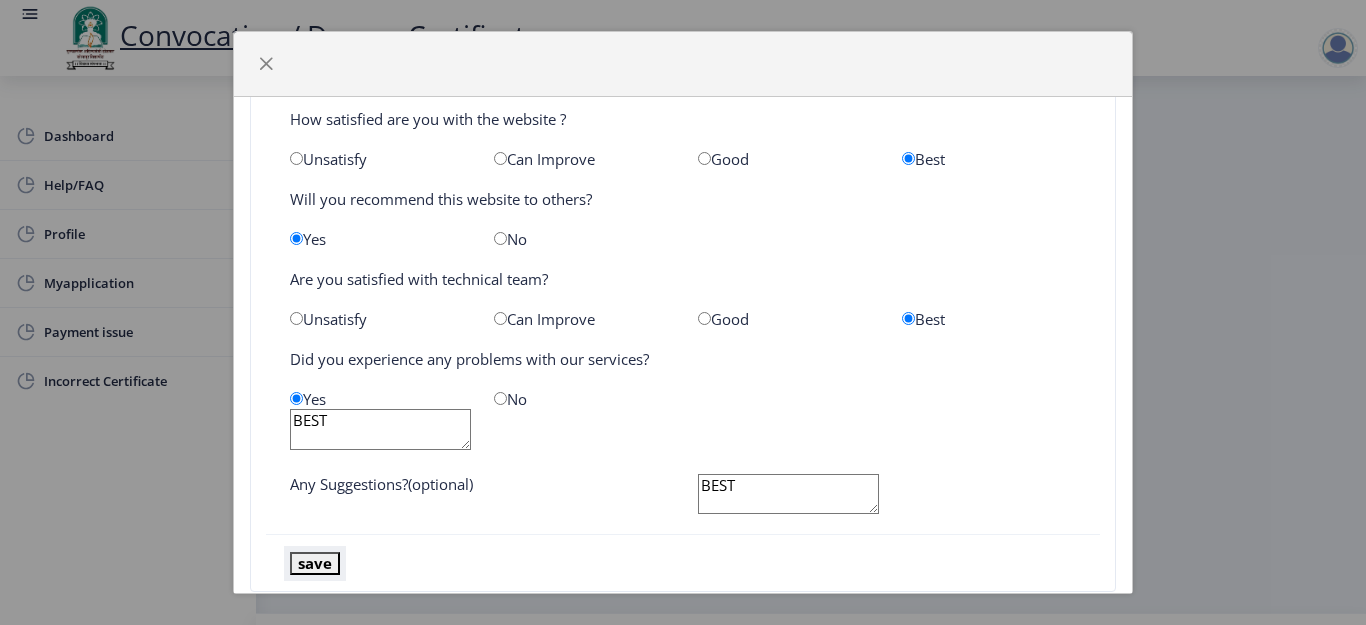 click on "save" 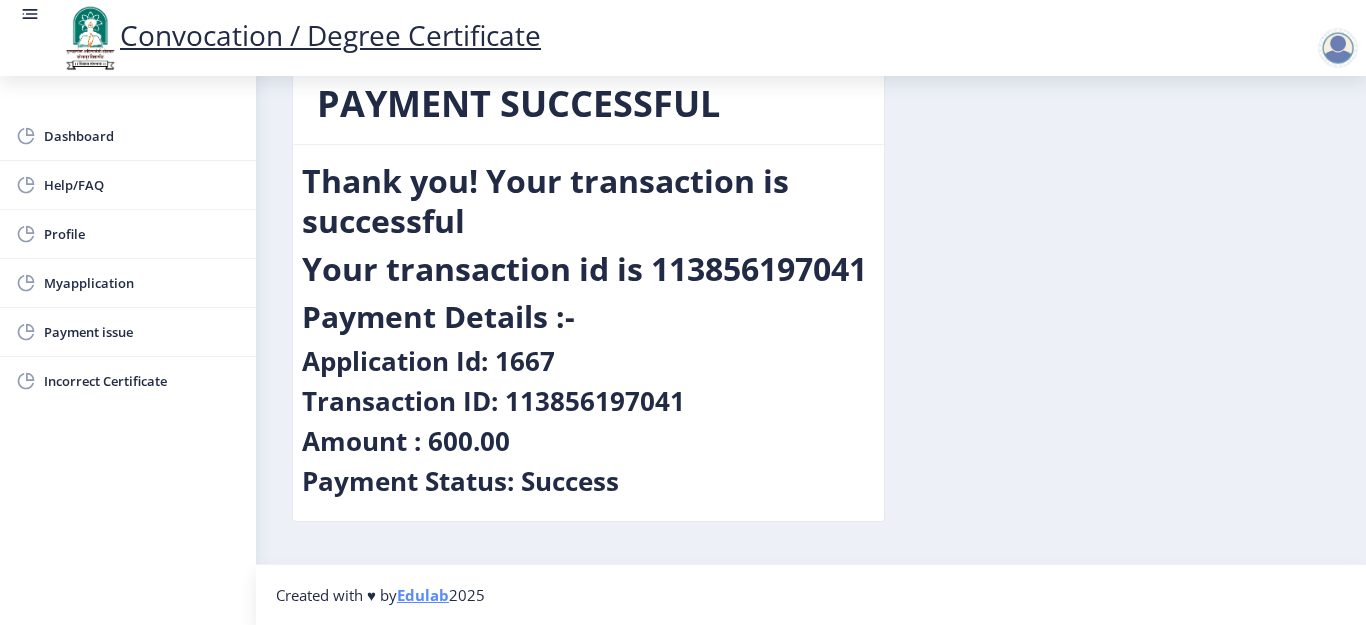 scroll, scrollTop: 49, scrollLeft: 0, axis: vertical 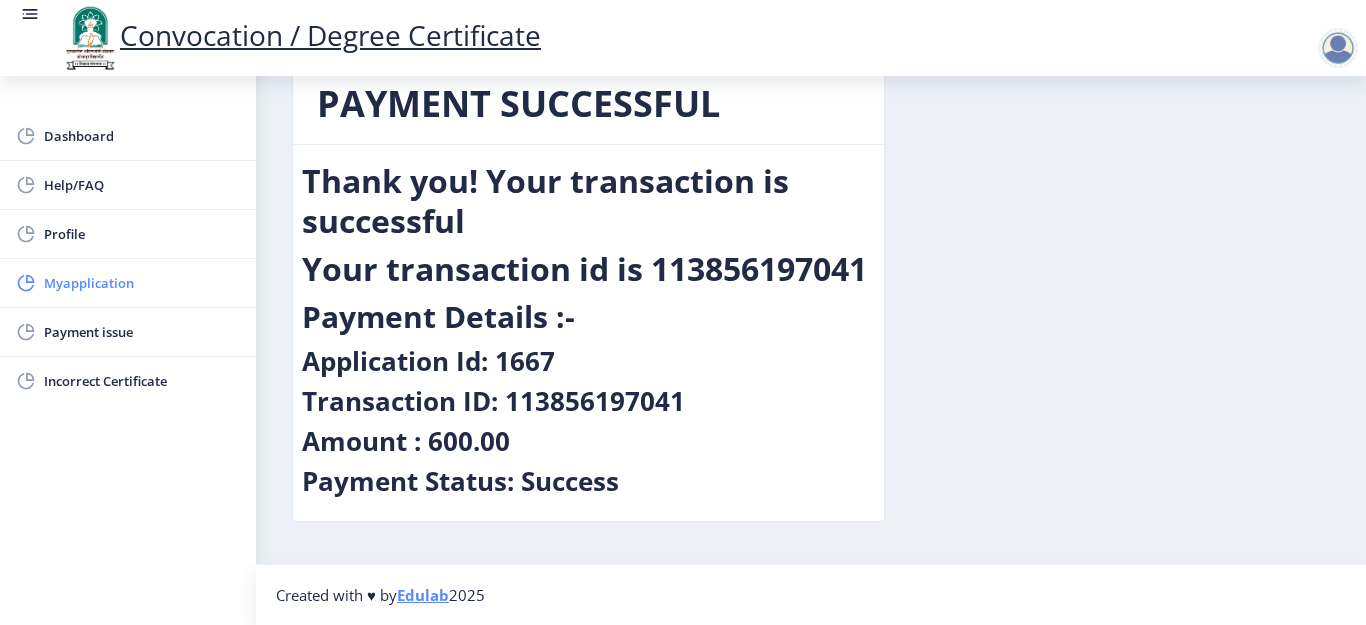 click on "Myapplication" 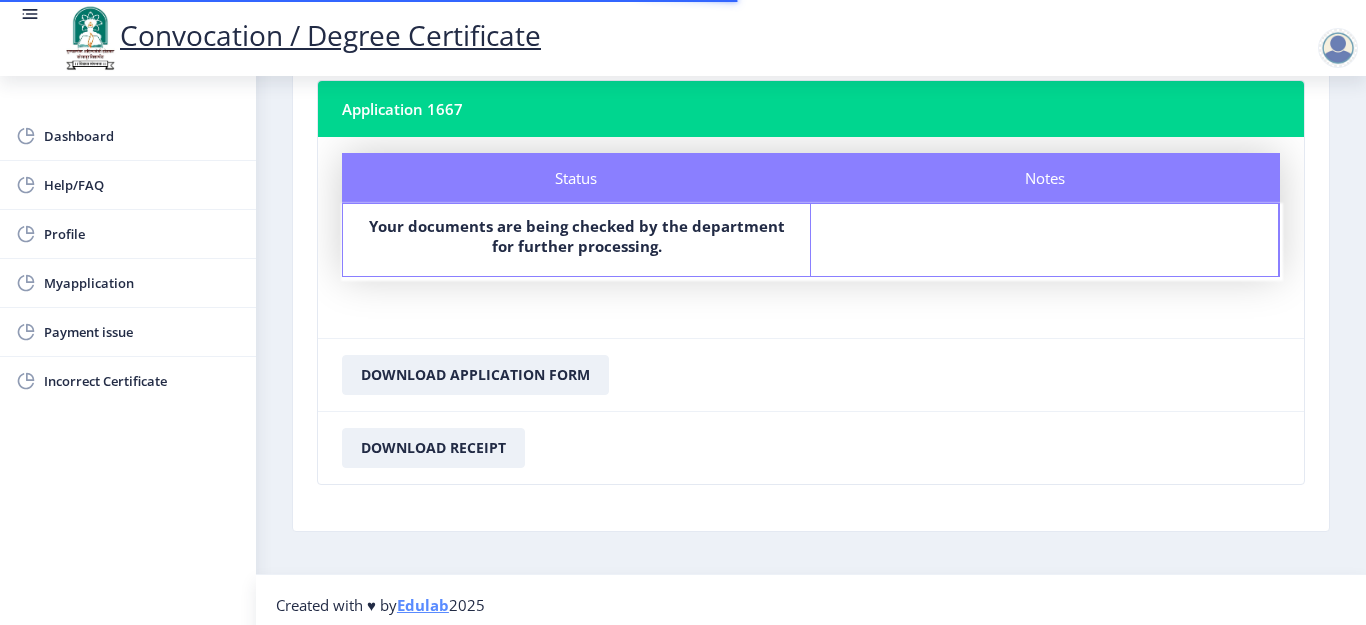 scroll, scrollTop: 131, scrollLeft: 0, axis: vertical 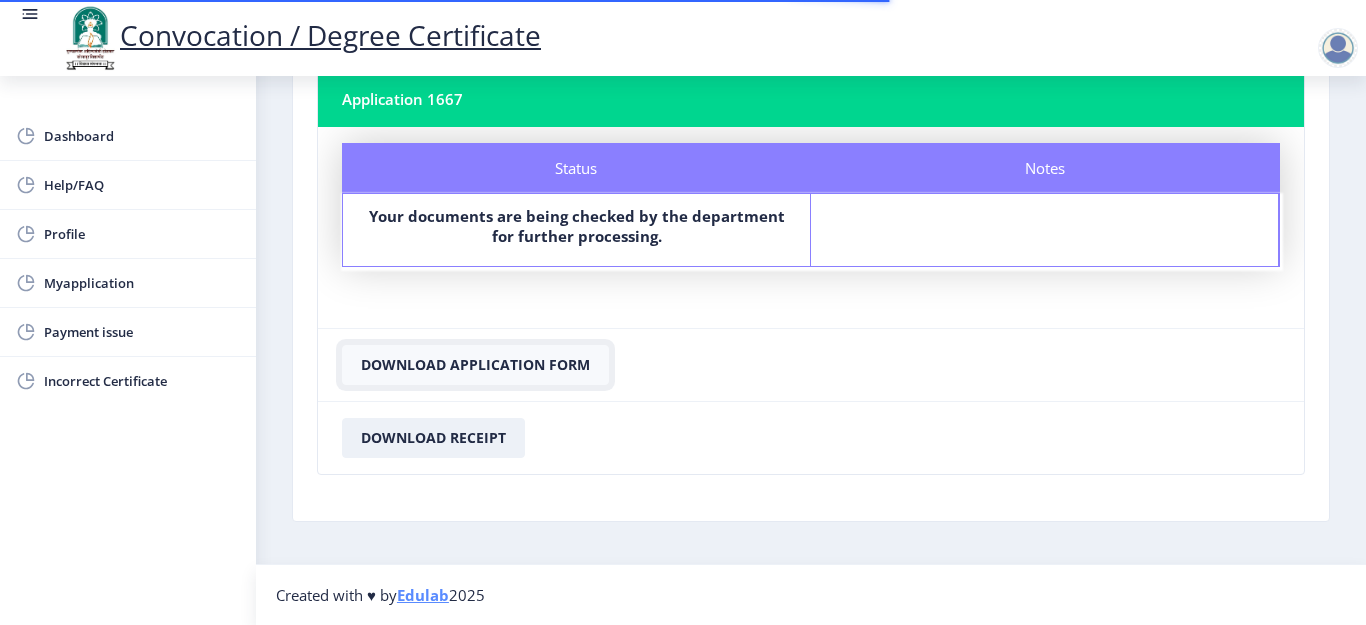 click on "Download Application Form" 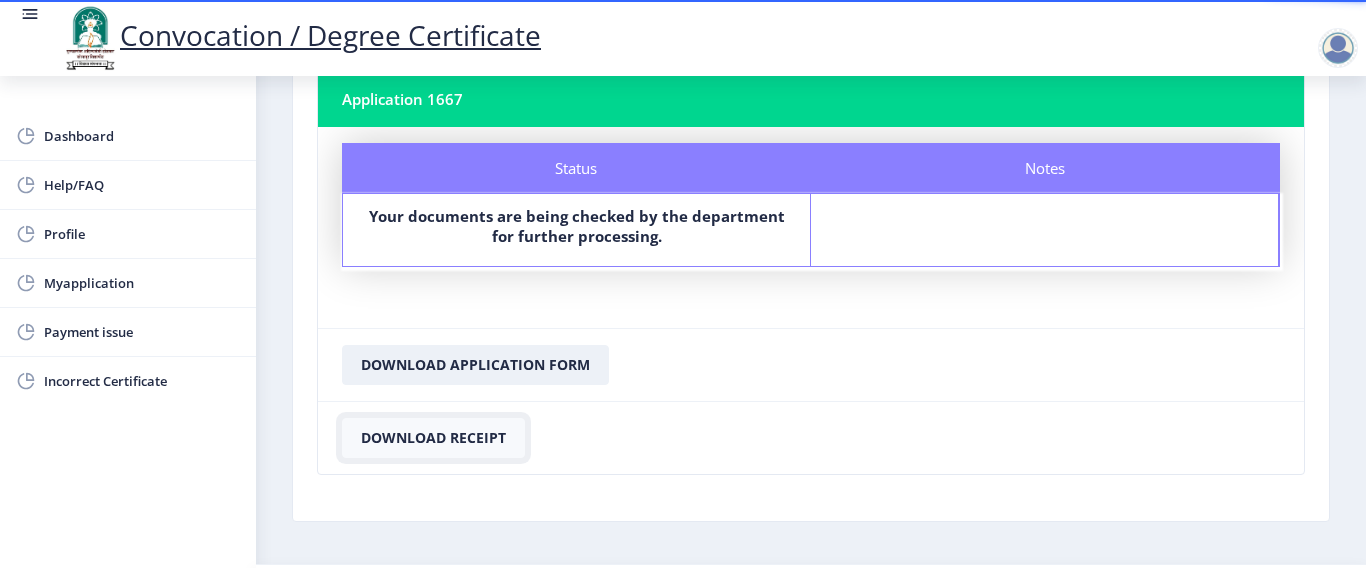 click on "Download Receipt" 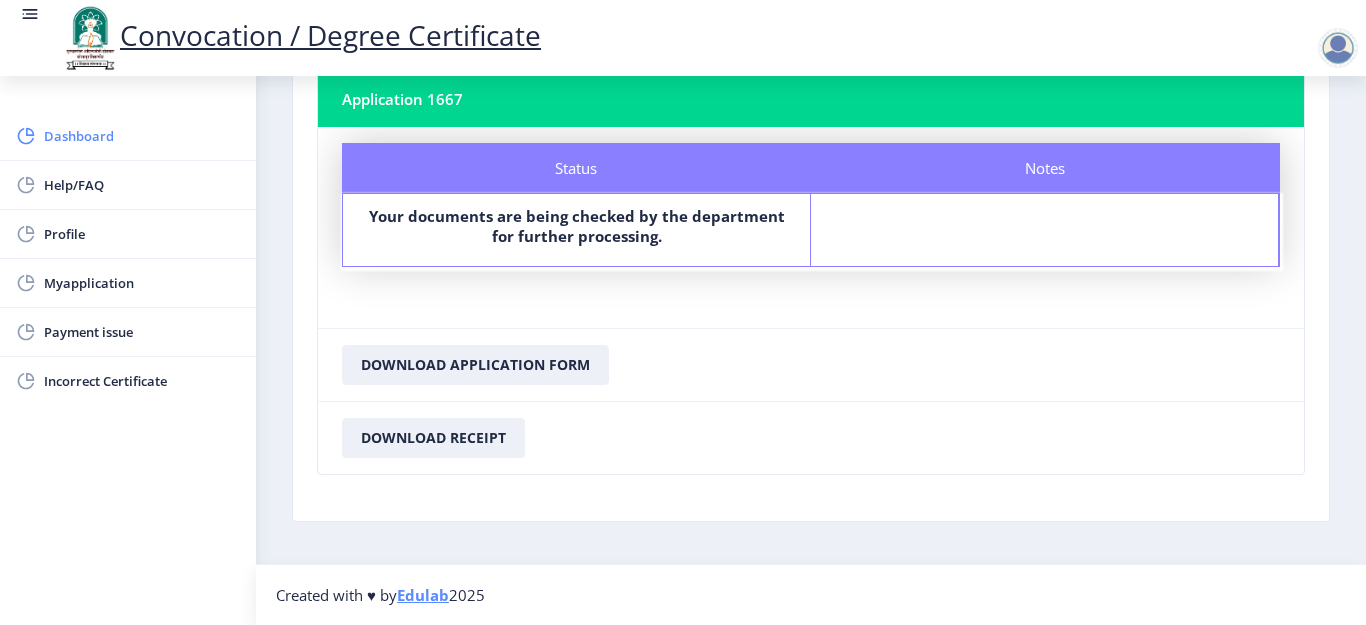 click on "Dashboard" 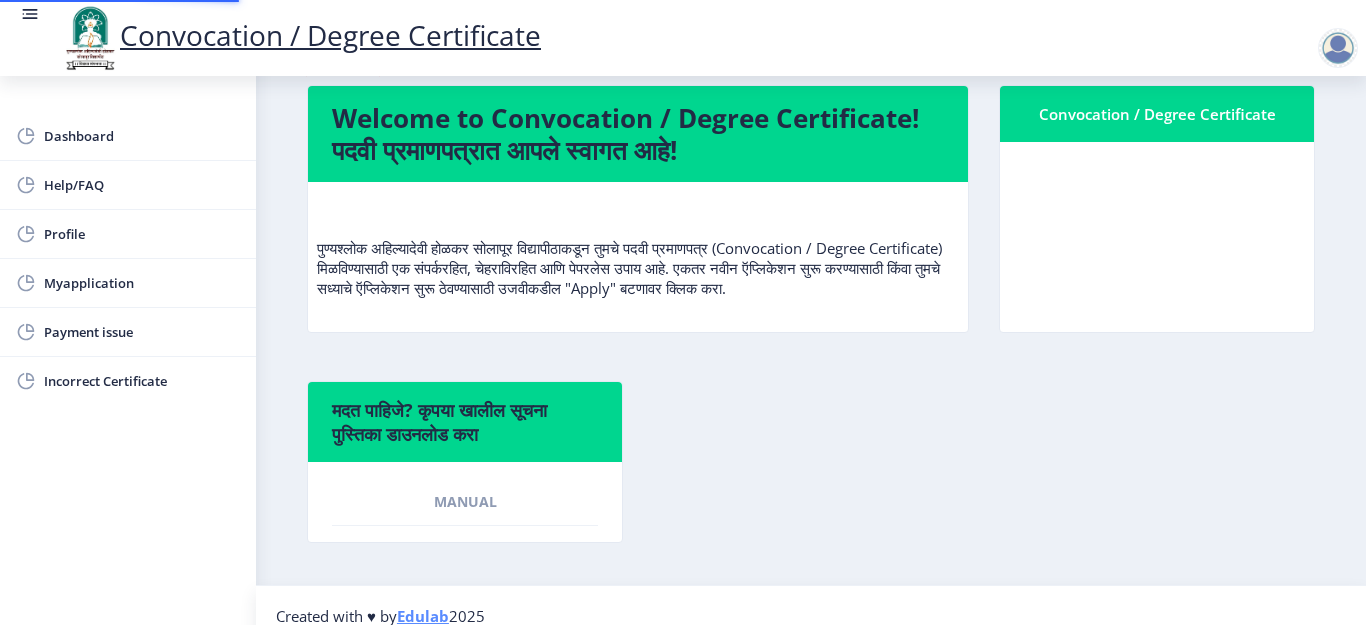 scroll, scrollTop: 0, scrollLeft: 0, axis: both 